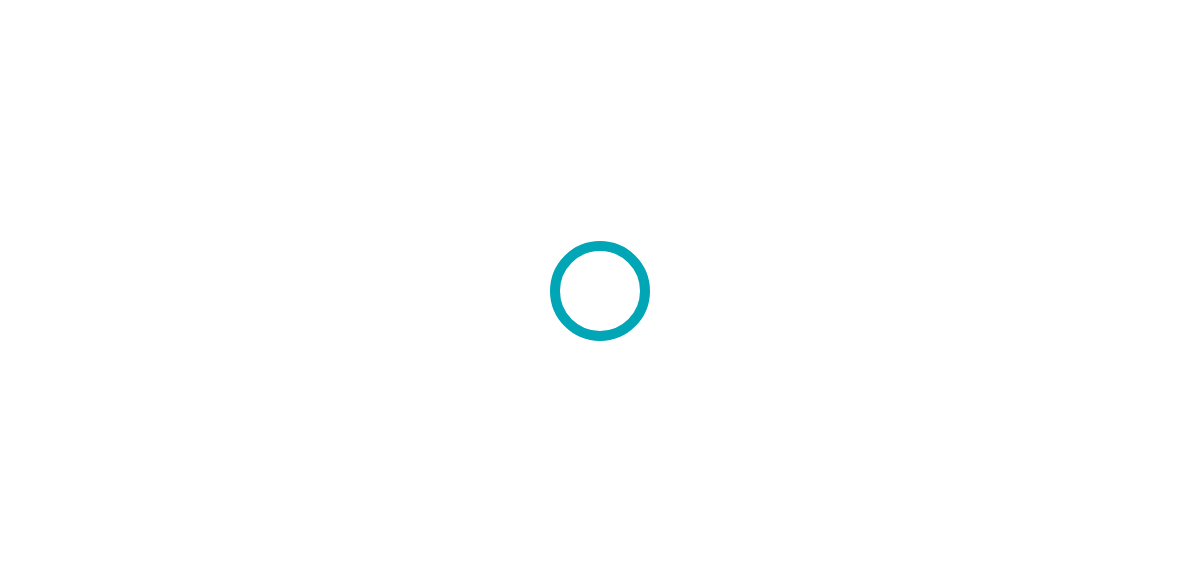 scroll, scrollTop: 0, scrollLeft: 0, axis: both 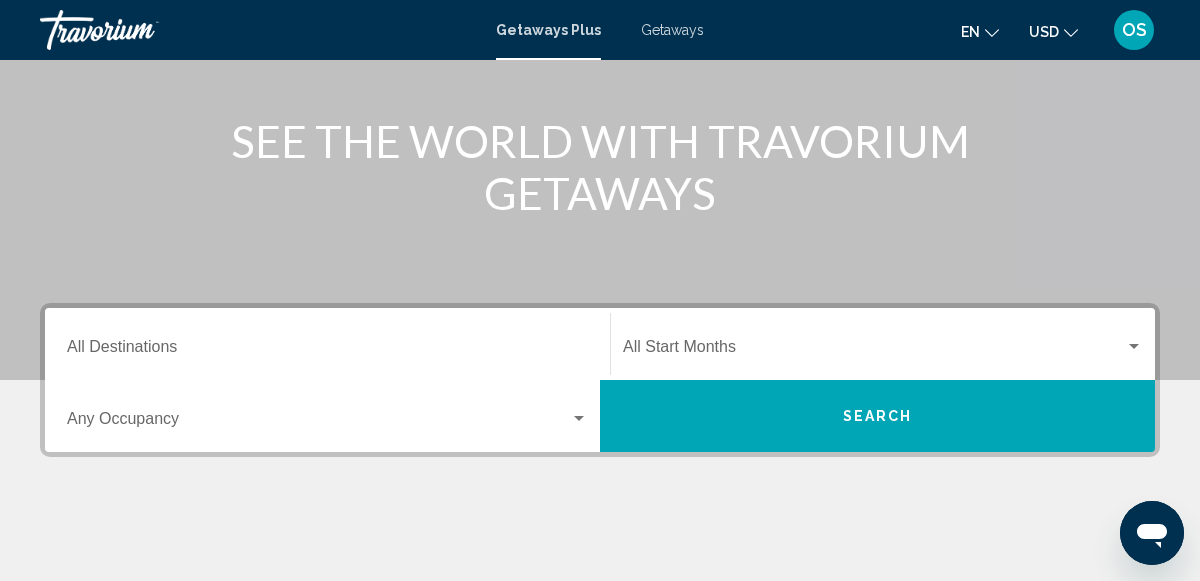 click on "Destination All Destinations" at bounding box center (327, 344) 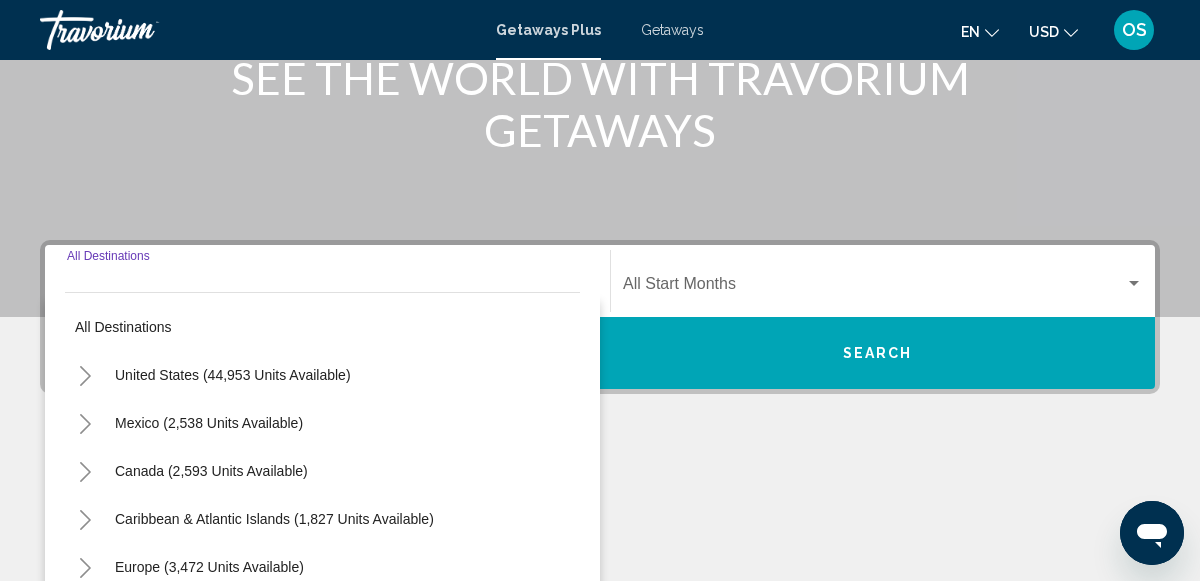 scroll, scrollTop: 458, scrollLeft: 0, axis: vertical 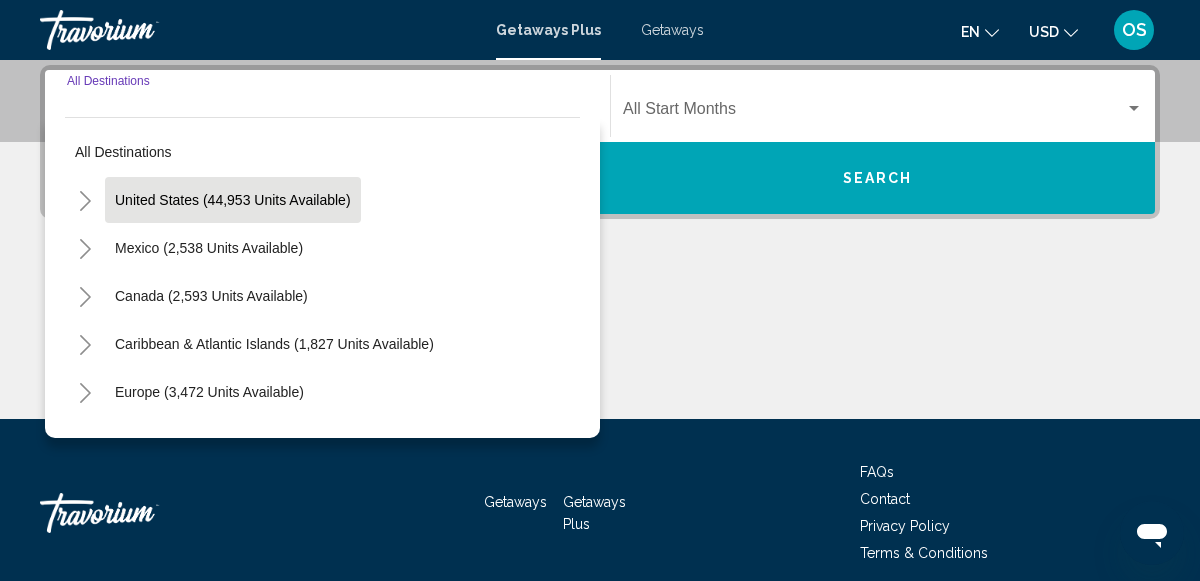 click on "United States (44,953 units available)" at bounding box center [209, 248] 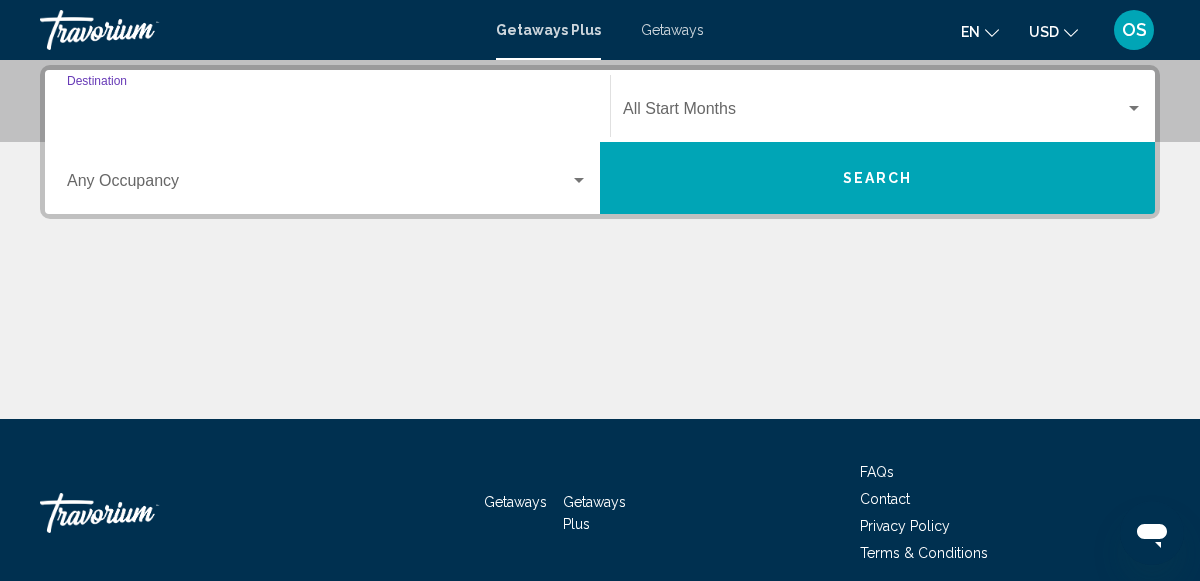 type on "**********" 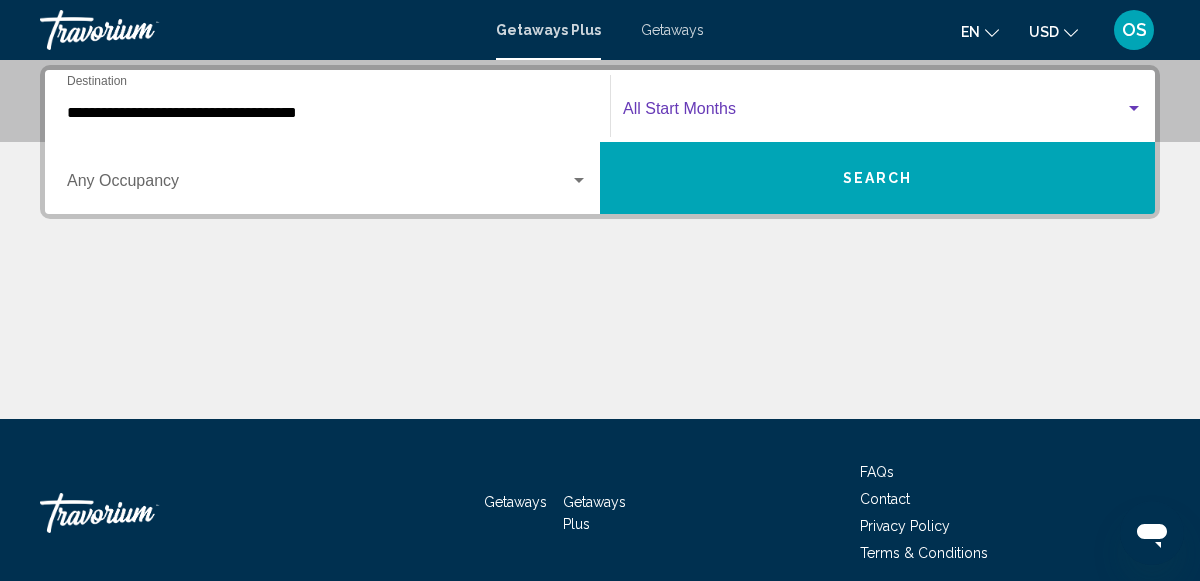 click at bounding box center (1134, 109) 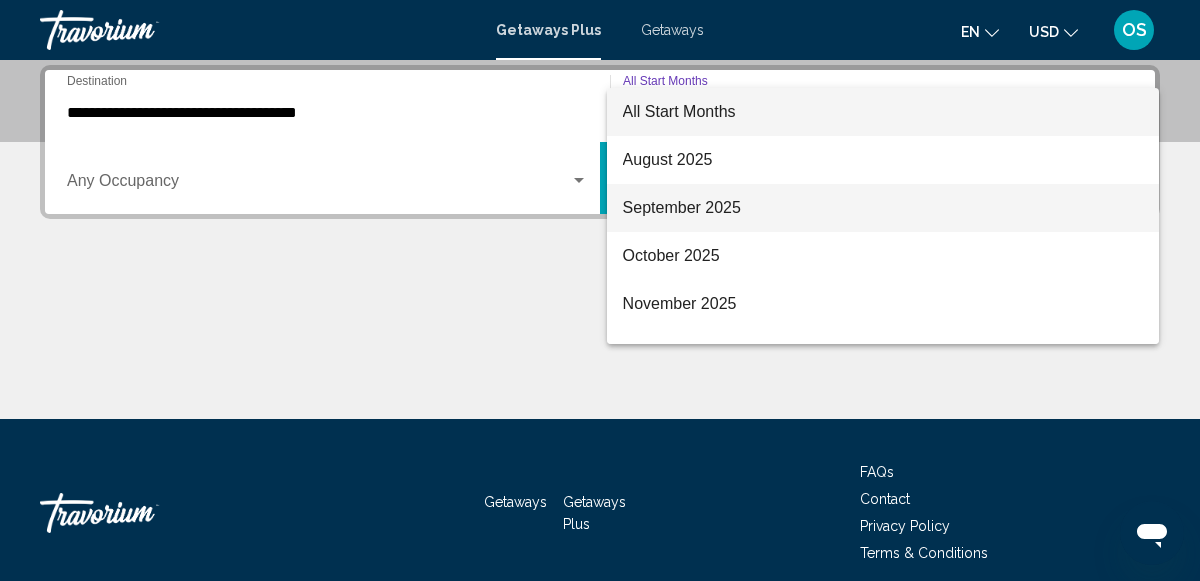 click on "September 2025" at bounding box center (883, 208) 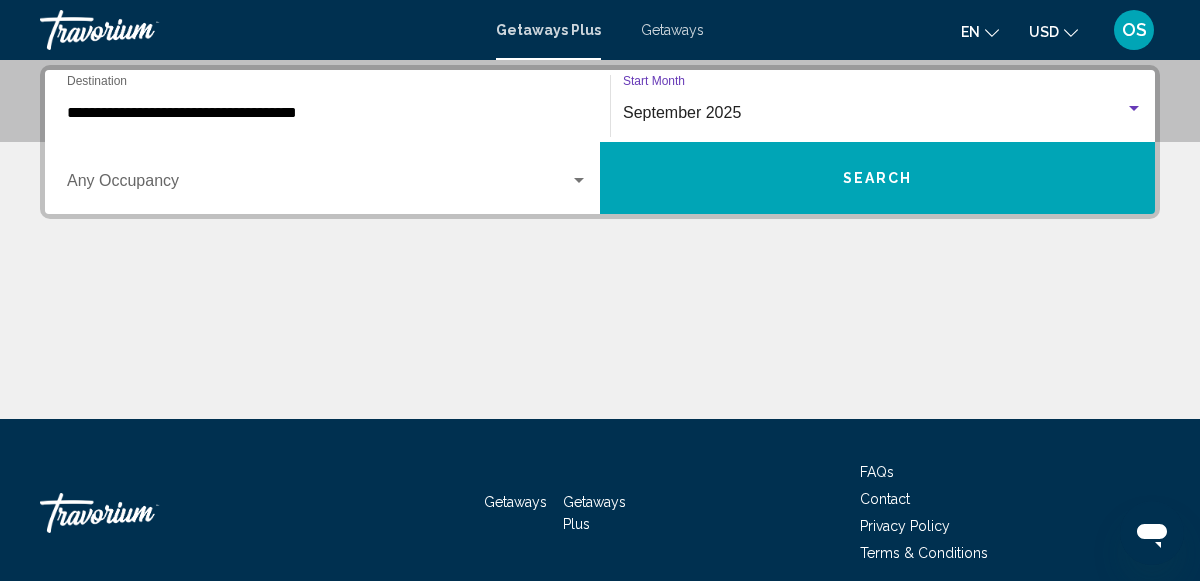 click on "Search" at bounding box center [877, 178] 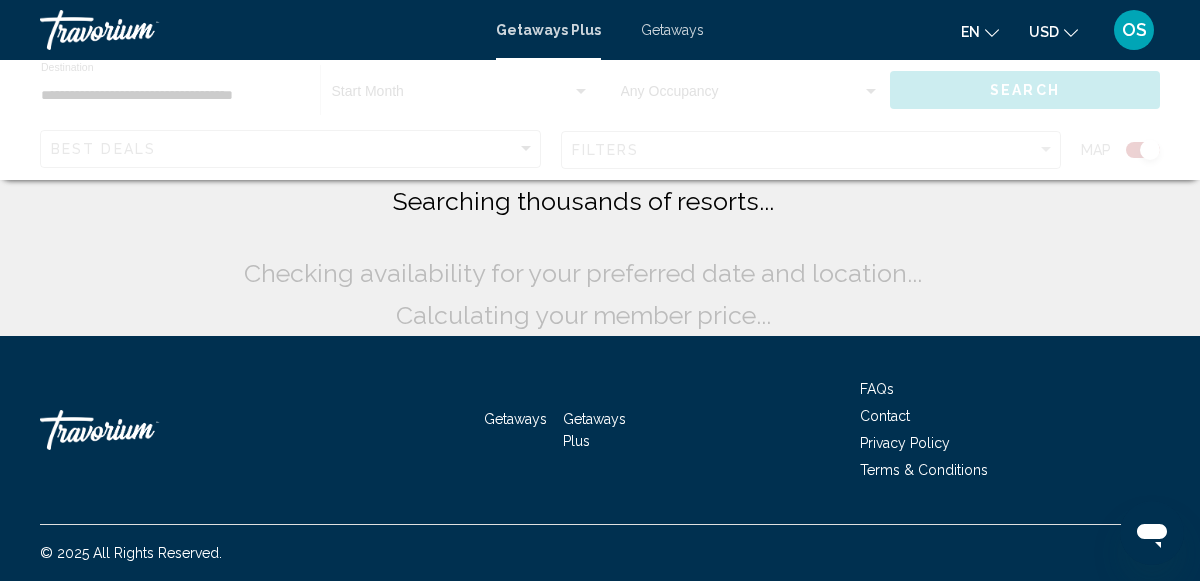 scroll, scrollTop: 0, scrollLeft: 0, axis: both 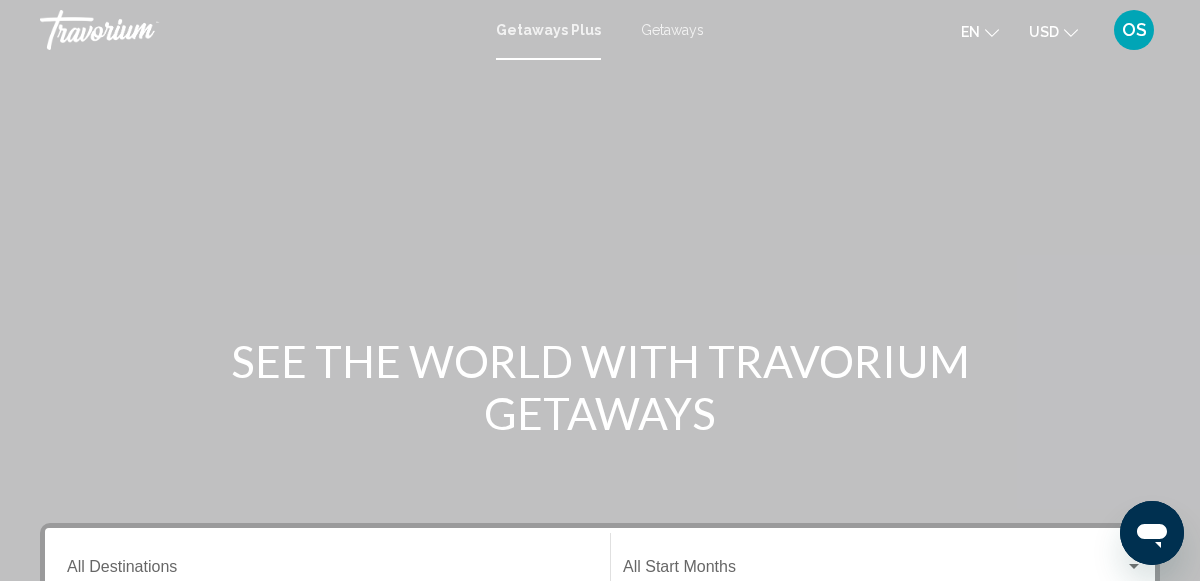 click on "Getaways Plus" at bounding box center (548, 30) 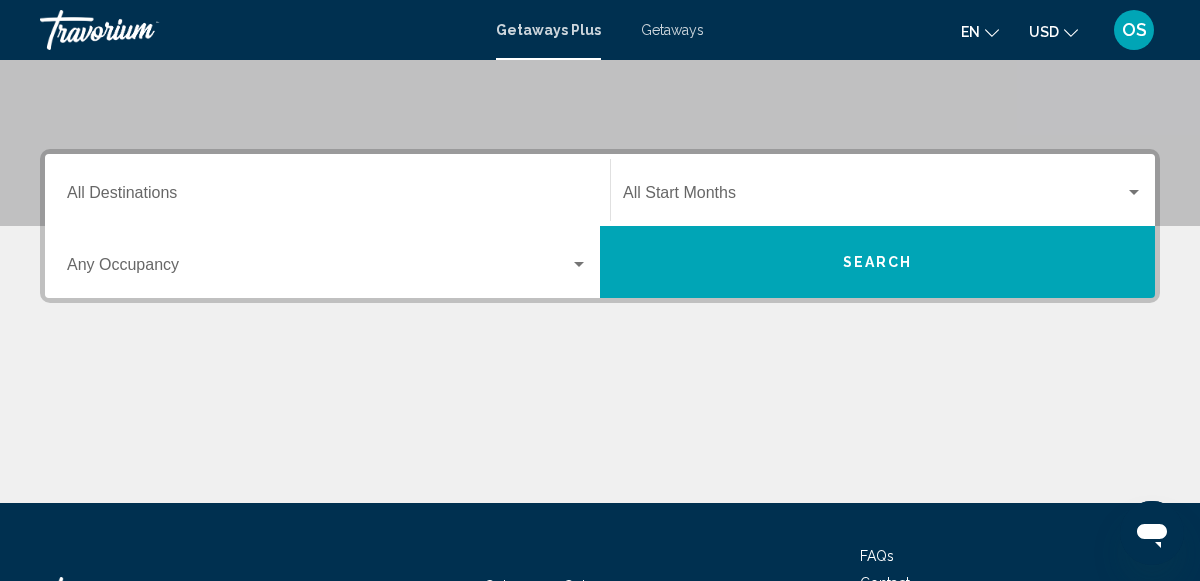scroll, scrollTop: 381, scrollLeft: 0, axis: vertical 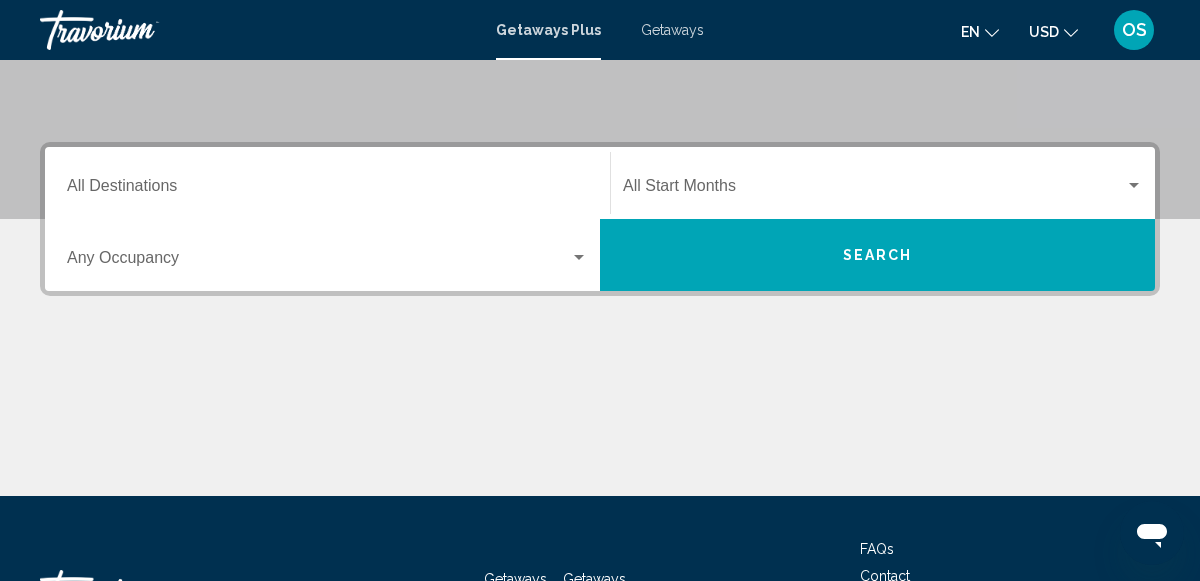 click on "Destination All Destinations" at bounding box center (327, 183) 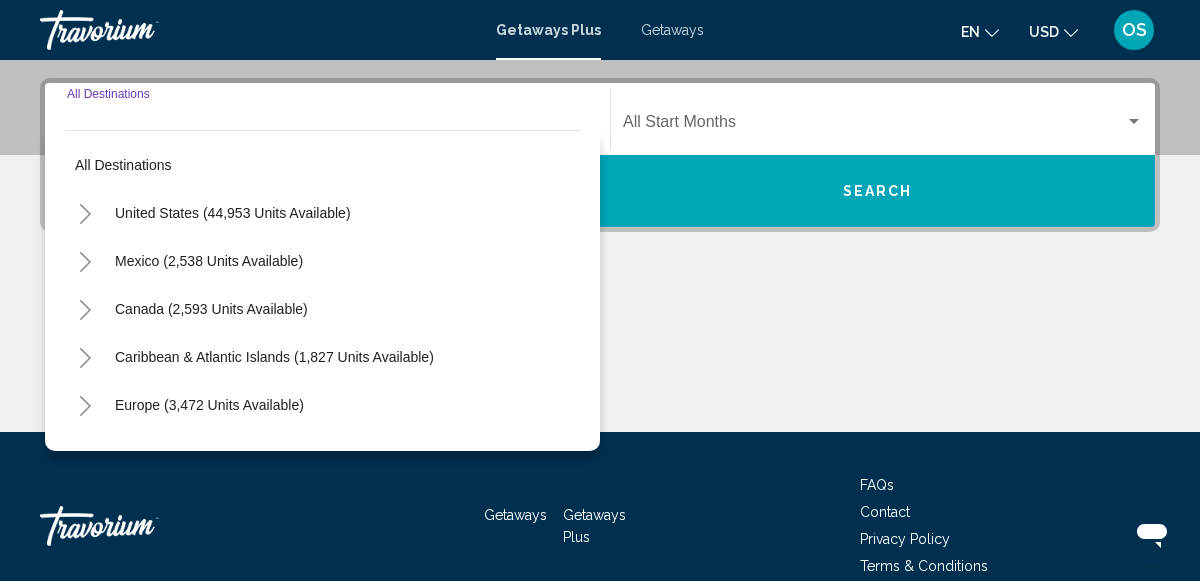 scroll, scrollTop: 458, scrollLeft: 0, axis: vertical 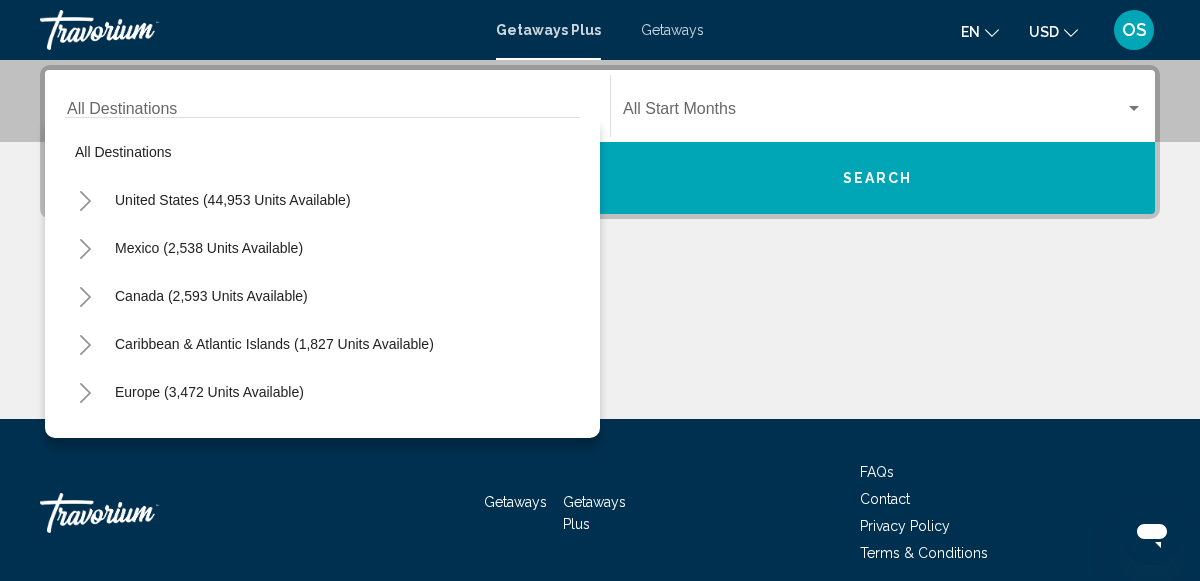 click on "United States (44,953 units available)" at bounding box center (322, 248) 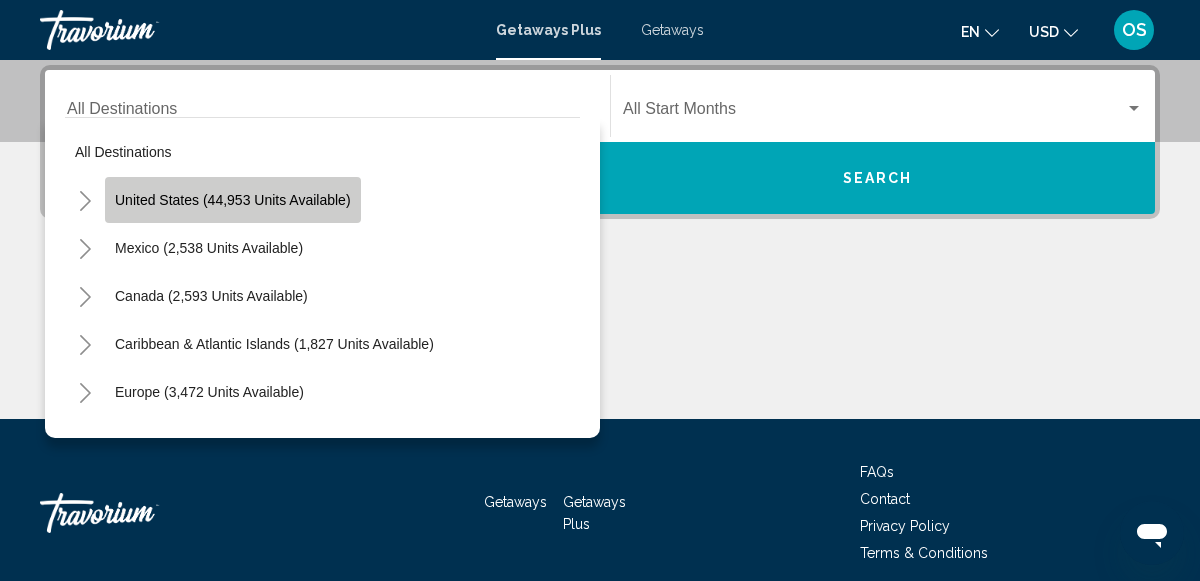 click on "United States (44,953 units available)" 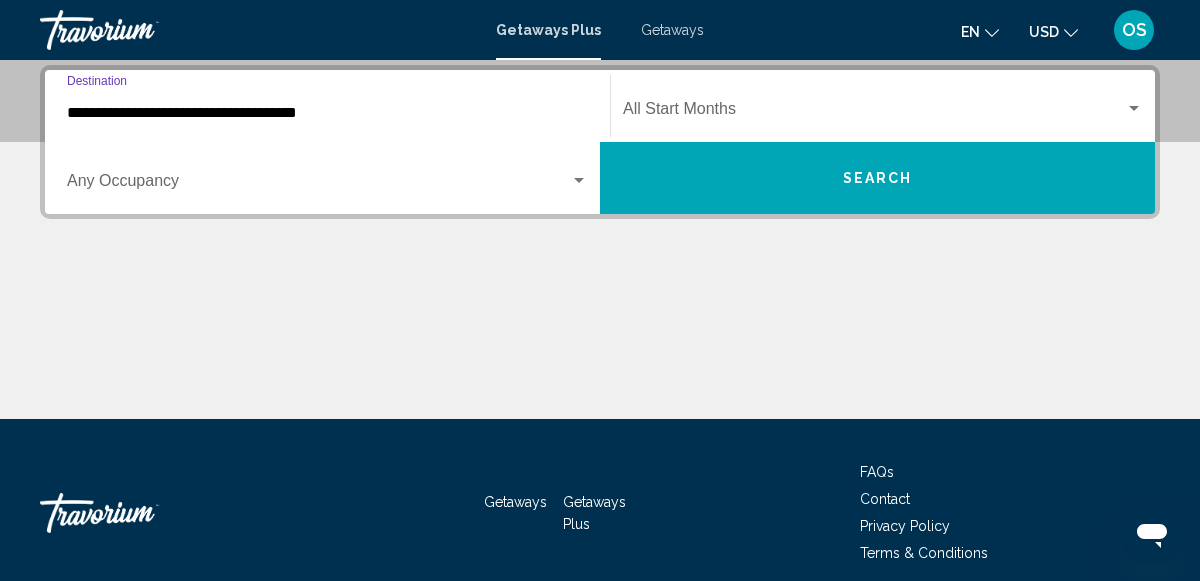 click at bounding box center [1134, 109] 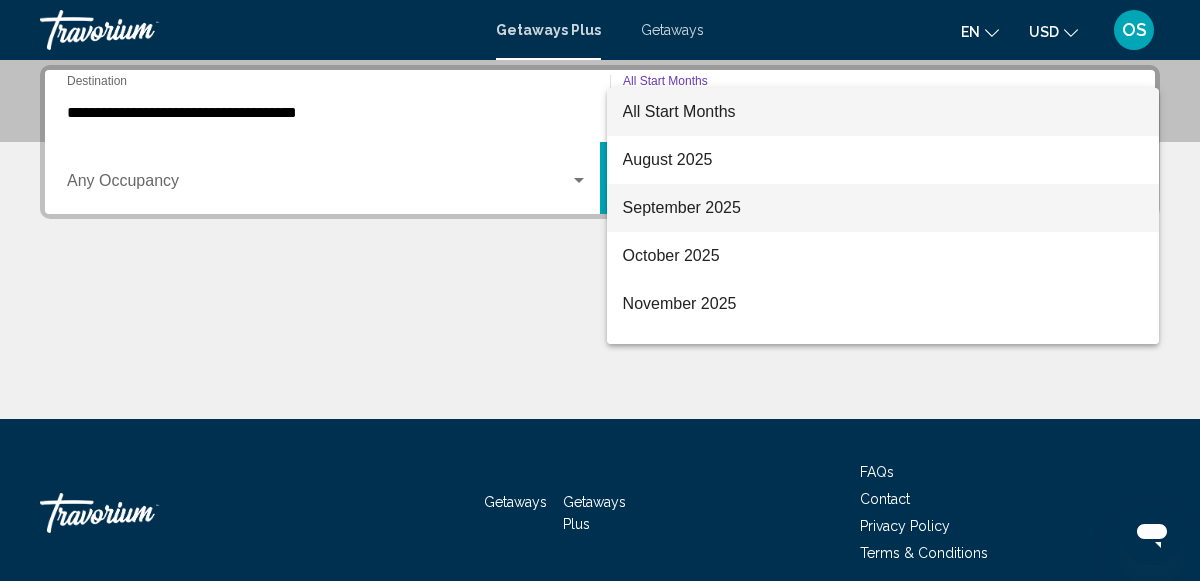 click on "September 2025" at bounding box center (883, 208) 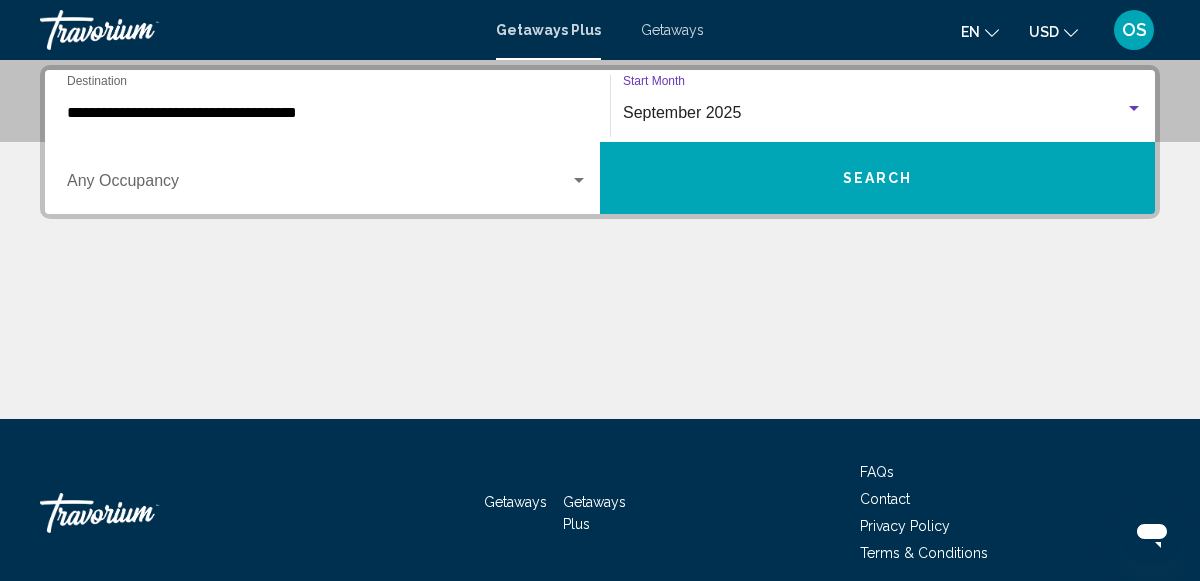 click at bounding box center [579, 181] 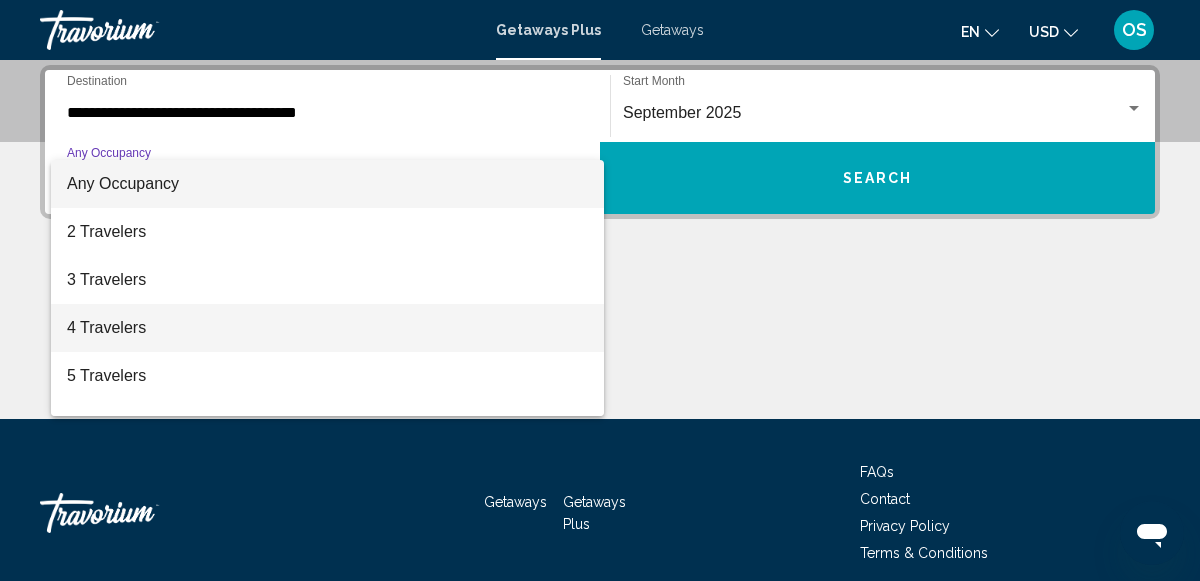 click on "4 Travelers" at bounding box center [327, 328] 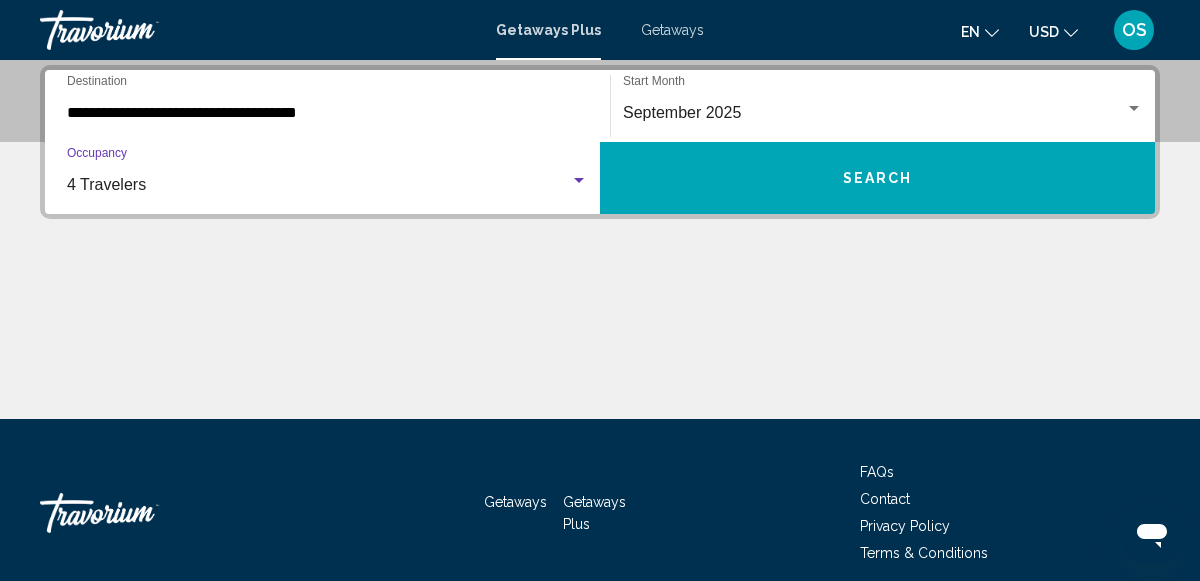 click on "Search" at bounding box center (877, 178) 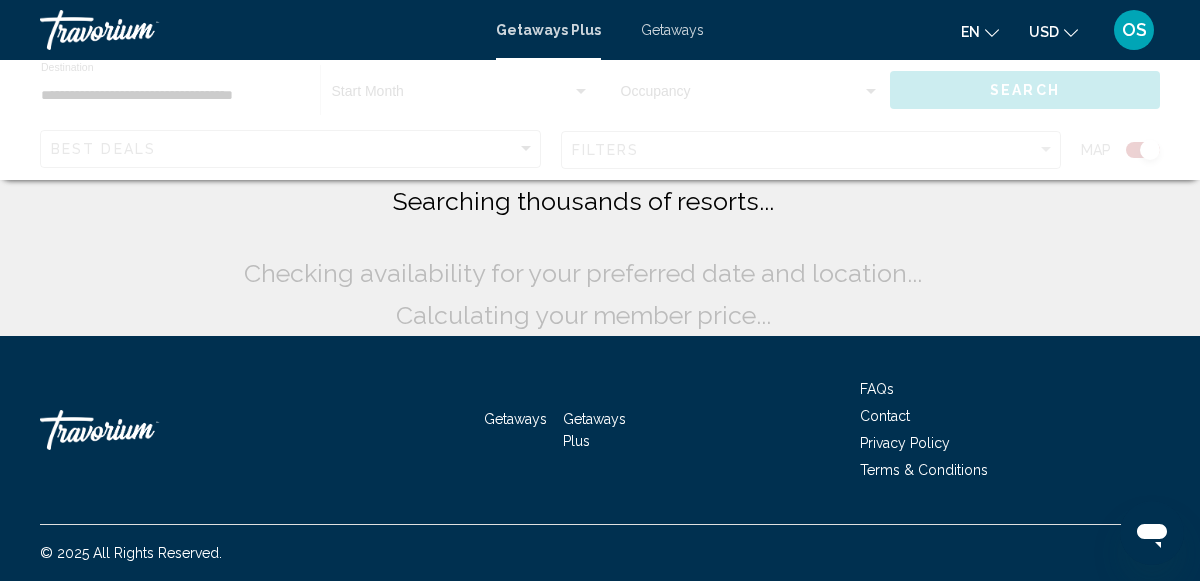 scroll, scrollTop: 0, scrollLeft: 0, axis: both 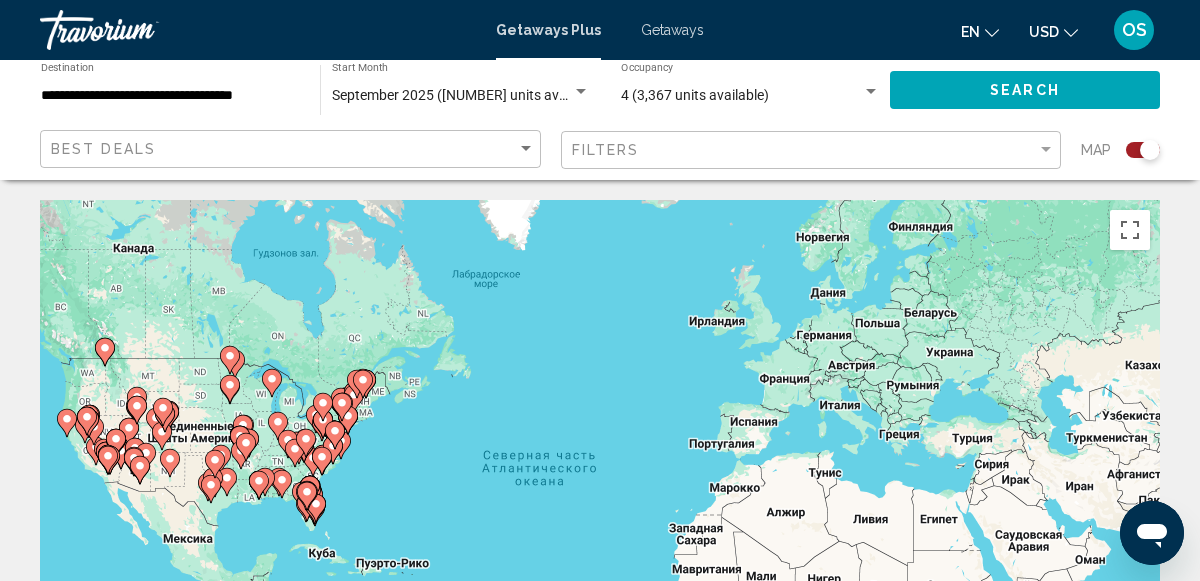 click at bounding box center [89, 423] 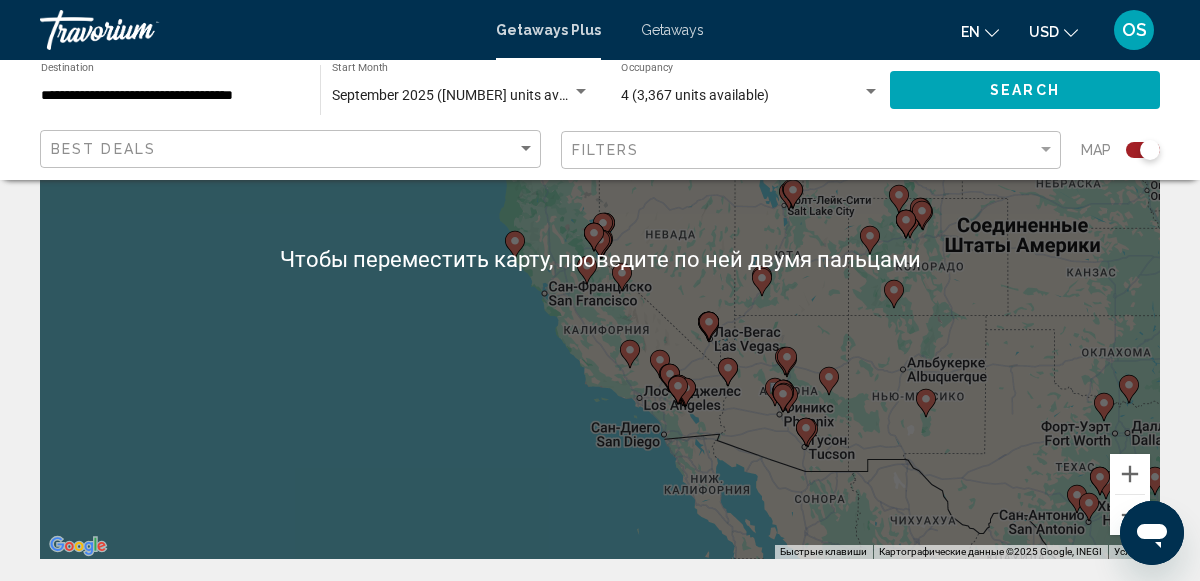 scroll, scrollTop: 243, scrollLeft: 0, axis: vertical 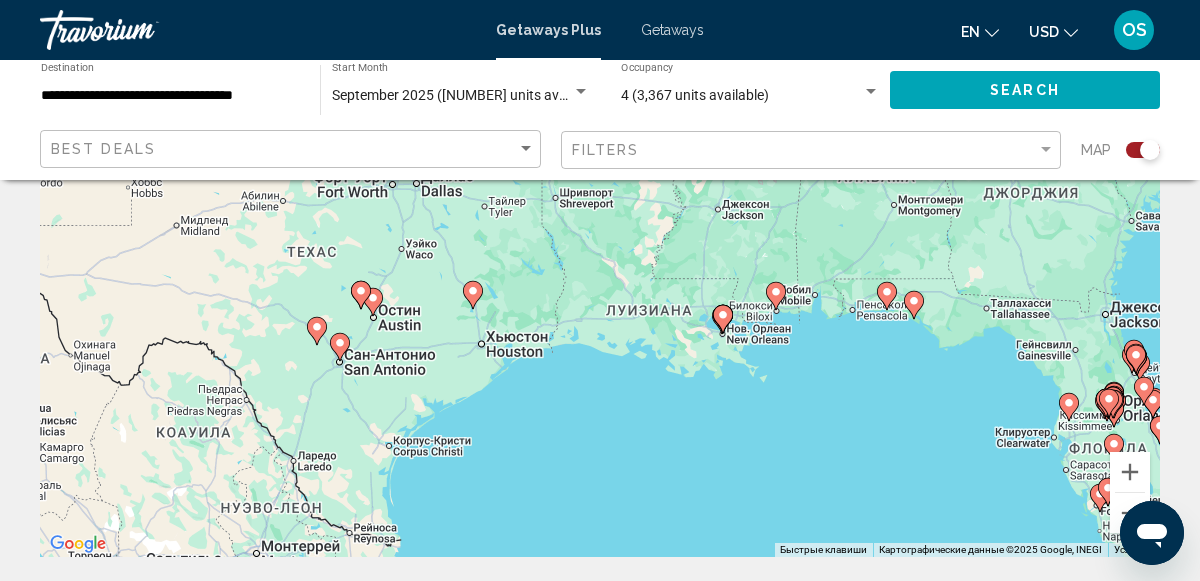 click at bounding box center (914, 305) 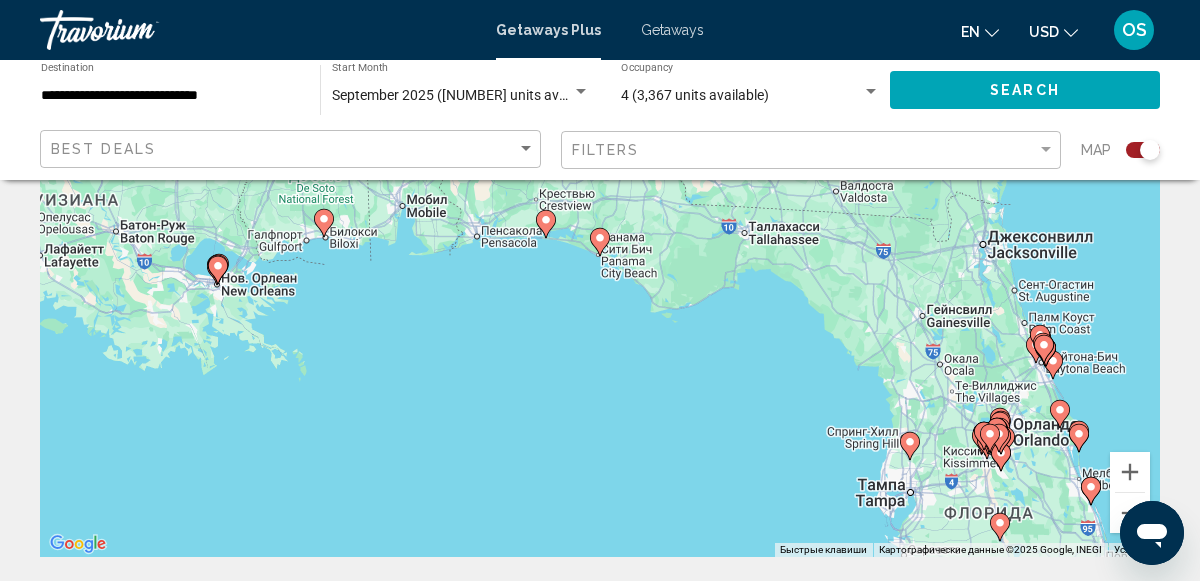 click 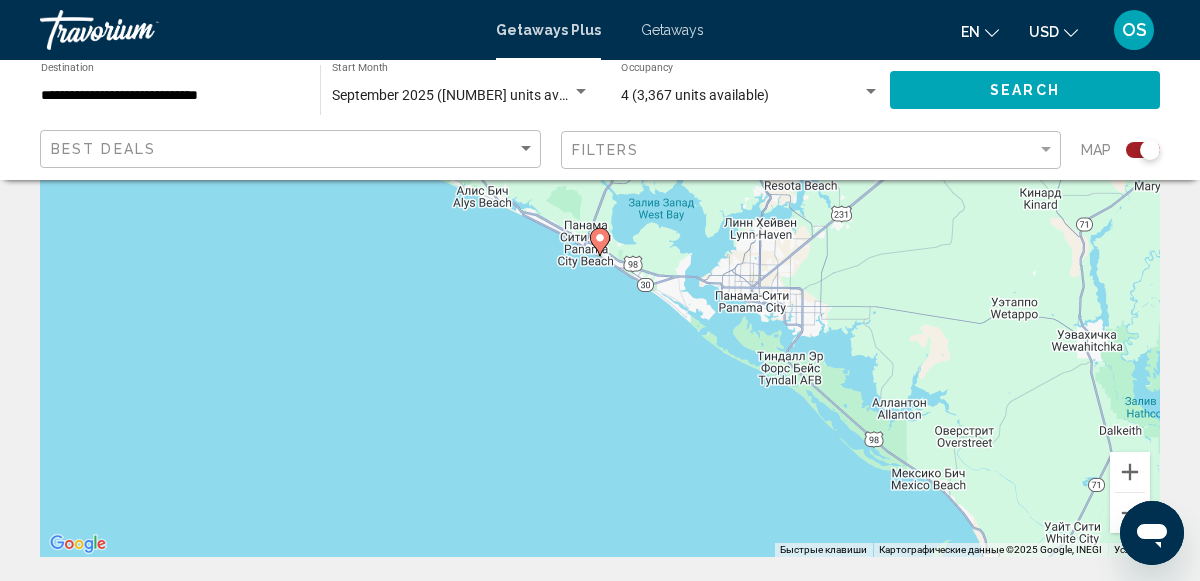 click 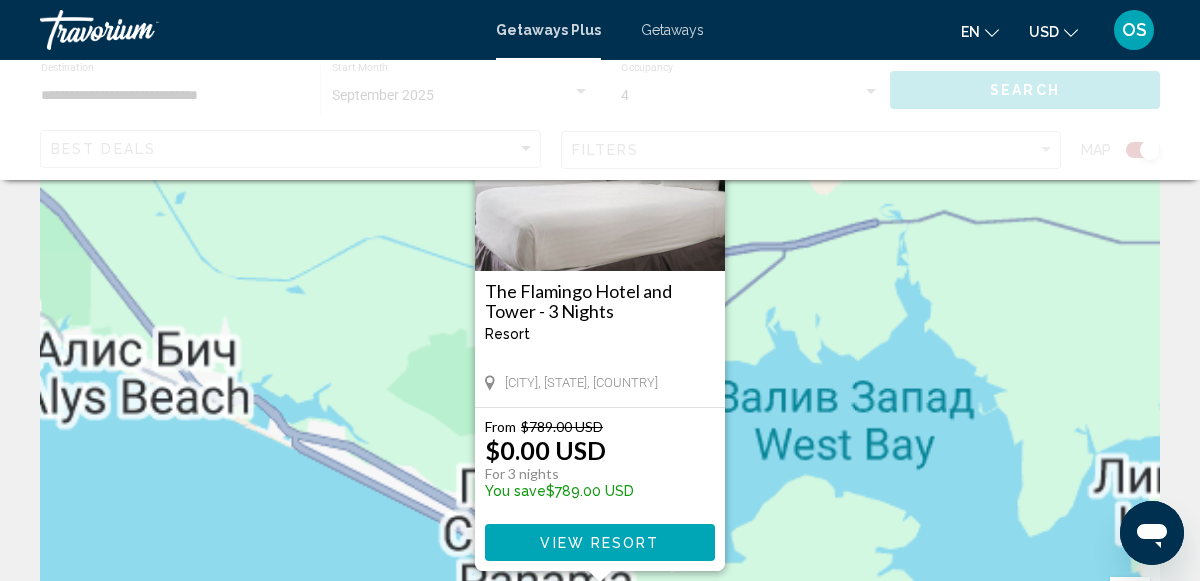scroll, scrollTop: 0, scrollLeft: 0, axis: both 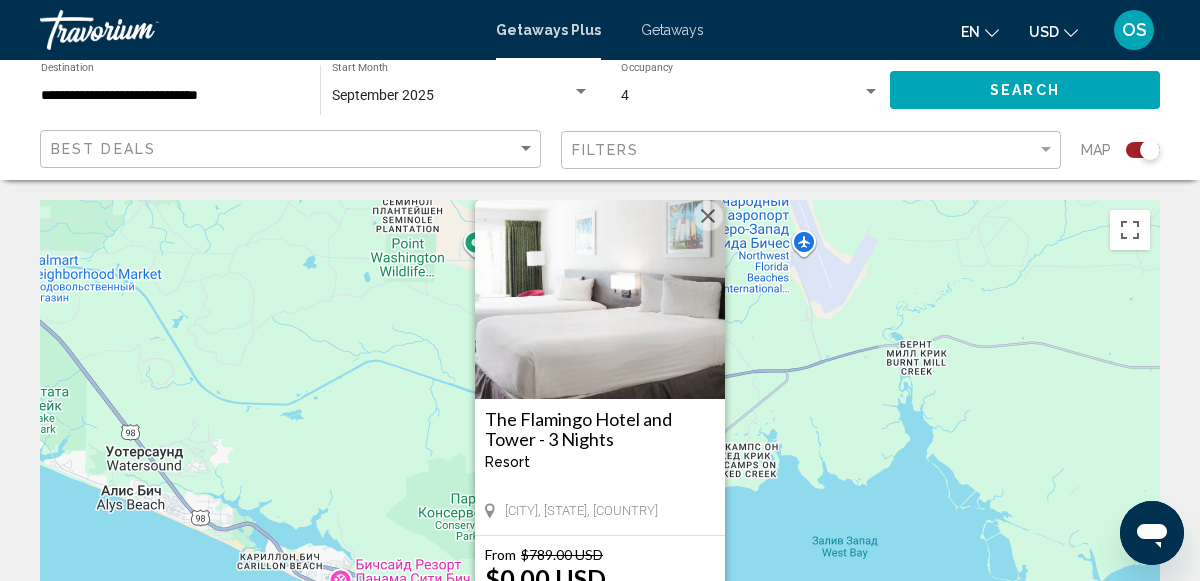 click on "The Flamingo Hotel and Tower - 3 Nights" at bounding box center (600, 429) 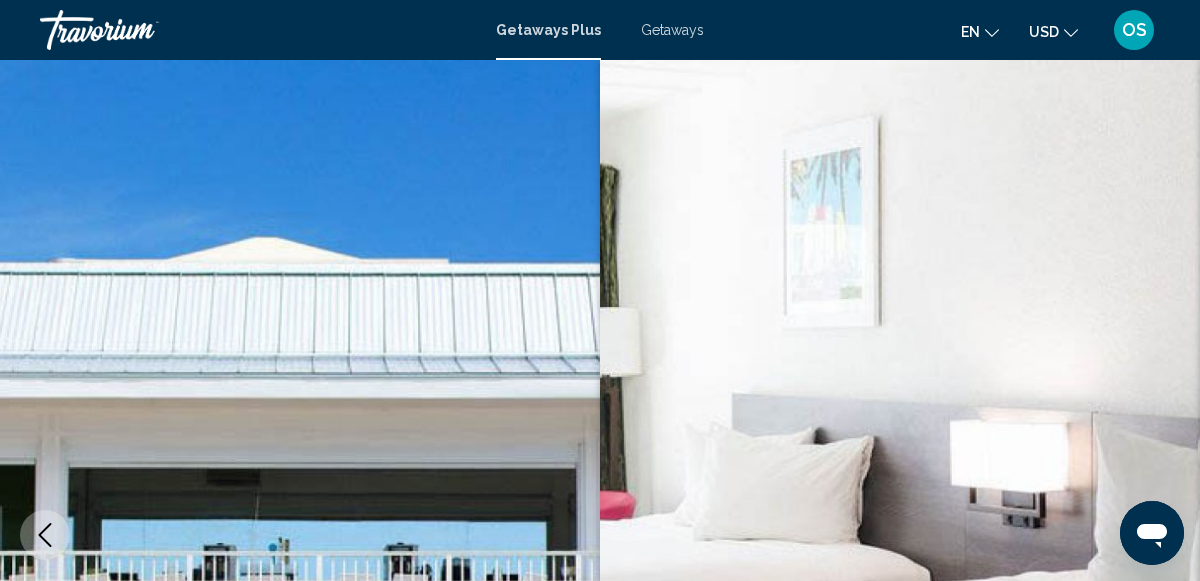 scroll, scrollTop: 243, scrollLeft: 0, axis: vertical 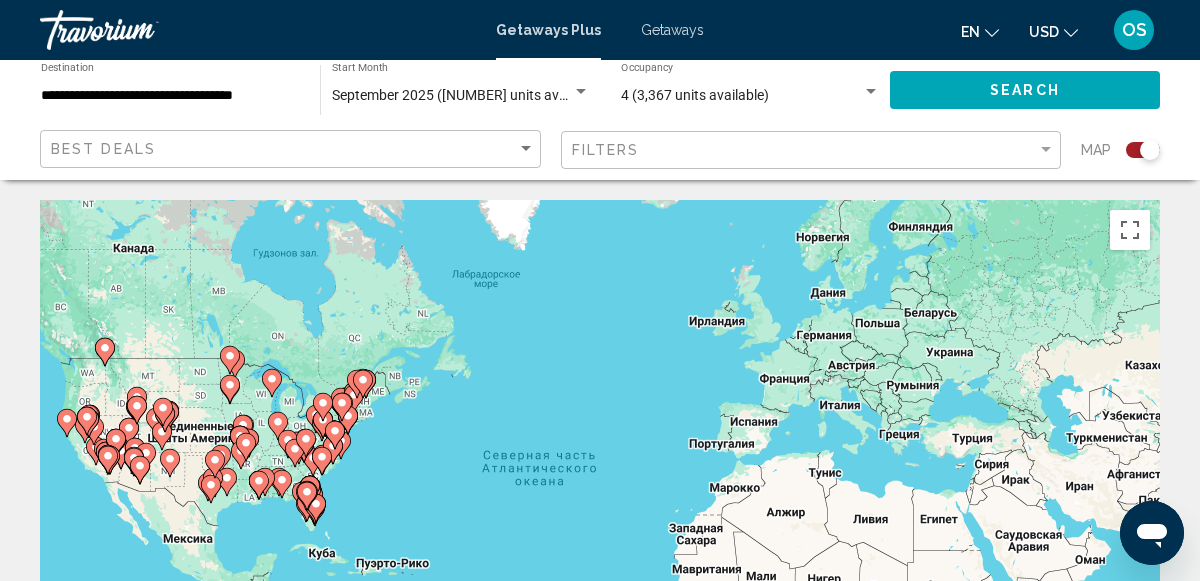 click 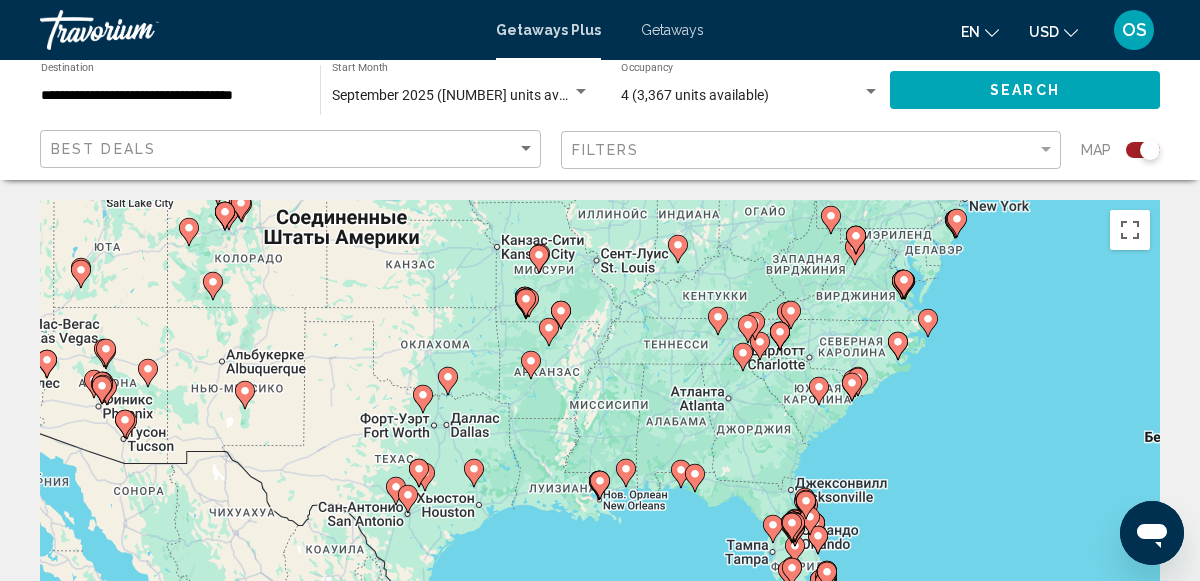 click 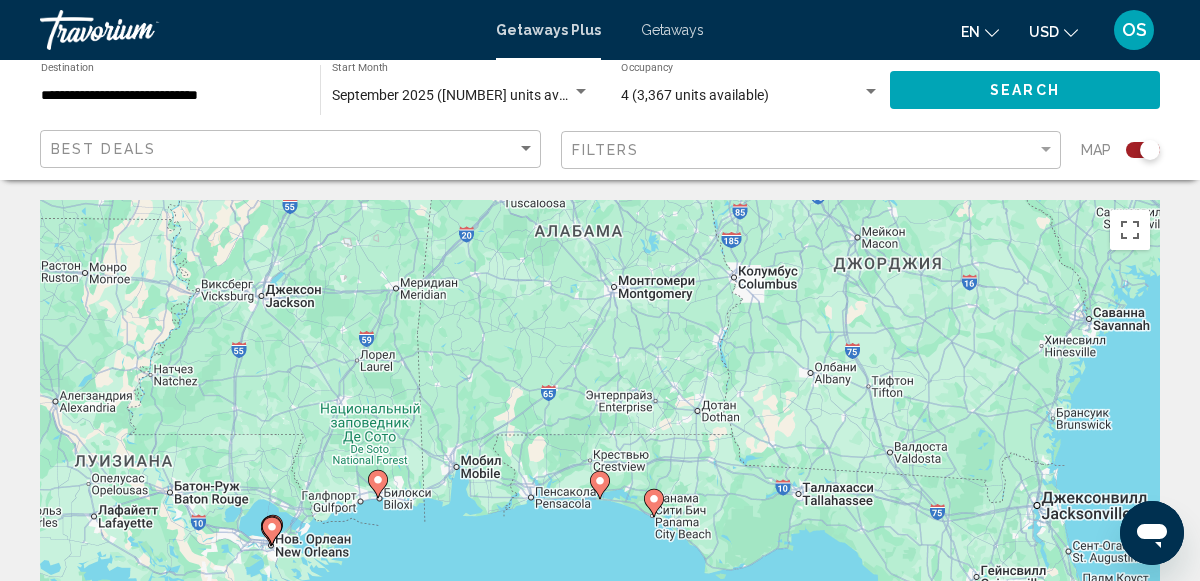 click 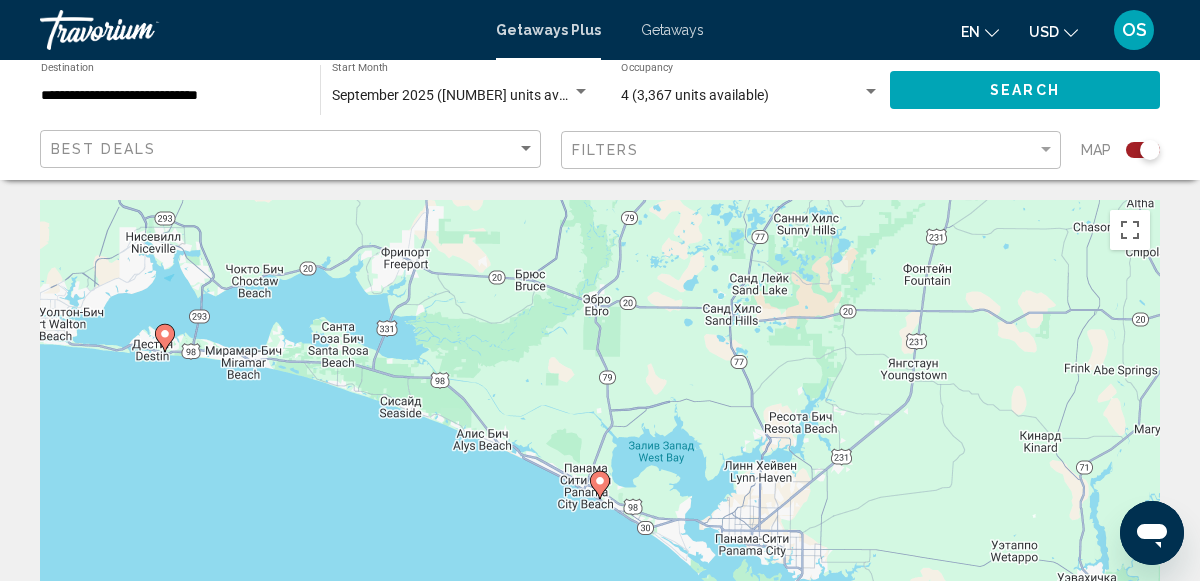 click 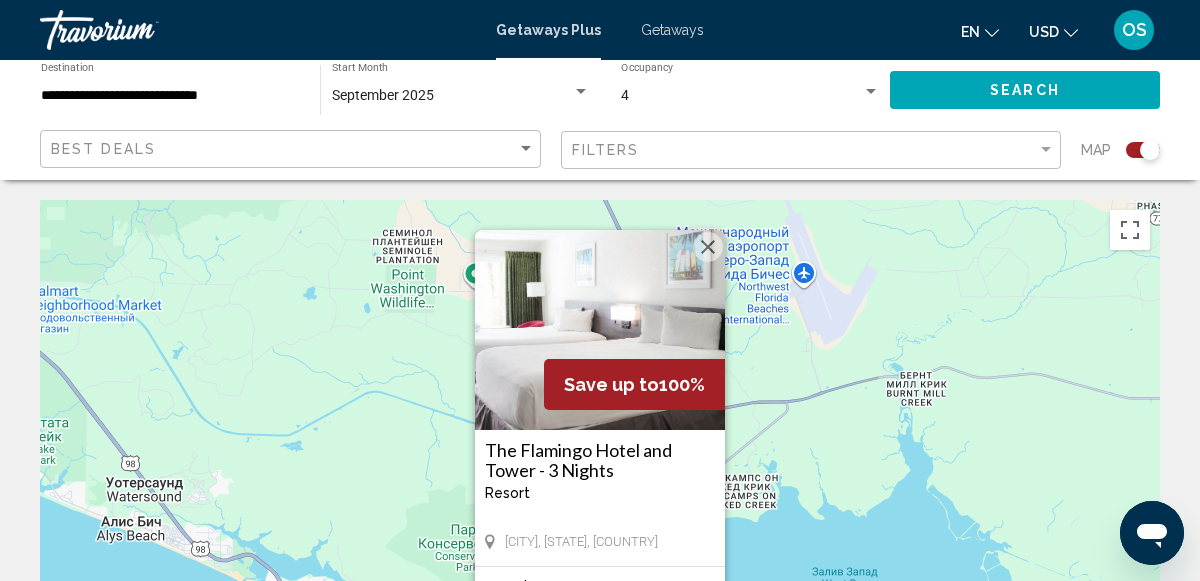 click at bounding box center [708, 247] 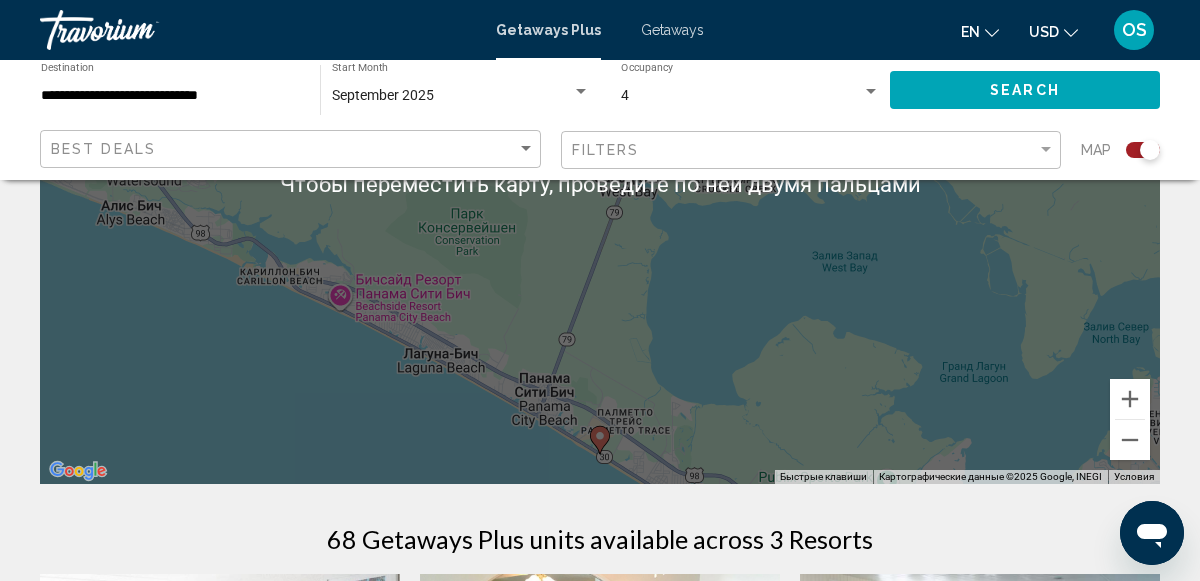 scroll, scrollTop: 333, scrollLeft: 0, axis: vertical 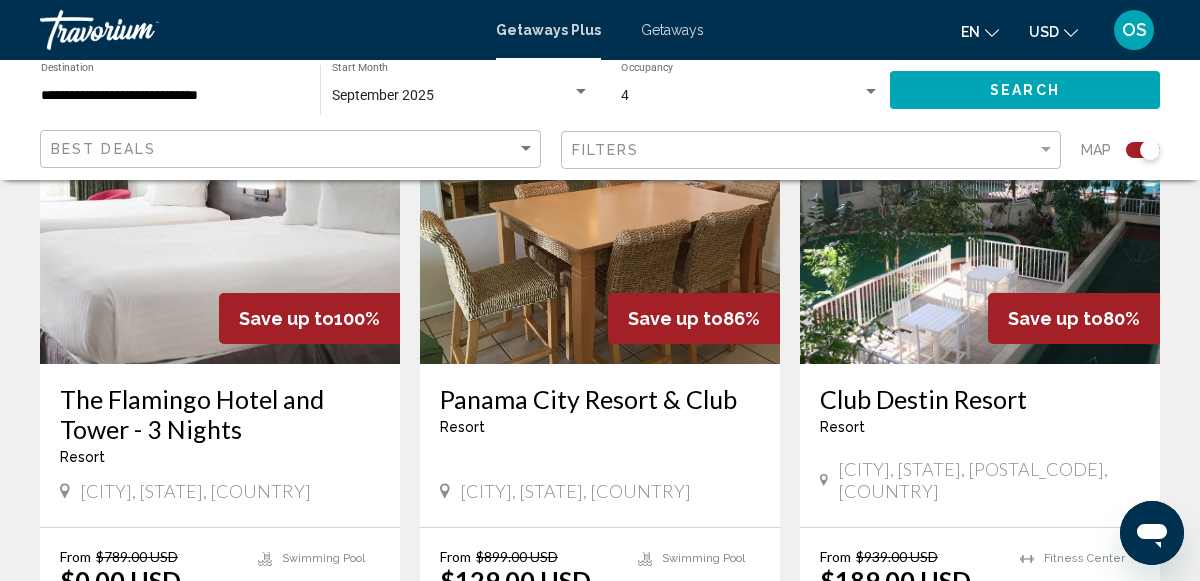 click on "Panama City Resort & Club" at bounding box center (600, 399) 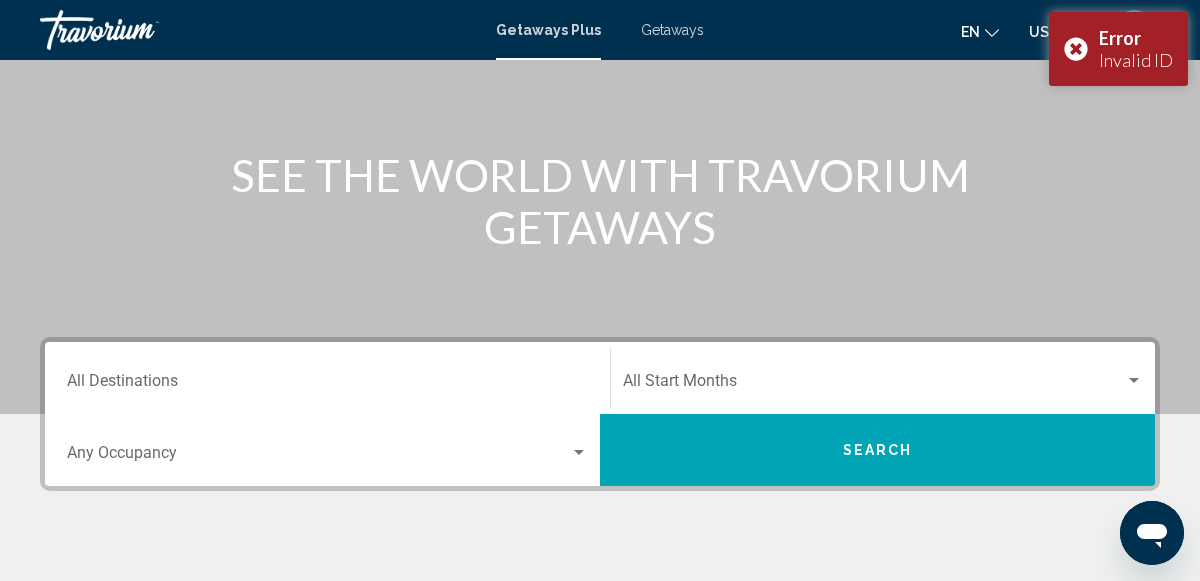 scroll, scrollTop: 185, scrollLeft: 0, axis: vertical 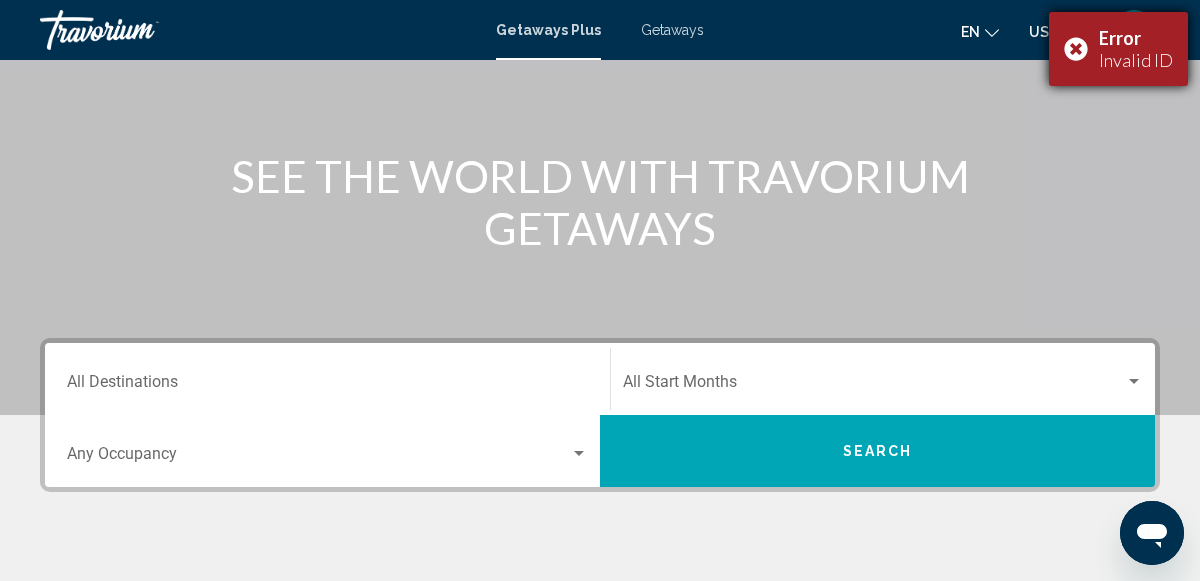 click on "Error   Invalid ID" at bounding box center [1118, 49] 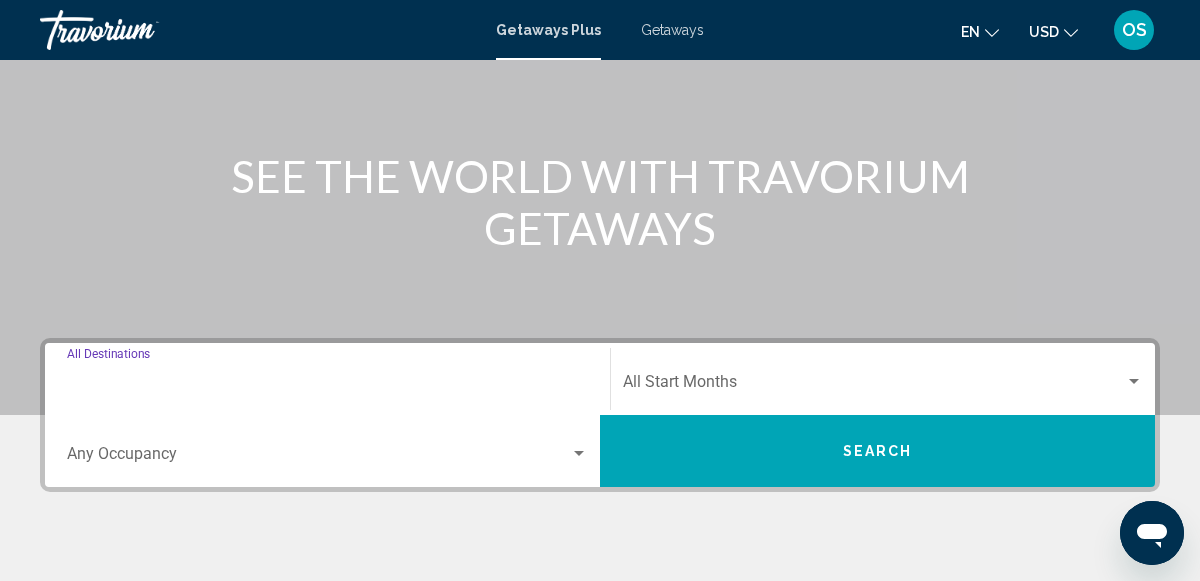 click on "Destination All Destinations" at bounding box center [327, 386] 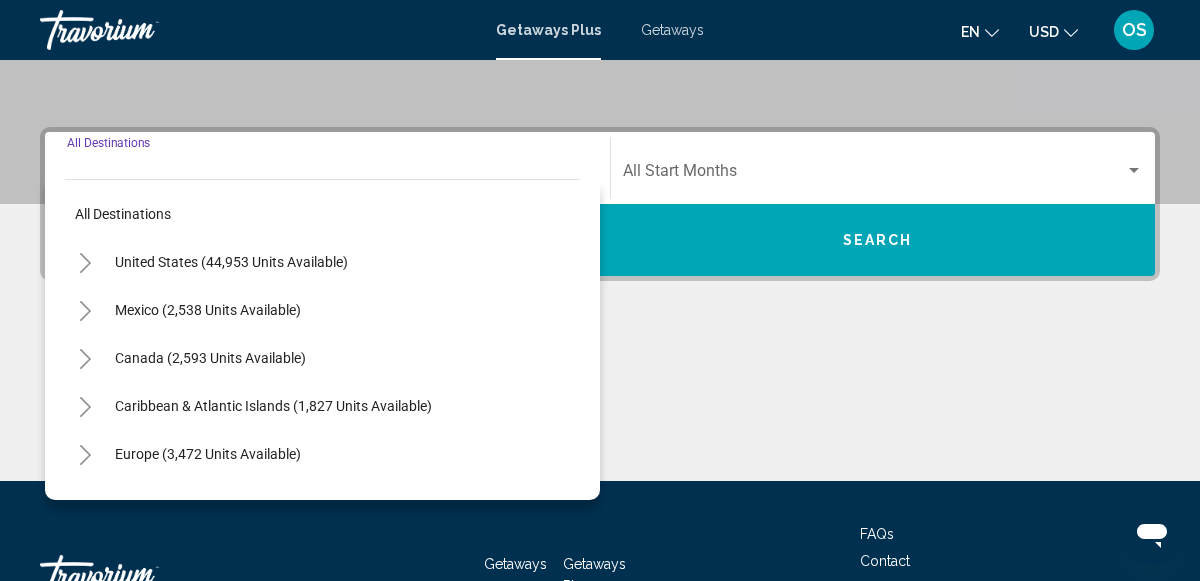 scroll, scrollTop: 458, scrollLeft: 0, axis: vertical 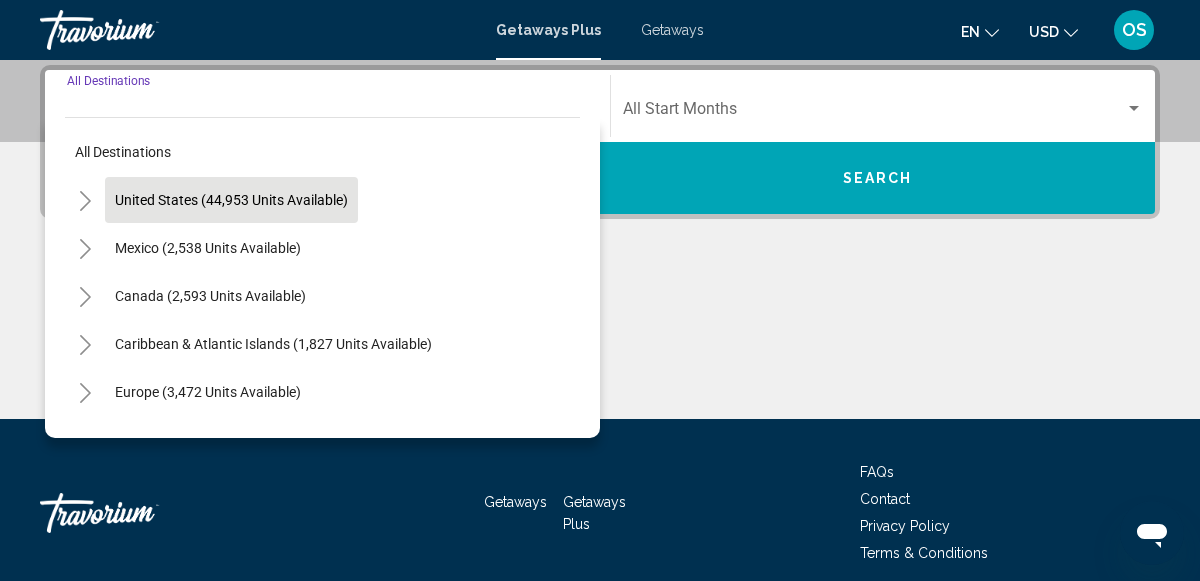 click on "United States (44,953 units available)" at bounding box center (208, 248) 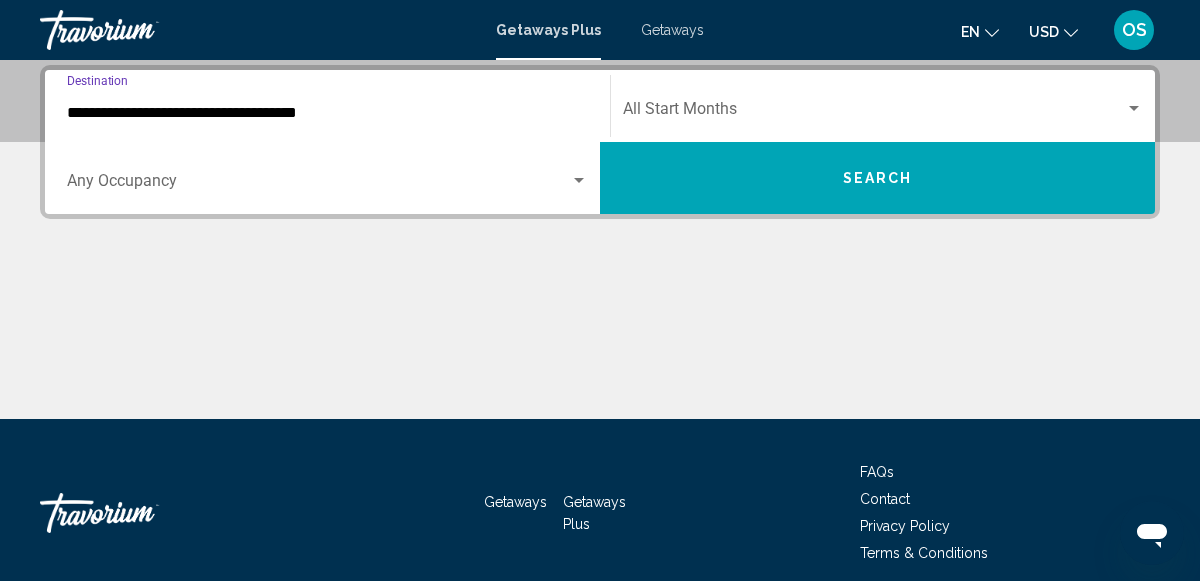 click at bounding box center (1134, 108) 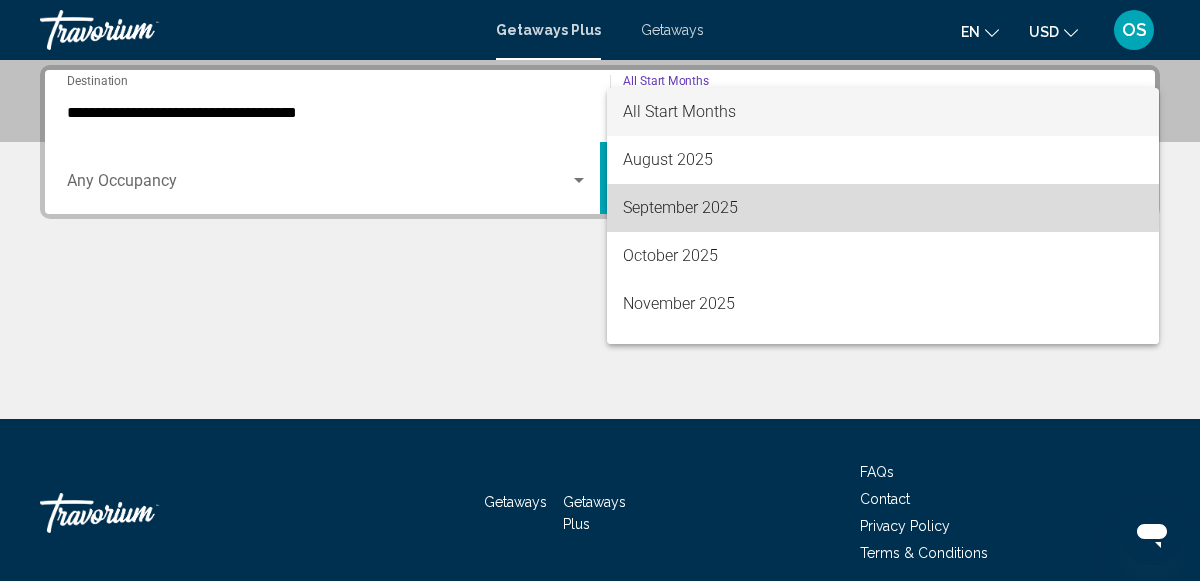 click on "September 2025" at bounding box center [883, 208] 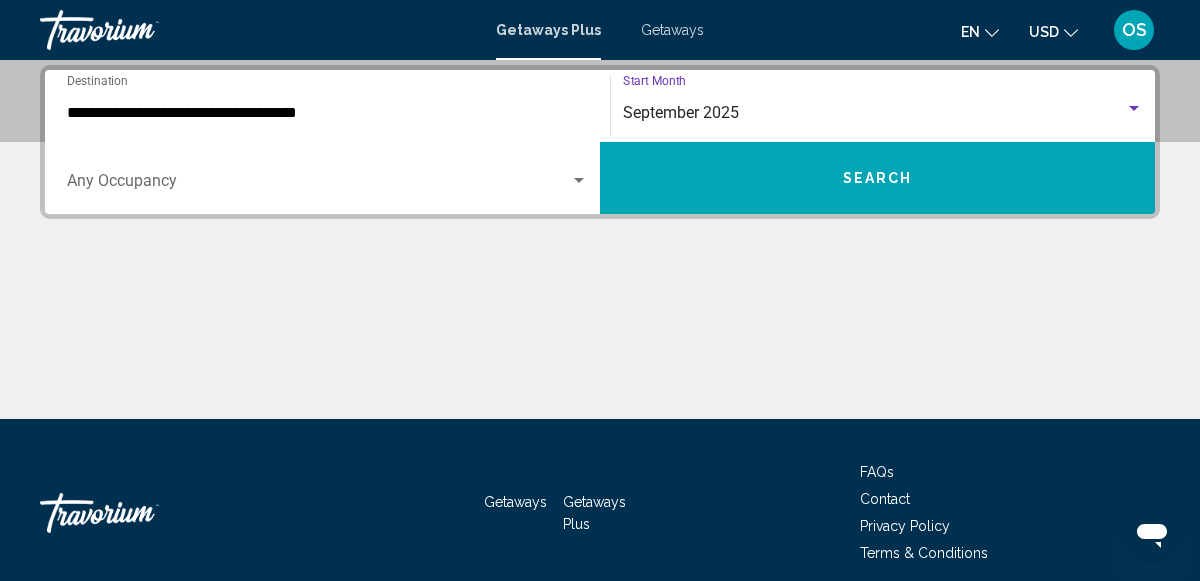 click at bounding box center [579, 180] 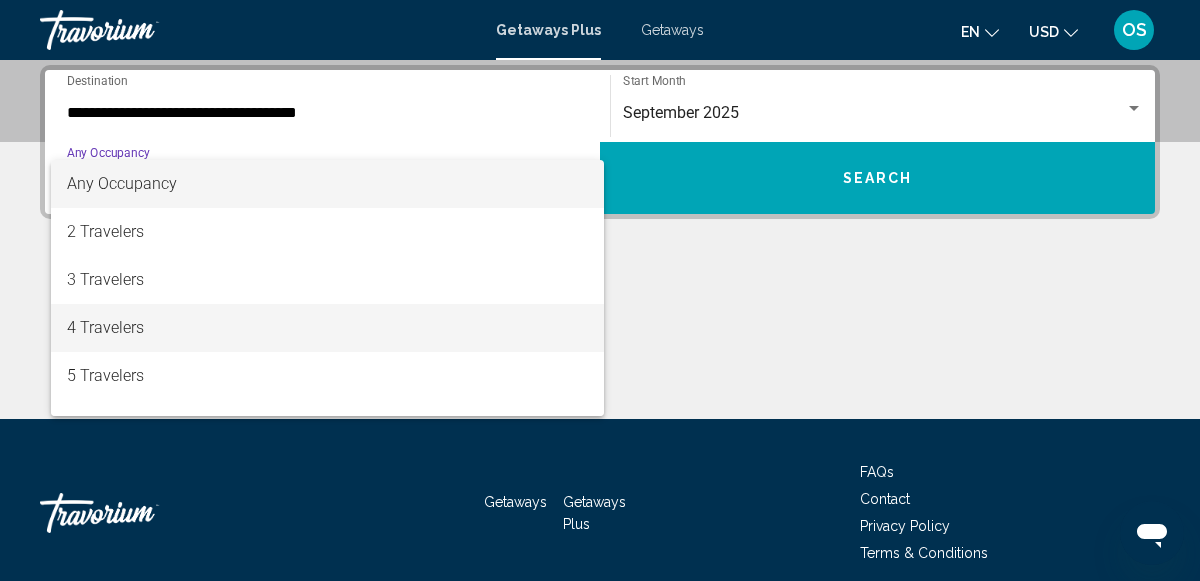 click on "4 Travelers" at bounding box center [327, 328] 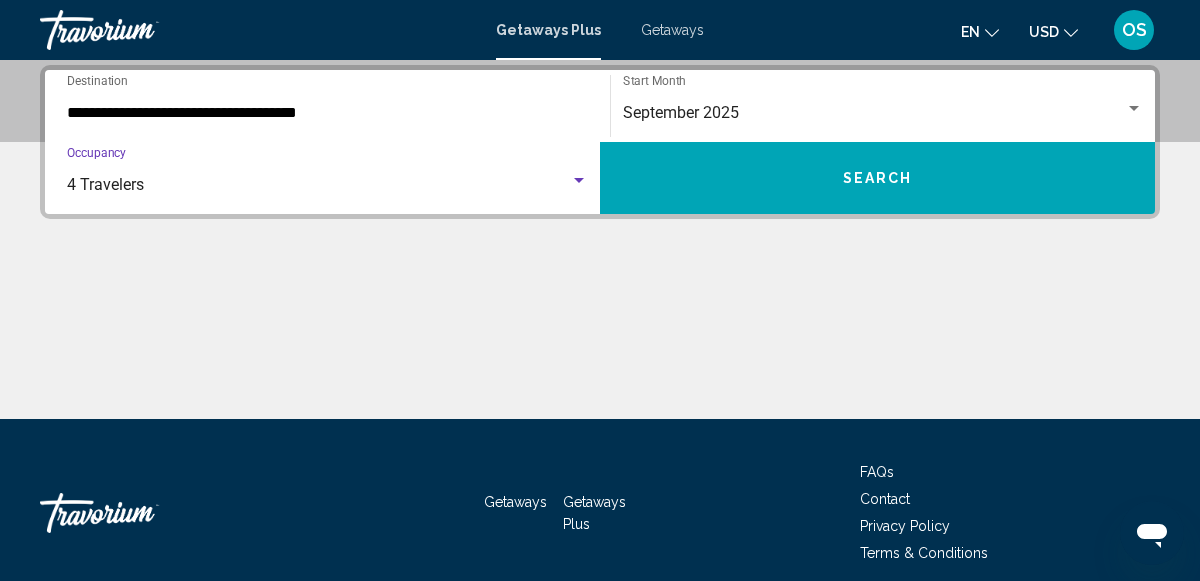 click on "Search" at bounding box center [878, 179] 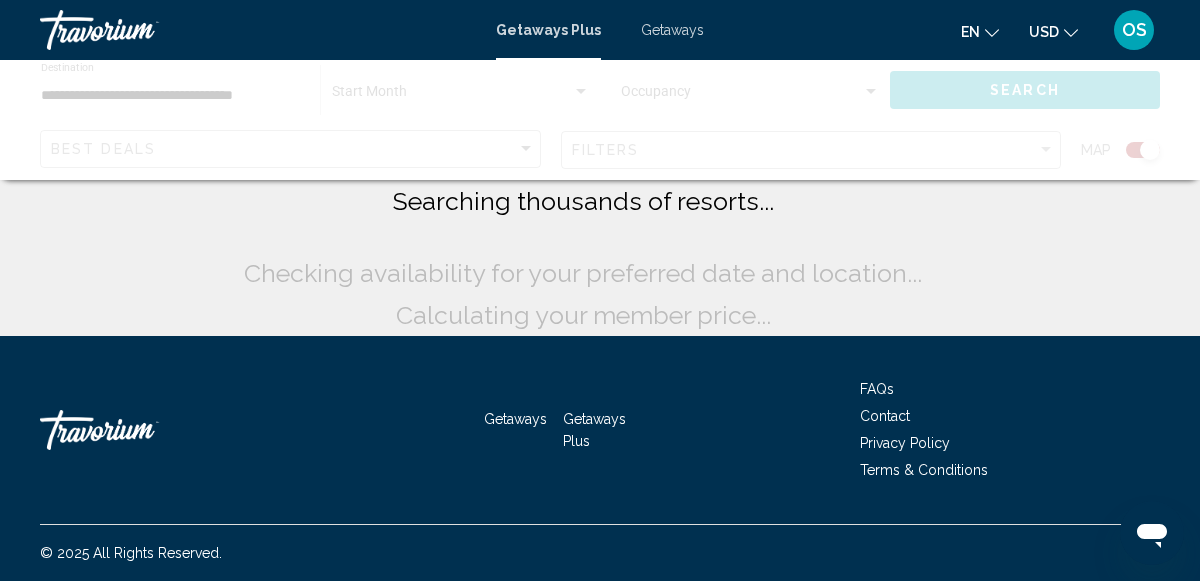 scroll, scrollTop: 0, scrollLeft: 0, axis: both 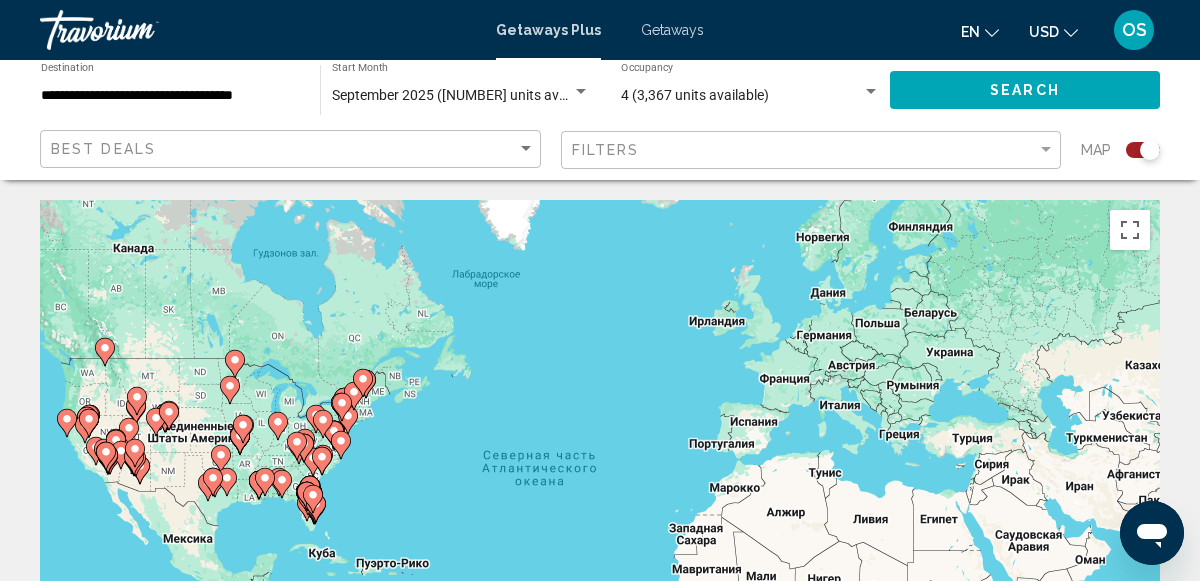 click on "Чтобы активировать перетаскивание с помощью клавиатуры, нажмите Alt + Ввод. После этого перемещайте маркер, используя клавиши со стрелками. Чтобы завершить перетаскивание, нажмите клавишу Ввод. Чтобы отменить действие, нажмите клавишу Esc." at bounding box center [600, 500] 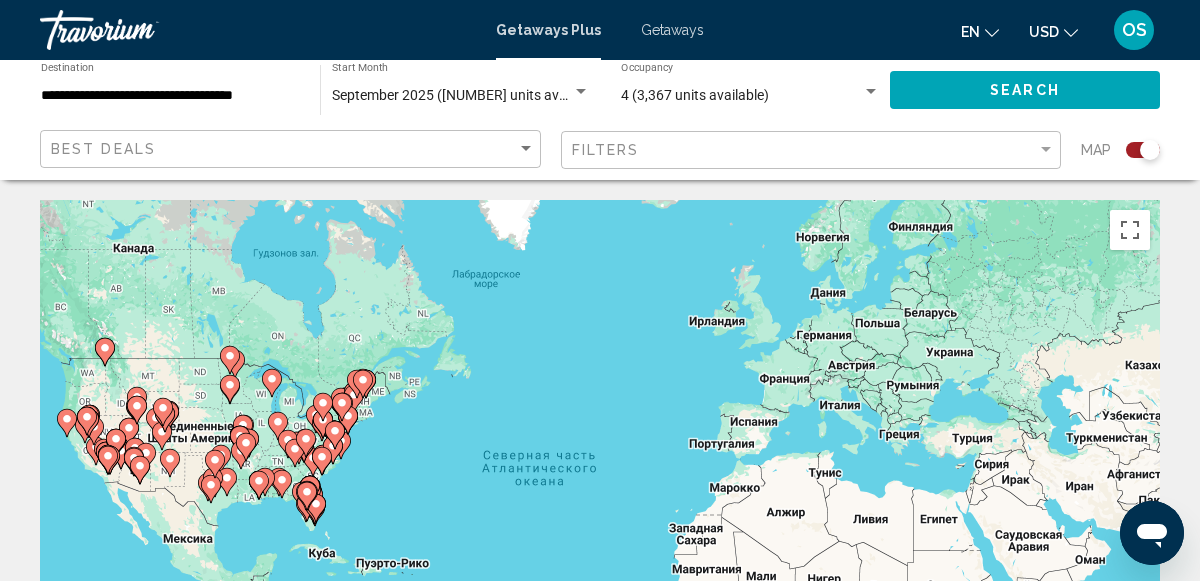 click at bounding box center [282, 484] 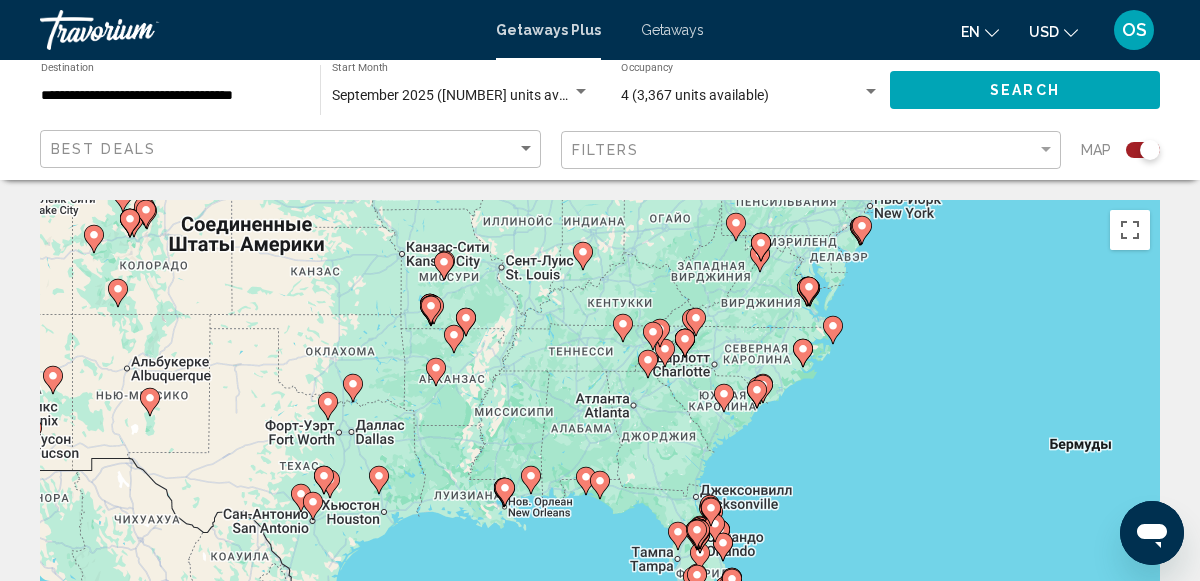 click 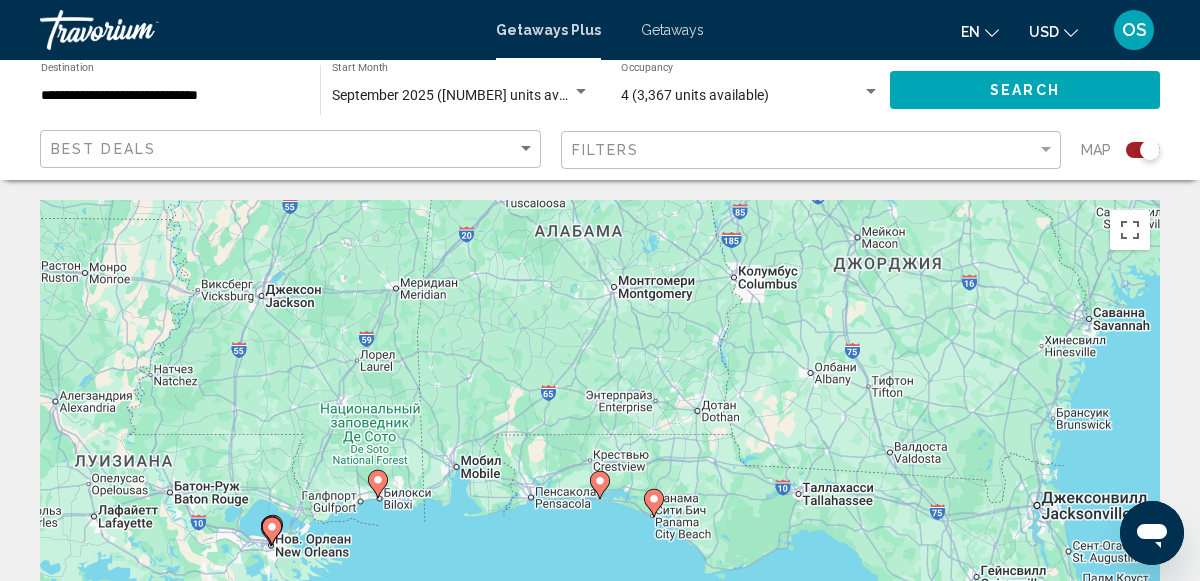 click 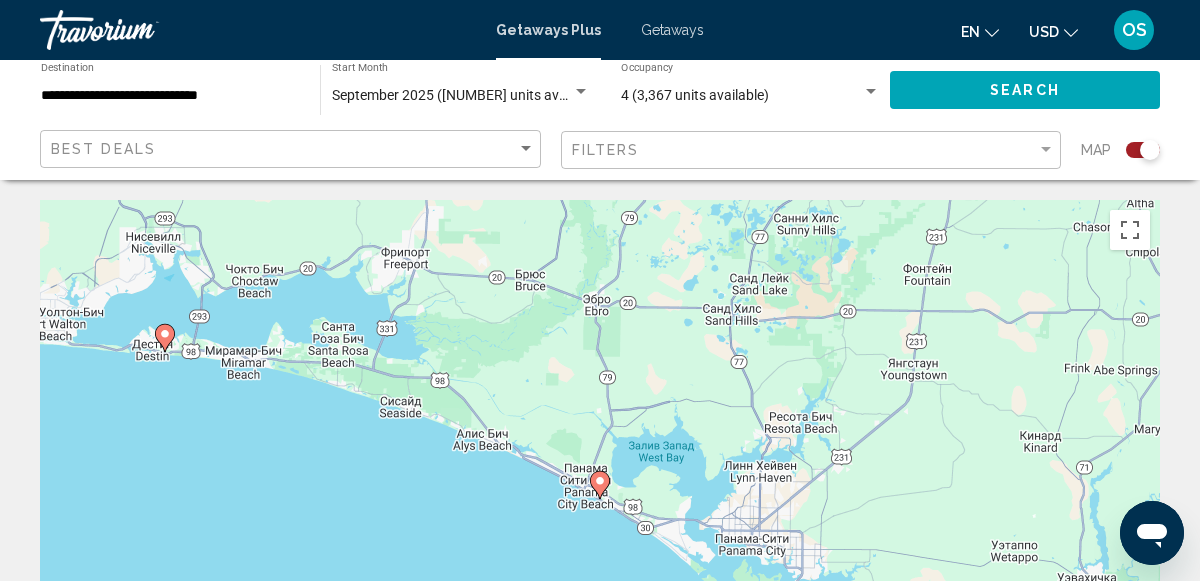 click 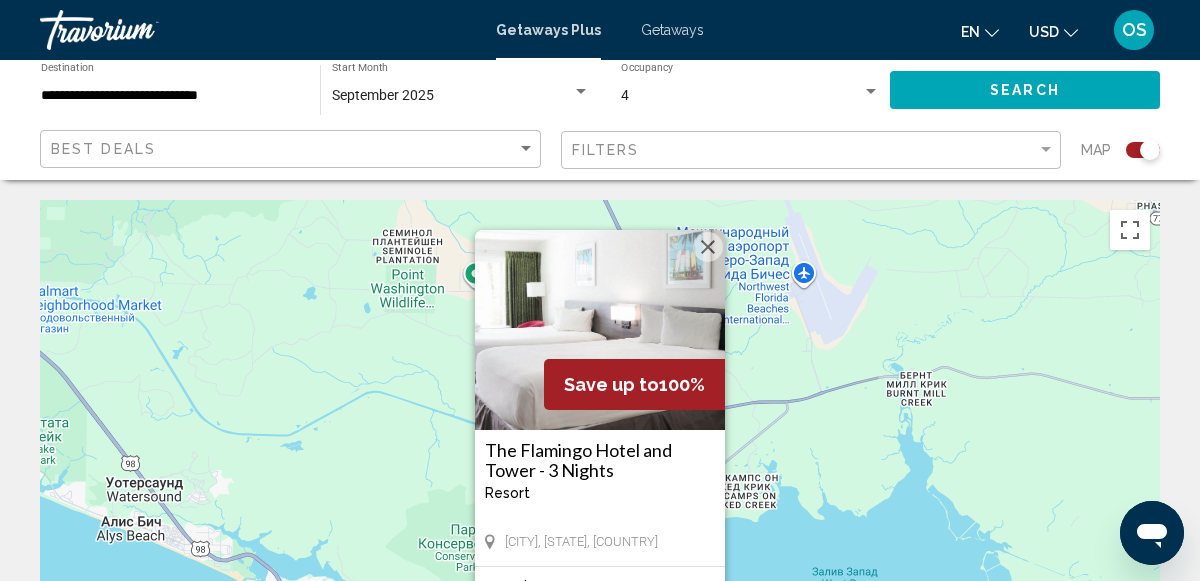 click at bounding box center (708, 247) 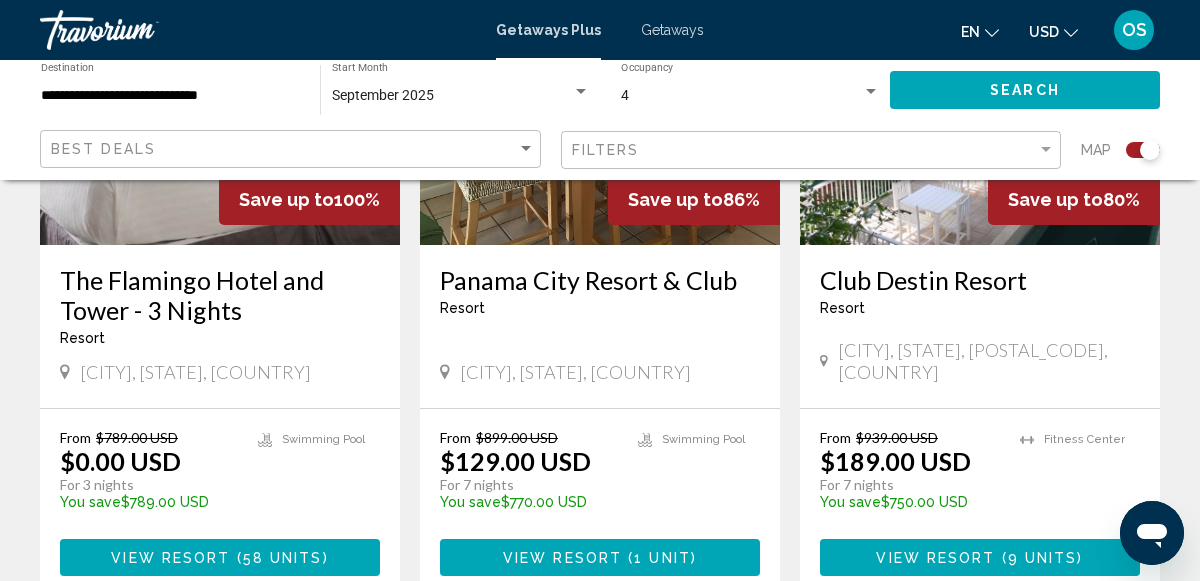 scroll, scrollTop: 969, scrollLeft: 0, axis: vertical 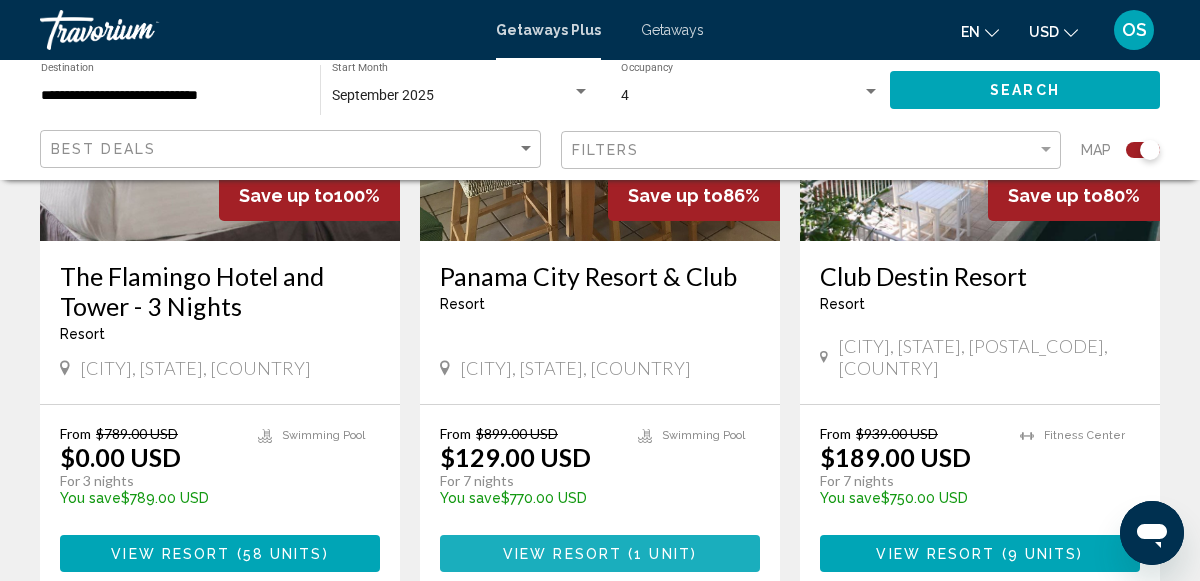 click on "View Resort" at bounding box center [562, 554] 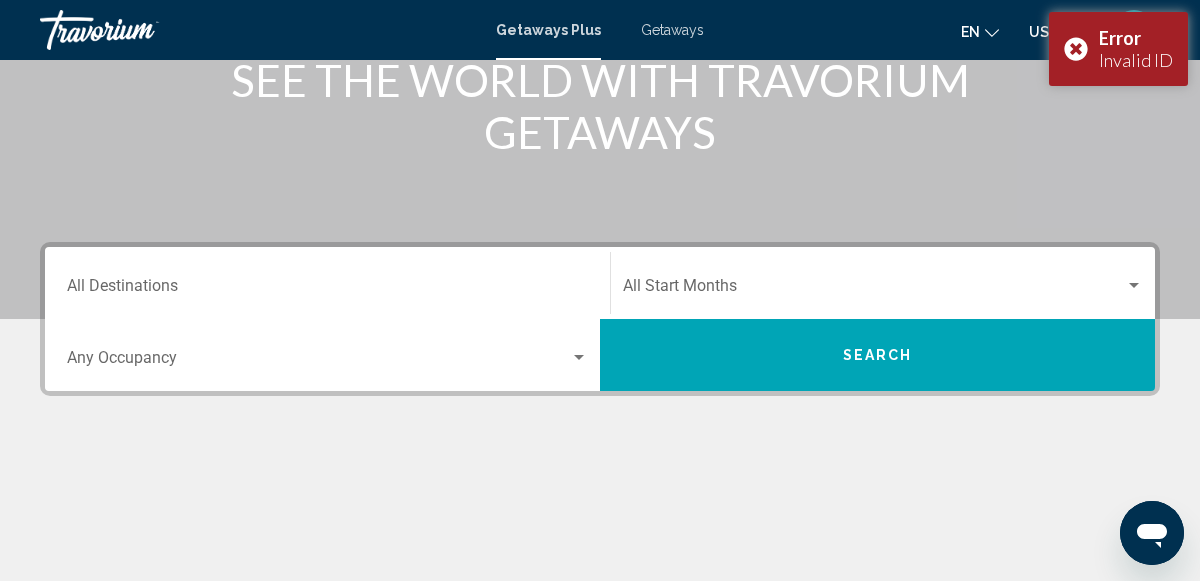 scroll, scrollTop: 282, scrollLeft: 0, axis: vertical 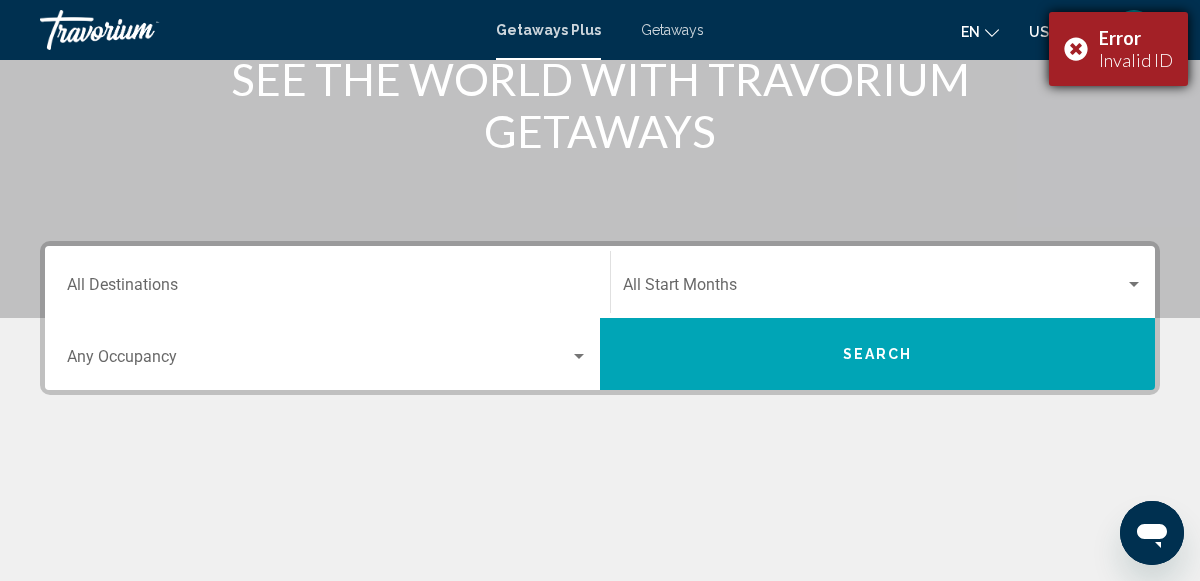 click on "Error   Invalid ID" at bounding box center [1118, 49] 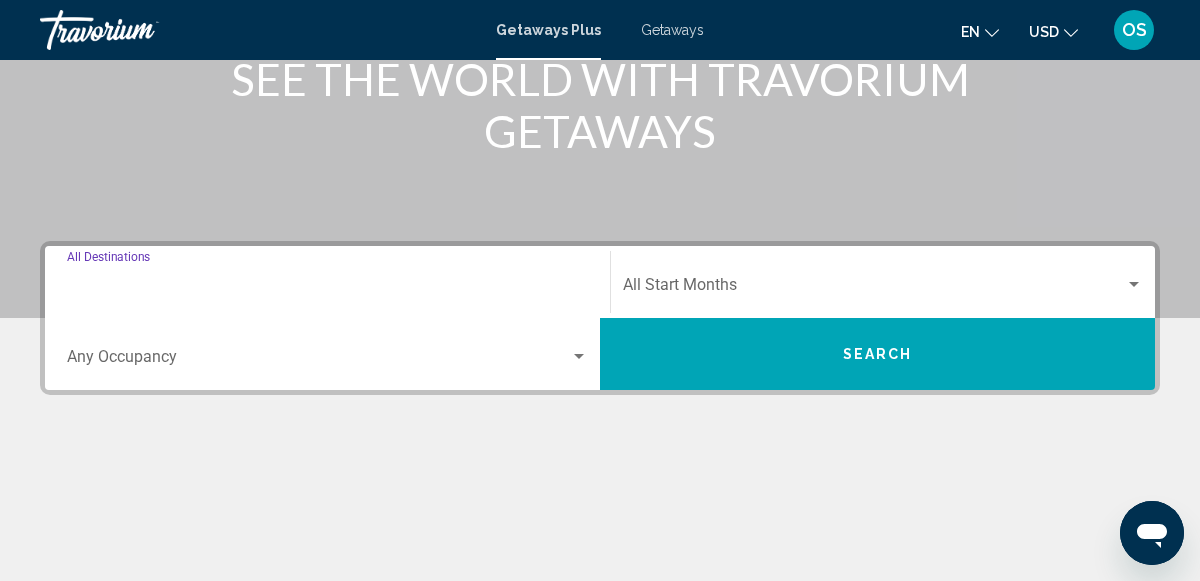 click on "Destination All Destinations" at bounding box center [327, 289] 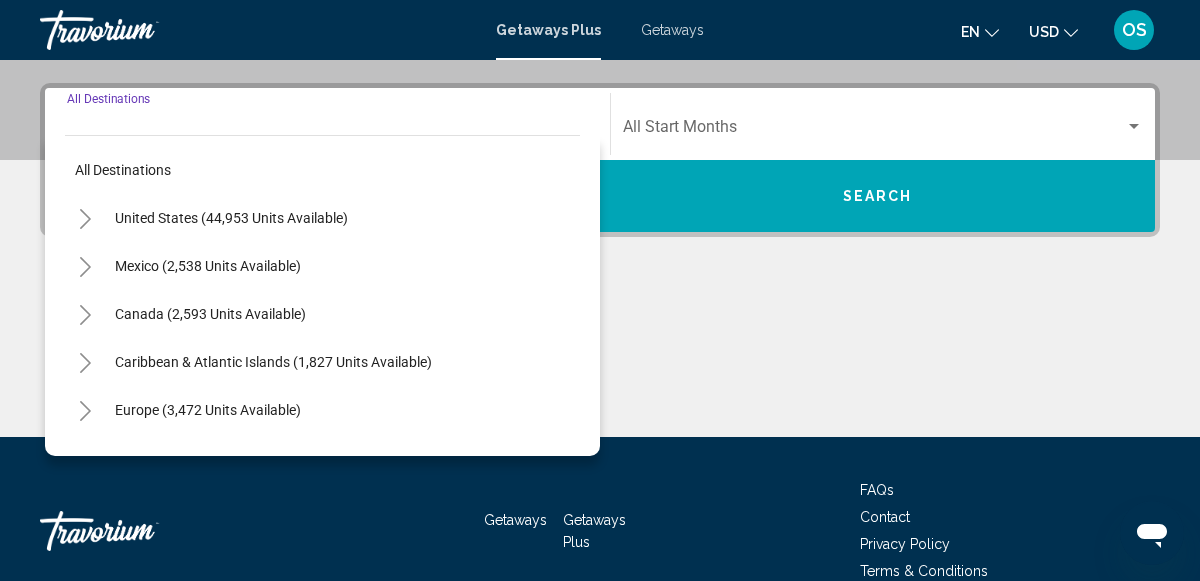 scroll, scrollTop: 458, scrollLeft: 0, axis: vertical 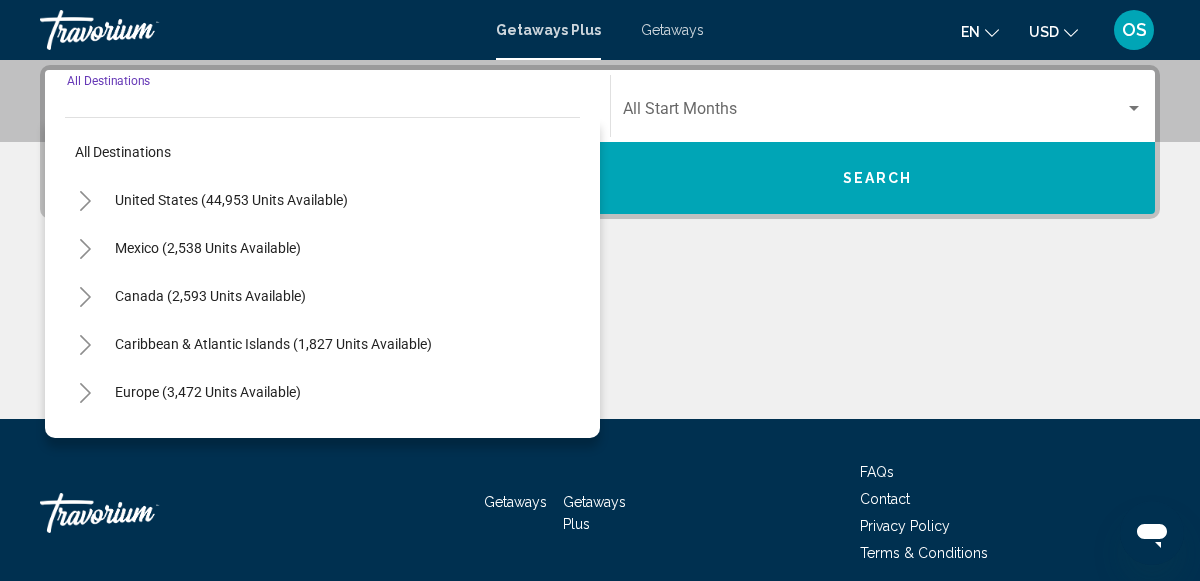 click on "United States (44,953 units available)" at bounding box center [322, 248] 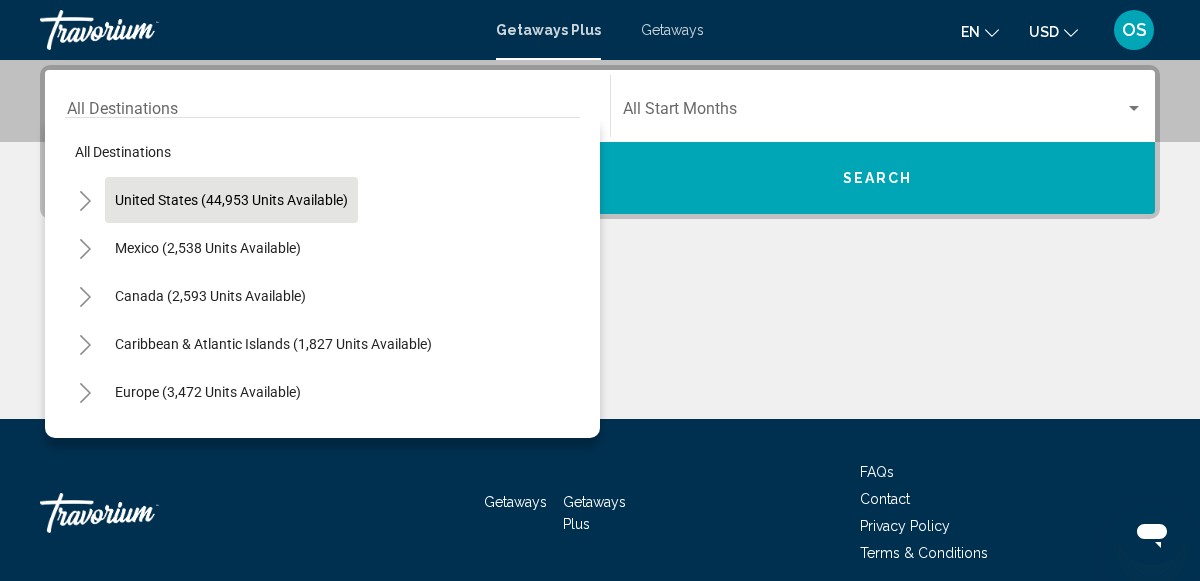 click on "United States (44,953 units available)" at bounding box center (208, 248) 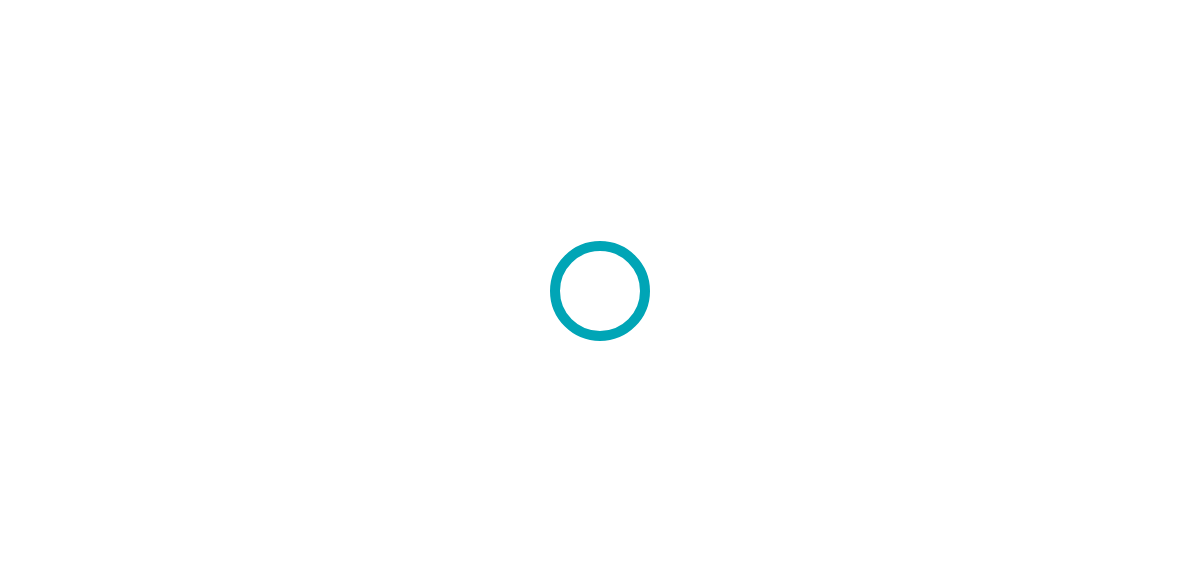 scroll, scrollTop: 0, scrollLeft: 0, axis: both 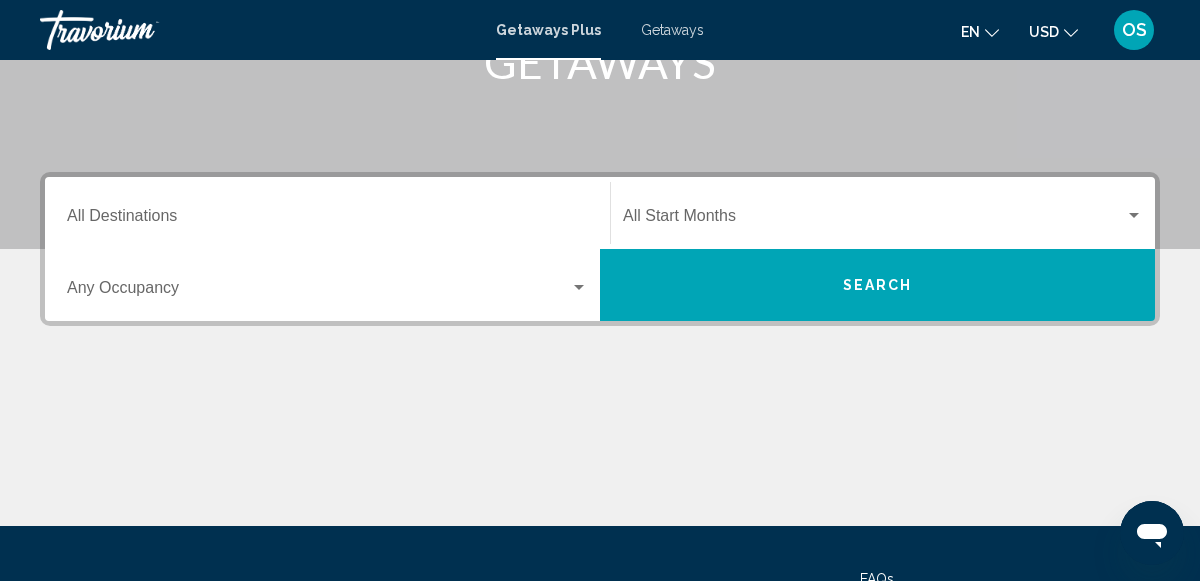 click on "Destination All Destinations" at bounding box center [327, 213] 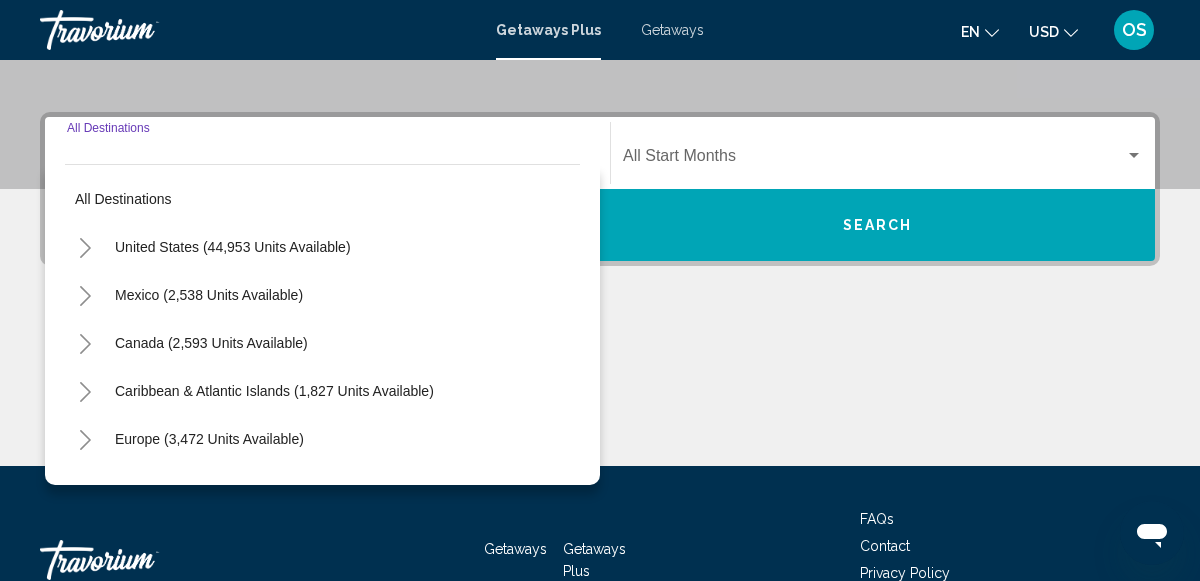 scroll, scrollTop: 458, scrollLeft: 0, axis: vertical 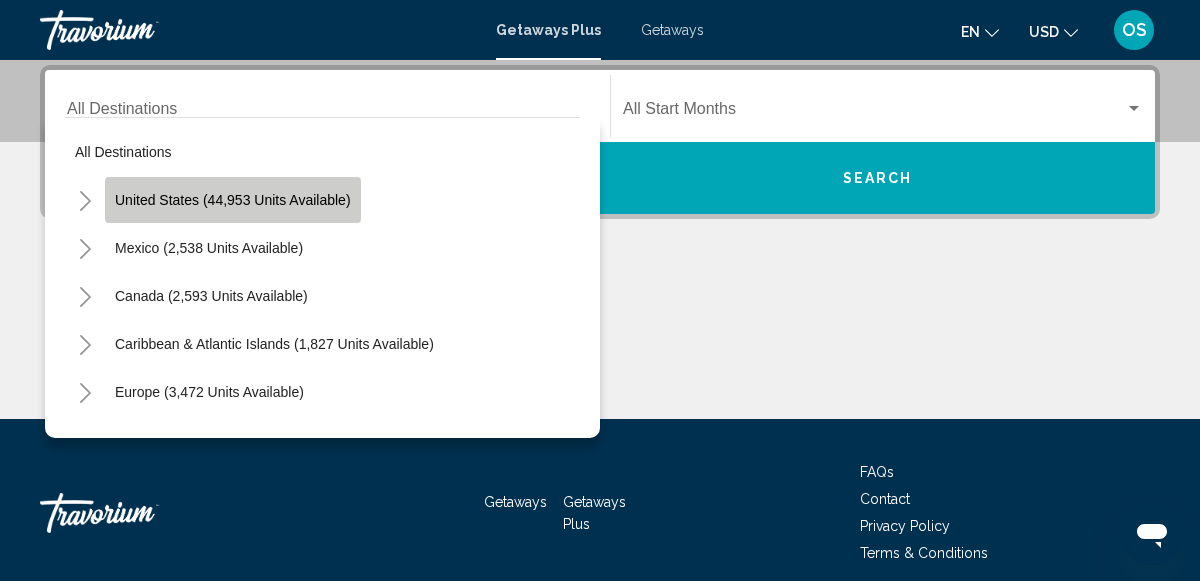 click on "United States (44,953 units available)" 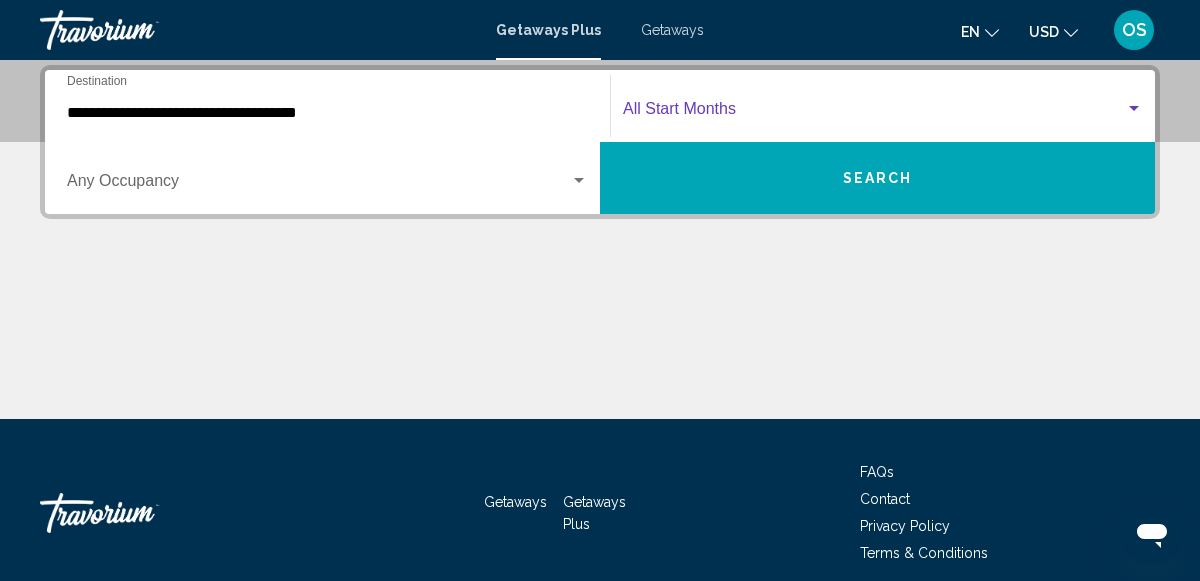 click at bounding box center (1134, 108) 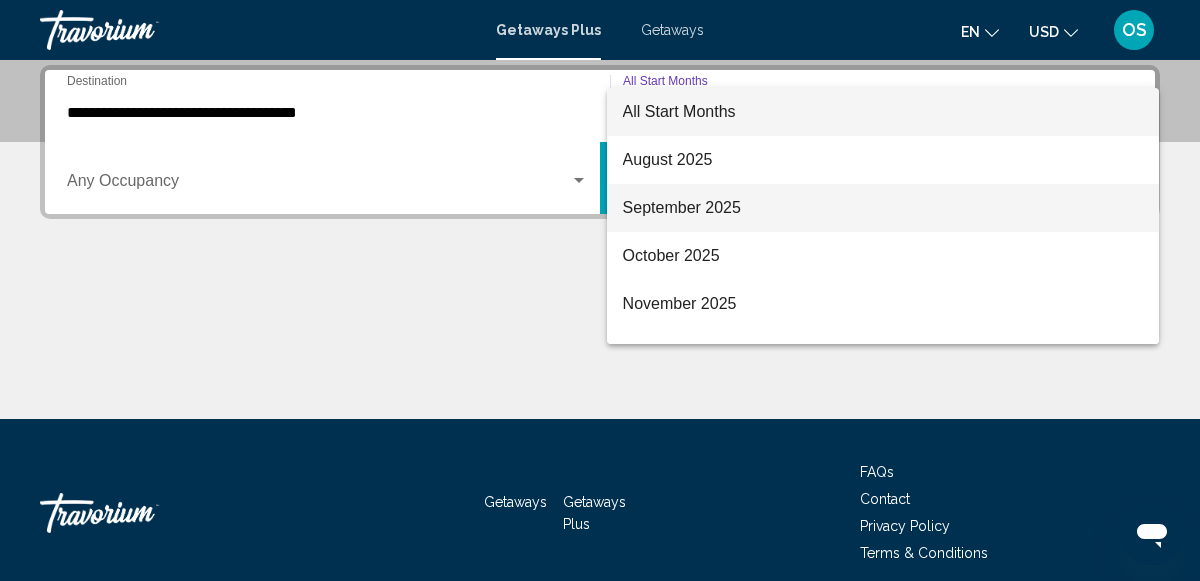 click on "September 2025" at bounding box center (883, 208) 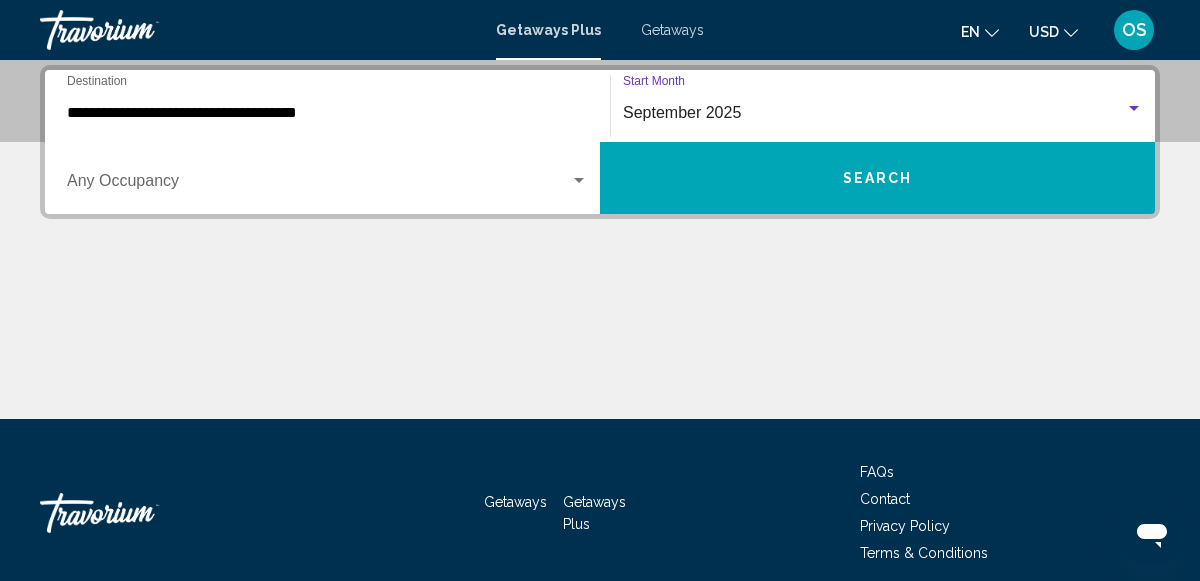 click at bounding box center [579, 181] 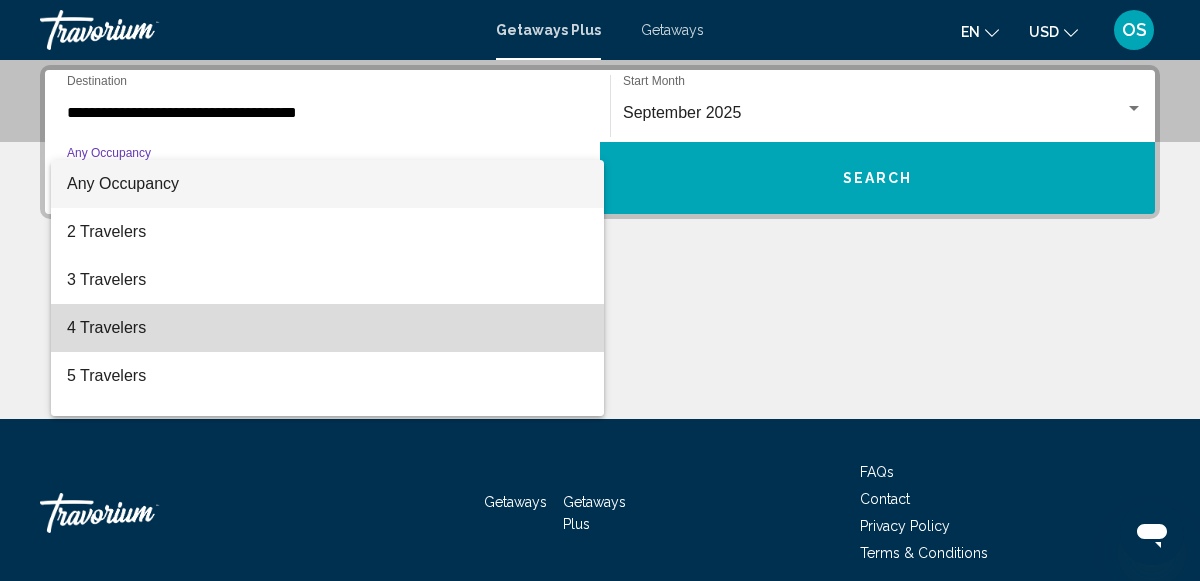 click on "4 Travelers" at bounding box center [327, 328] 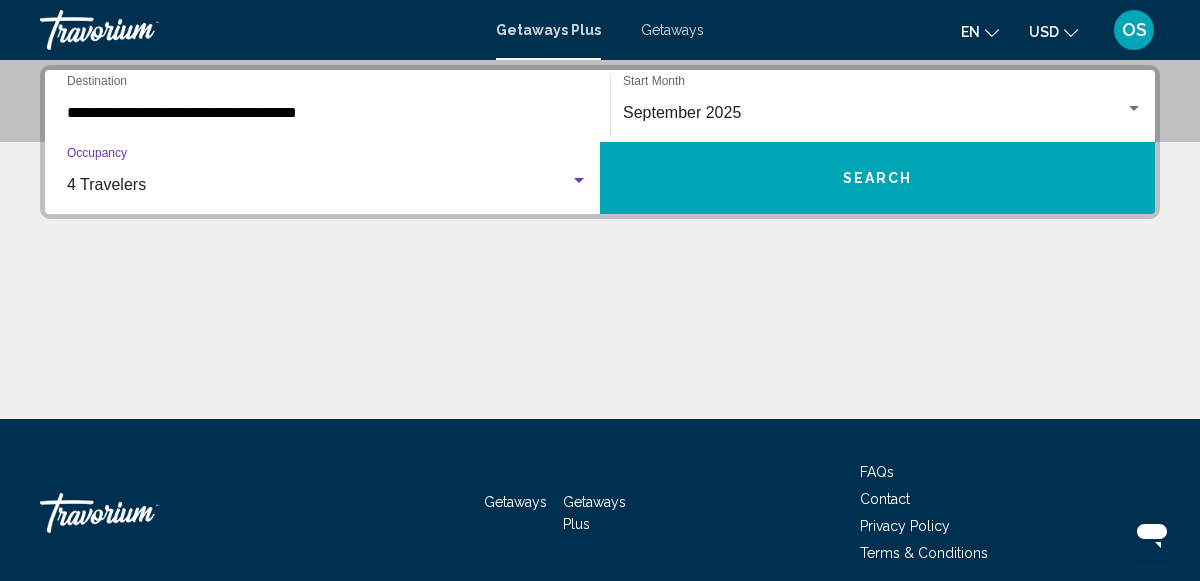 click on "Search" at bounding box center (878, 179) 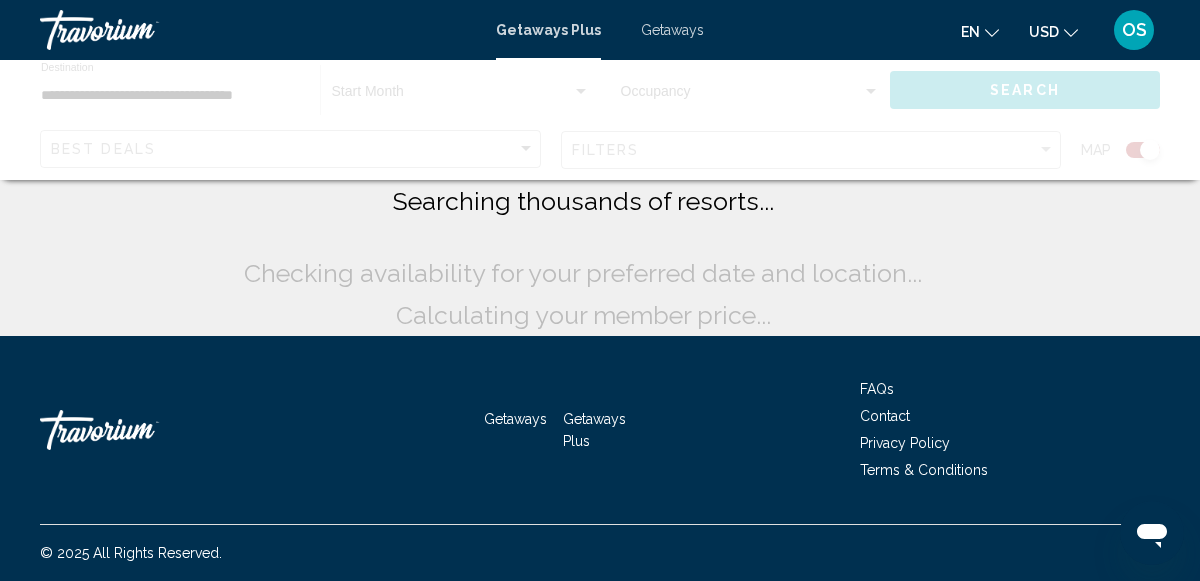 scroll, scrollTop: 0, scrollLeft: 0, axis: both 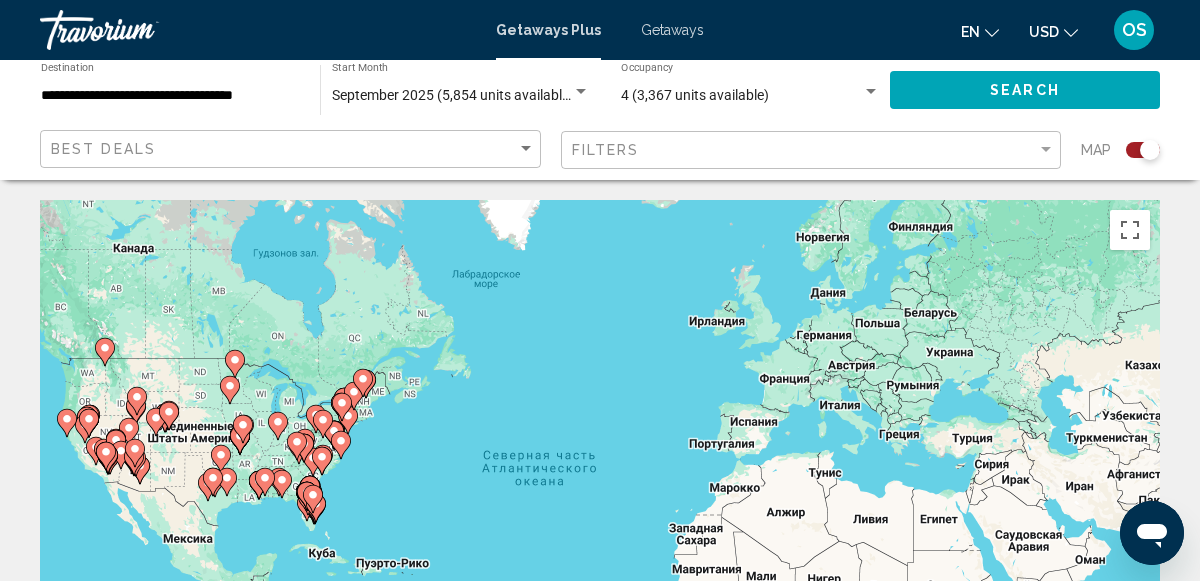 click on "Чтобы активировать перетаскивание с помощью клавиатуры, нажмите Alt + Ввод. После этого перемещайте маркер, используя клавиши со стрелками. Чтобы завершить перетаскивание, нажмите клавишу Ввод. Чтобы отменить действие, нажмите клавишу Esc." at bounding box center (600, 500) 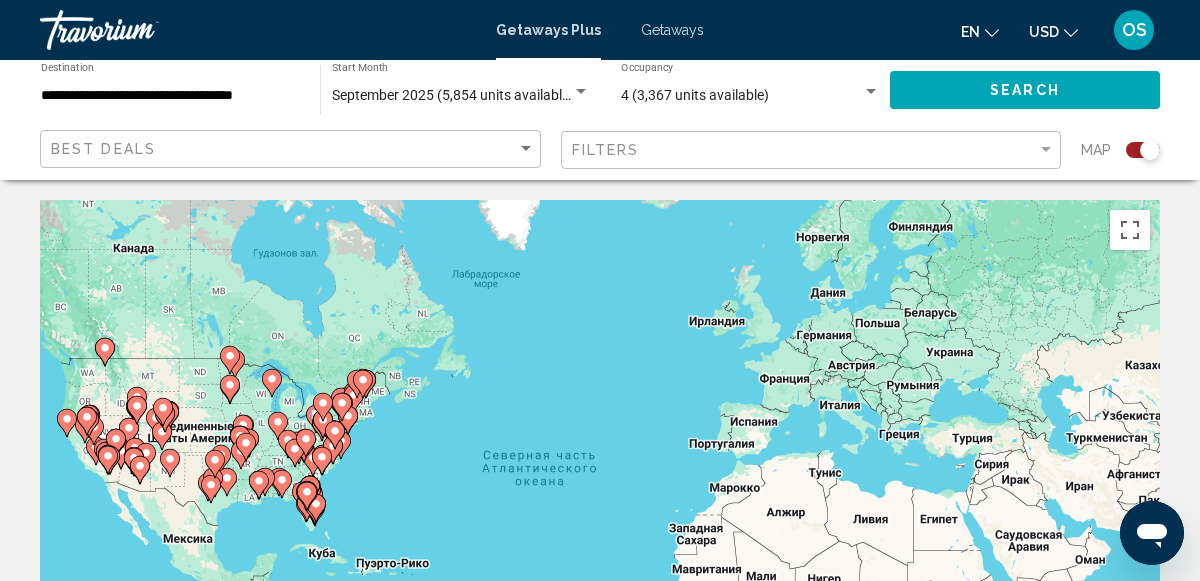click on "Чтобы активировать перетаскивание с помощью клавиатуры, нажмите Alt + Ввод. После этого перемещайте маркер, используя клавиши со стрелками. Чтобы завершить перетаскивание, нажмите клавишу Ввод. Чтобы отменить действие, нажмите клавишу Esc." at bounding box center [600, 500] 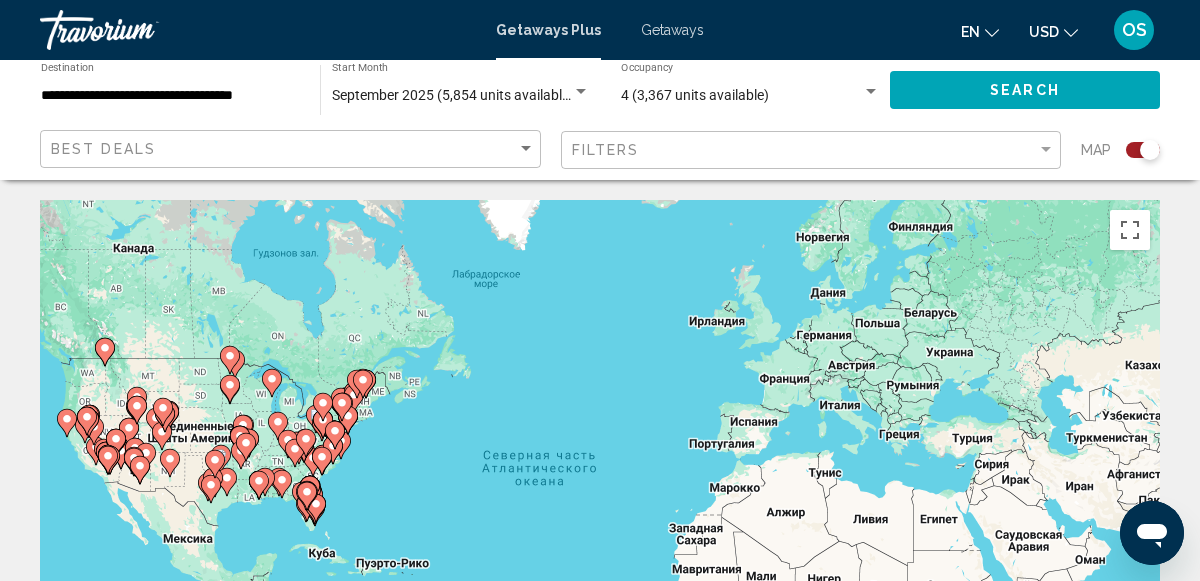 click at bounding box center [282, 484] 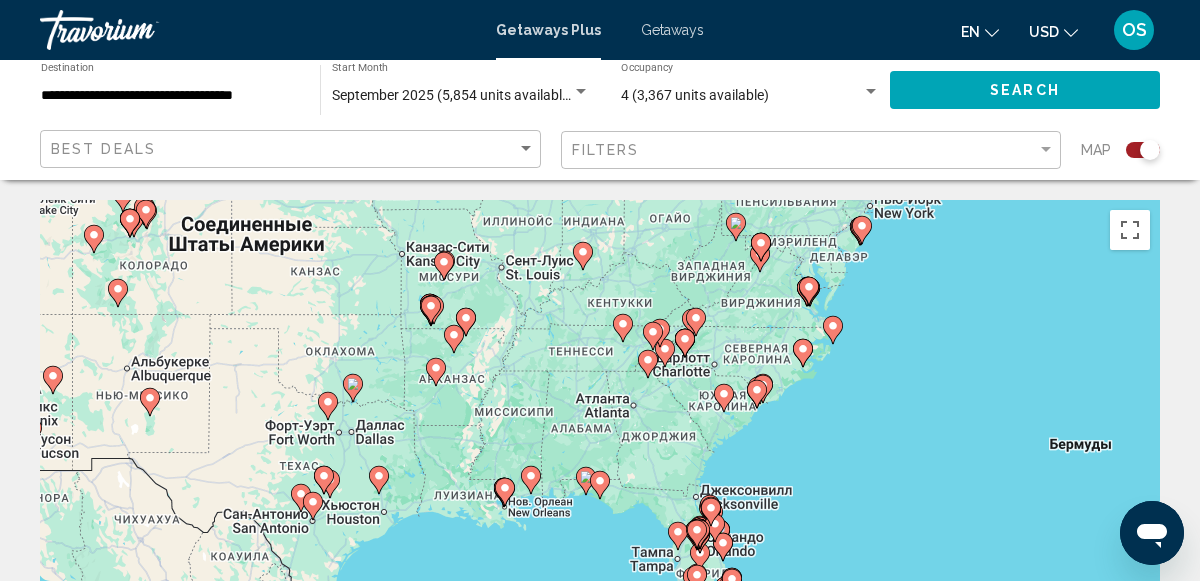 click 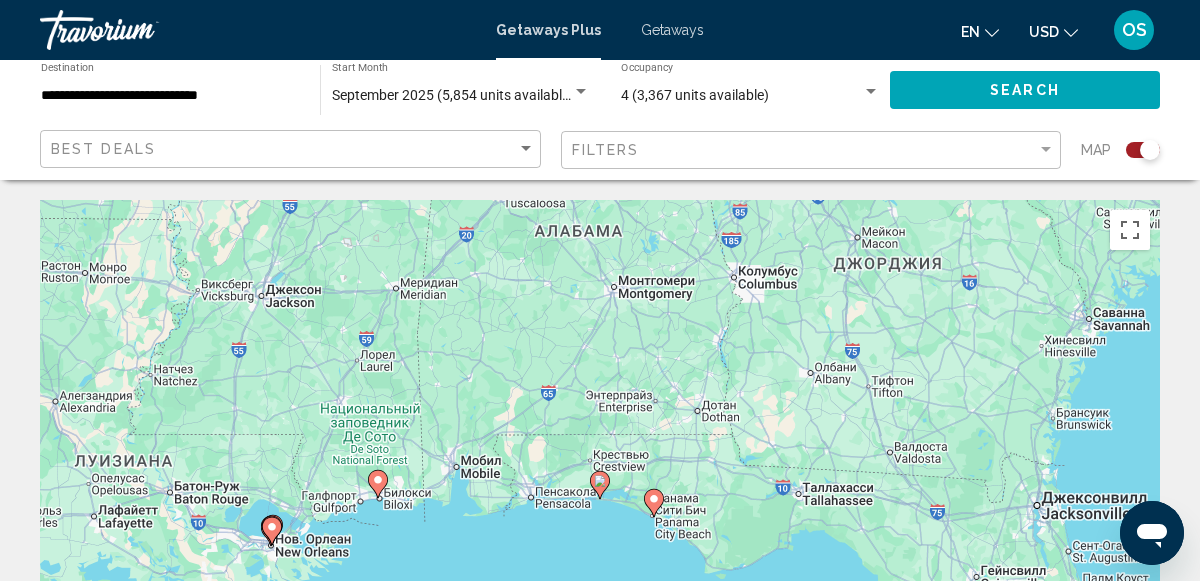 click 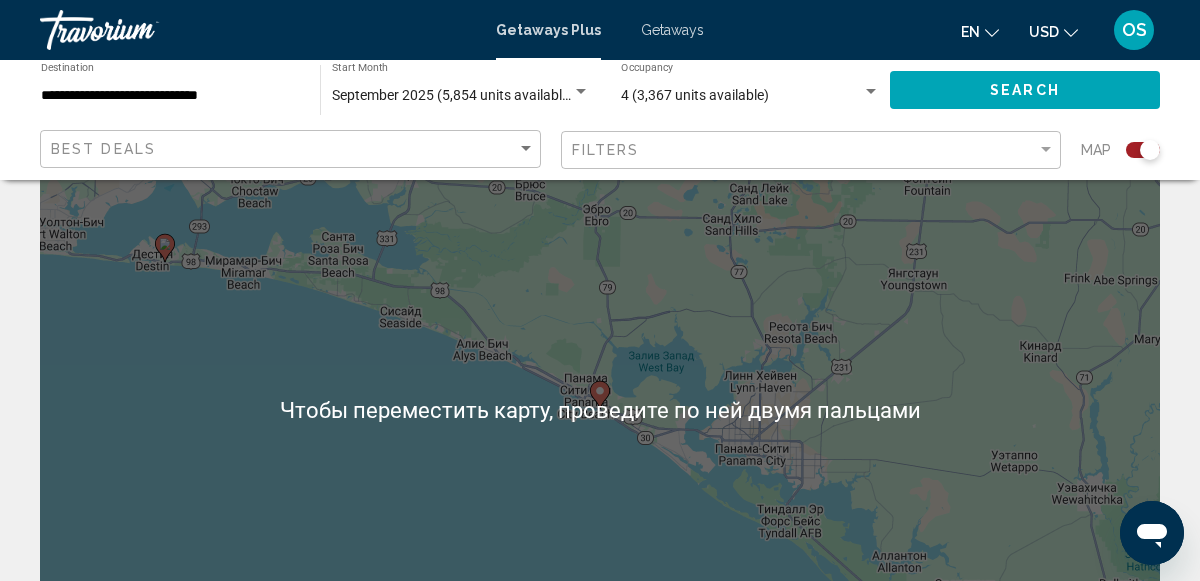 scroll, scrollTop: 90, scrollLeft: 0, axis: vertical 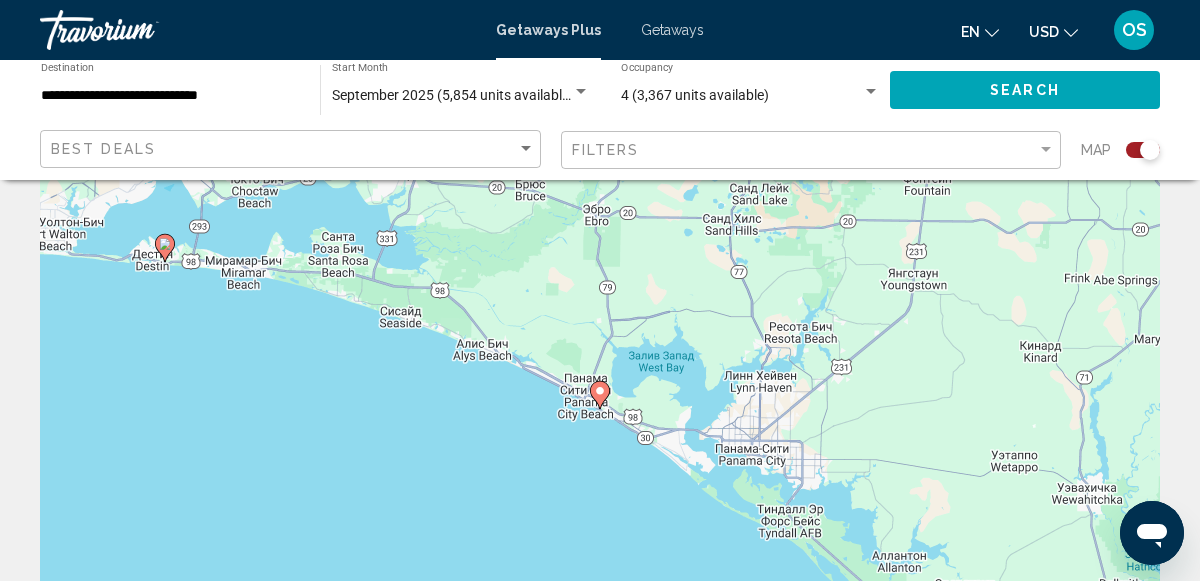 click 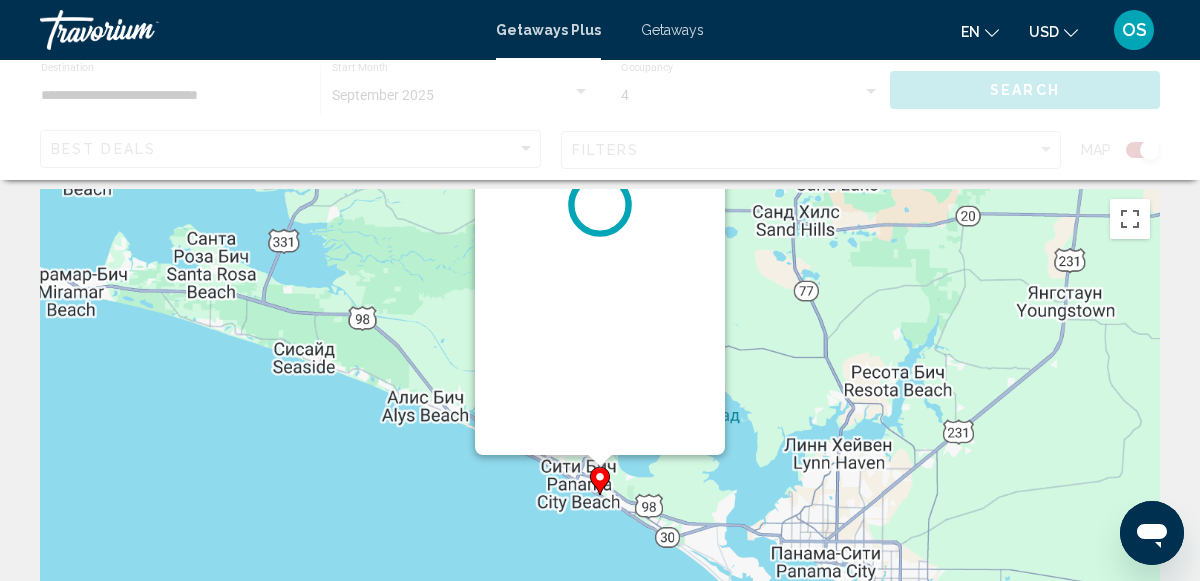 scroll, scrollTop: 0, scrollLeft: 0, axis: both 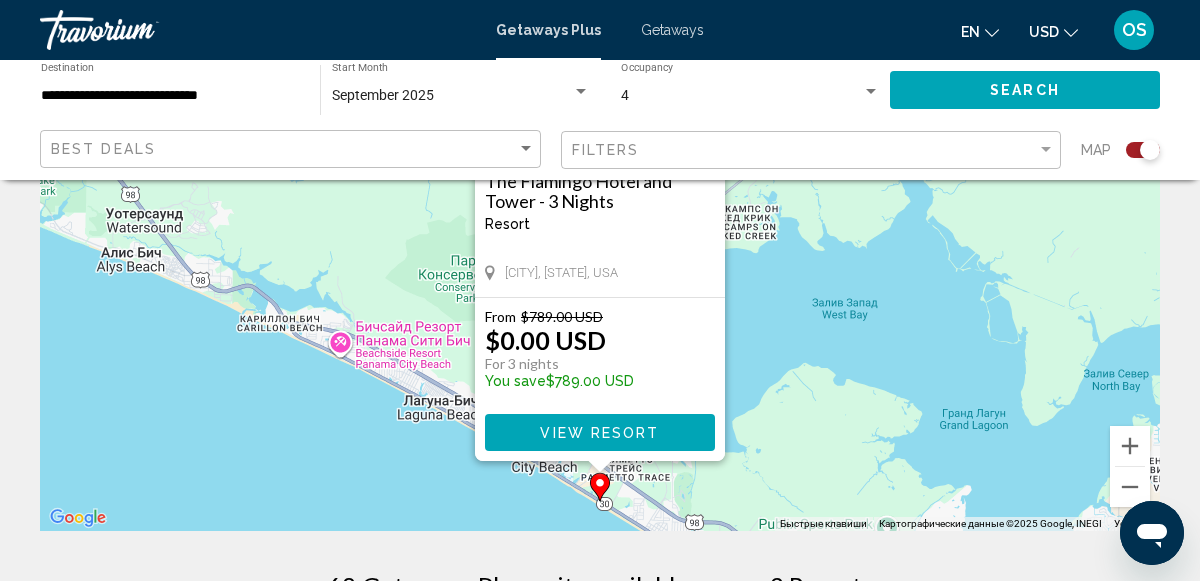 click on "The Flamingo Hotel and Tower - 3 Nights  Resort  -  This is an adults only resort
[CITY], [STATE], USA From $789.00 USD $0.00 USD For 3 nights You save  $789.00 USD  View Resort" at bounding box center [600, 231] 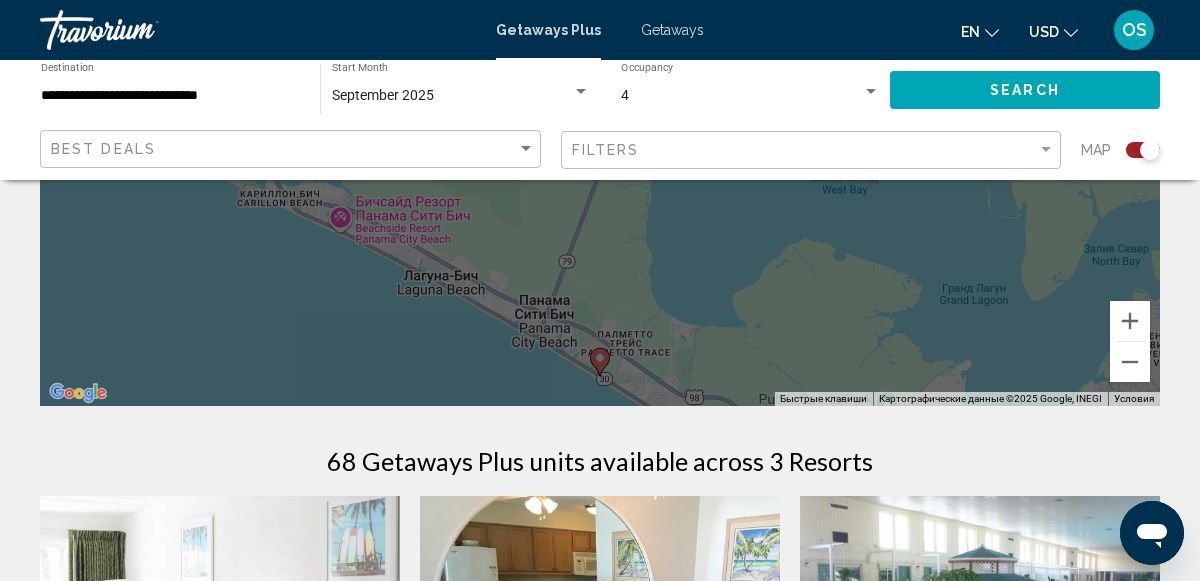 scroll, scrollTop: 399, scrollLeft: 0, axis: vertical 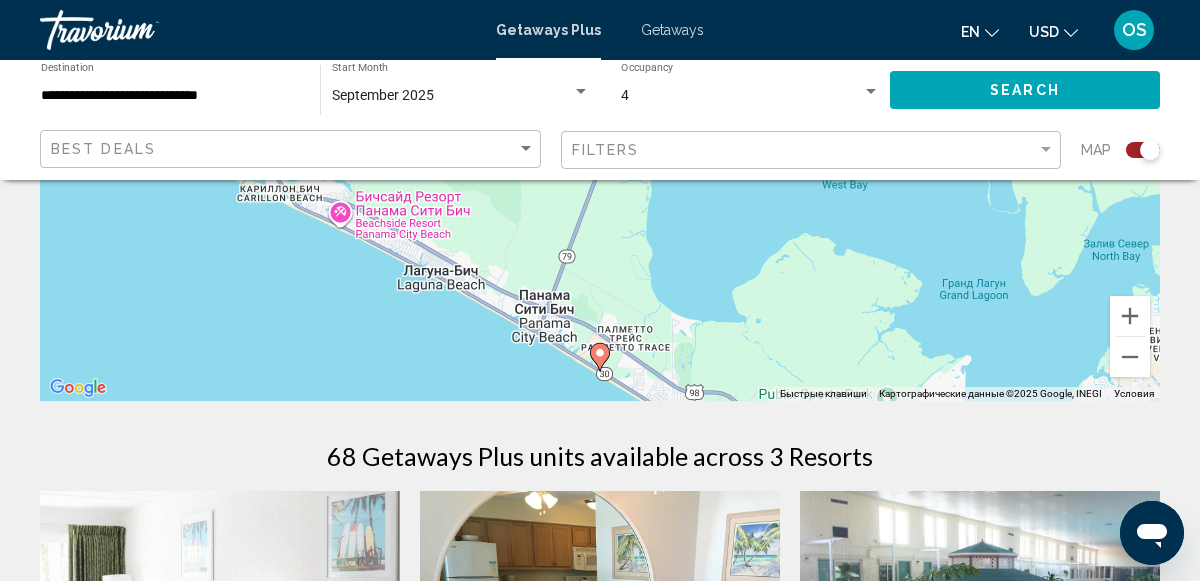click 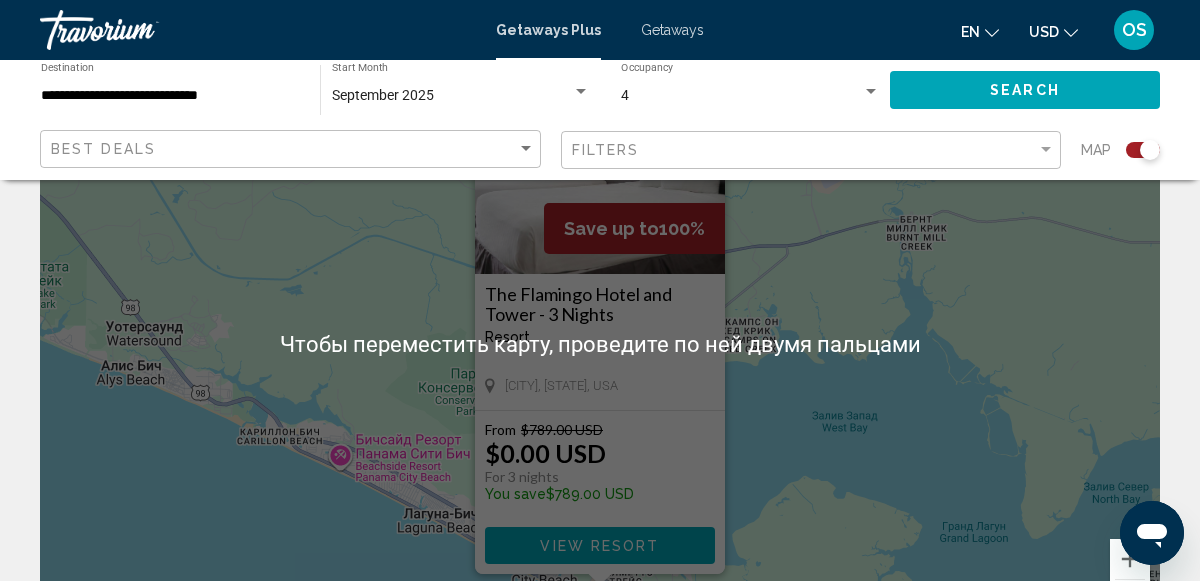 scroll, scrollTop: 160, scrollLeft: 0, axis: vertical 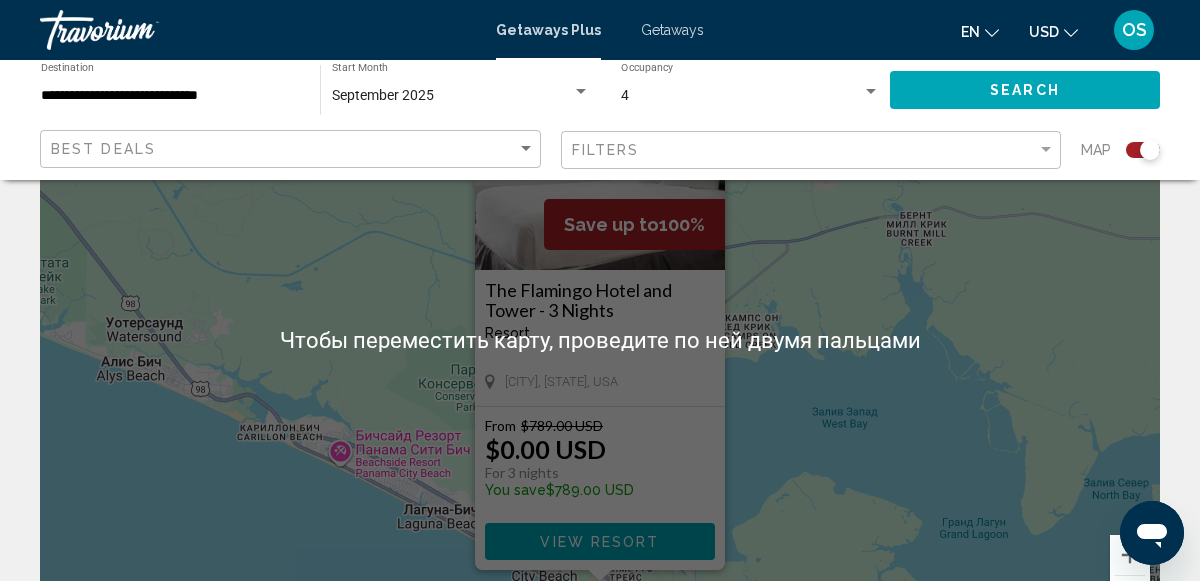 click on "The Flamingo Hotel and Tower - 3 Nights  Resort  -  This is an adults only resort
[CITY], [STATE], USA From $789.00 USD $0.00 USD For 3 nights You save  $789.00 USD  View Resort" at bounding box center [600, 340] 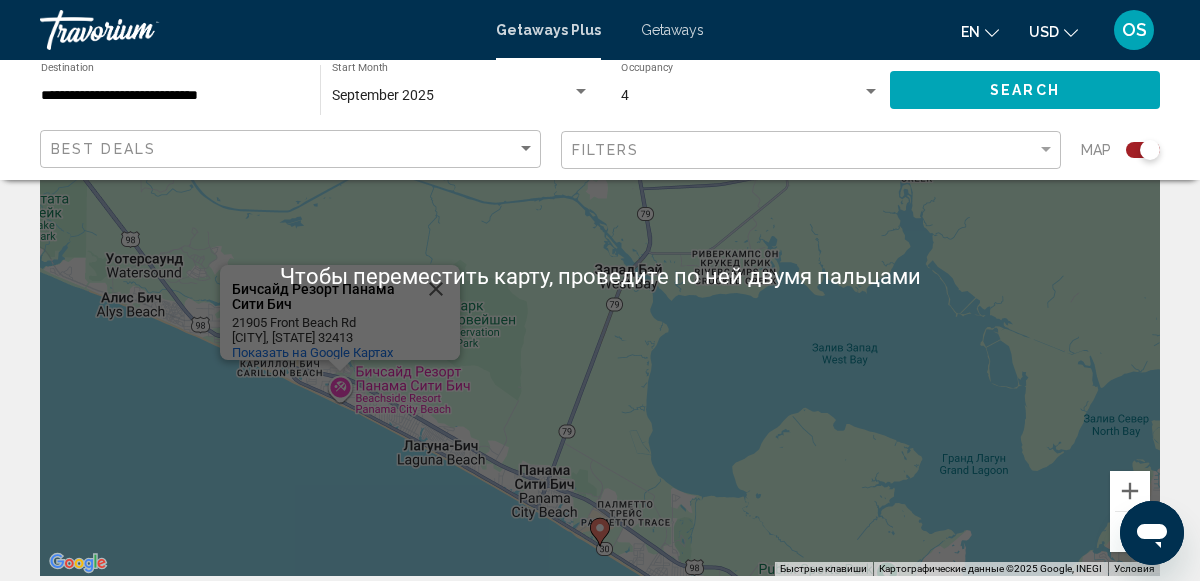scroll, scrollTop: 241, scrollLeft: 0, axis: vertical 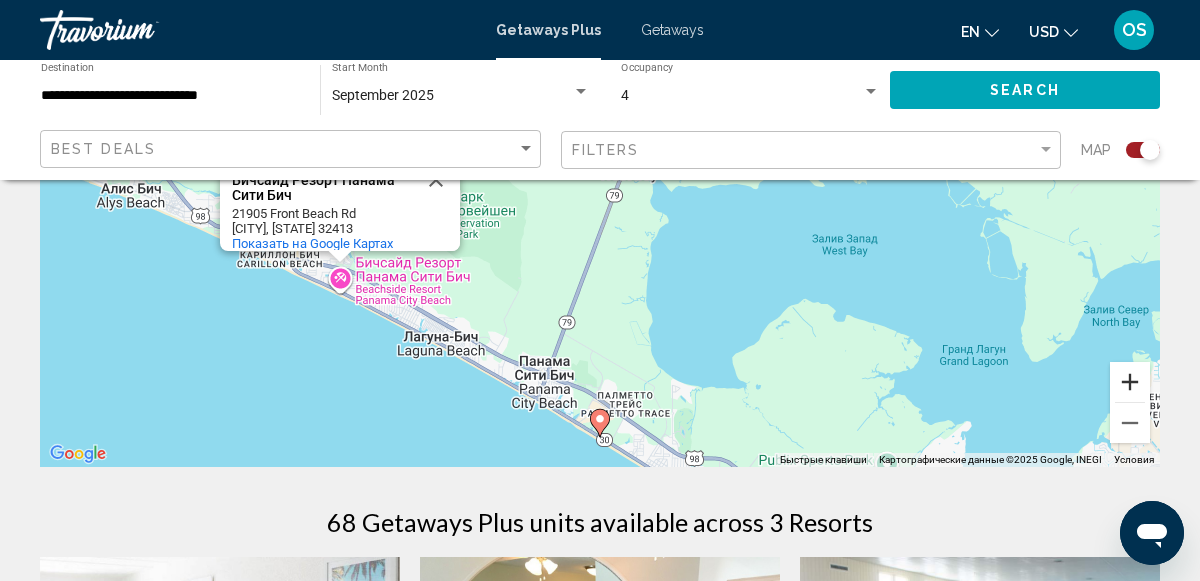 click at bounding box center [1130, 382] 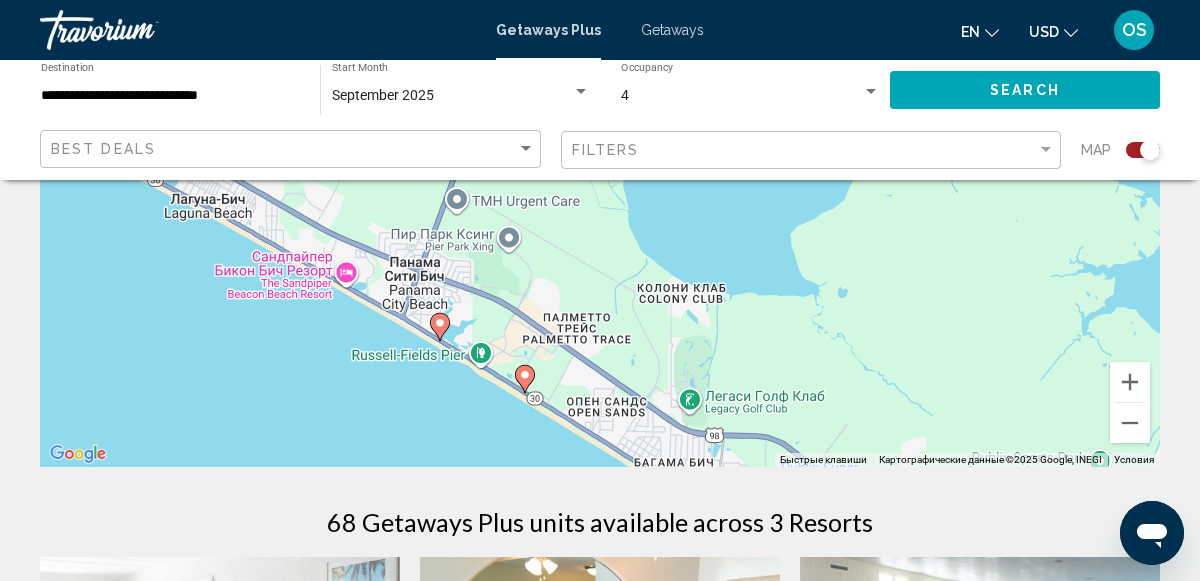 click 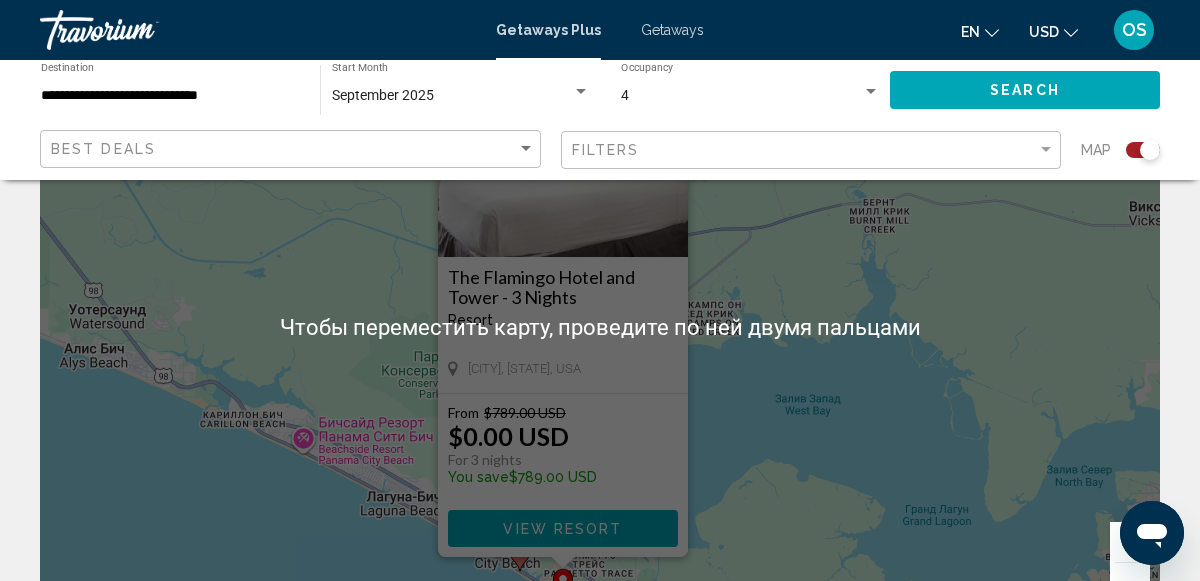 scroll, scrollTop: 182, scrollLeft: 0, axis: vertical 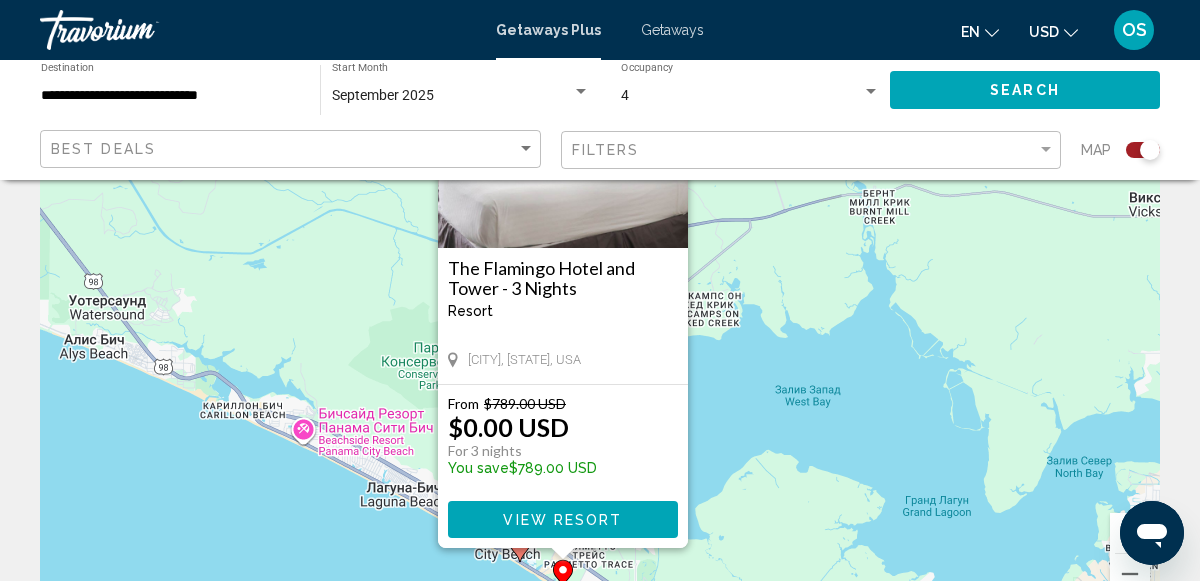 click on "The Flamingo Hotel and Tower - 3 Nights  Resort  -  This is an adults only resort
[CITY], [STATE], USA From $789.00 USD $0.00 USD For 3 nights You save  $789.00 USD  View Resort" at bounding box center [600, 318] 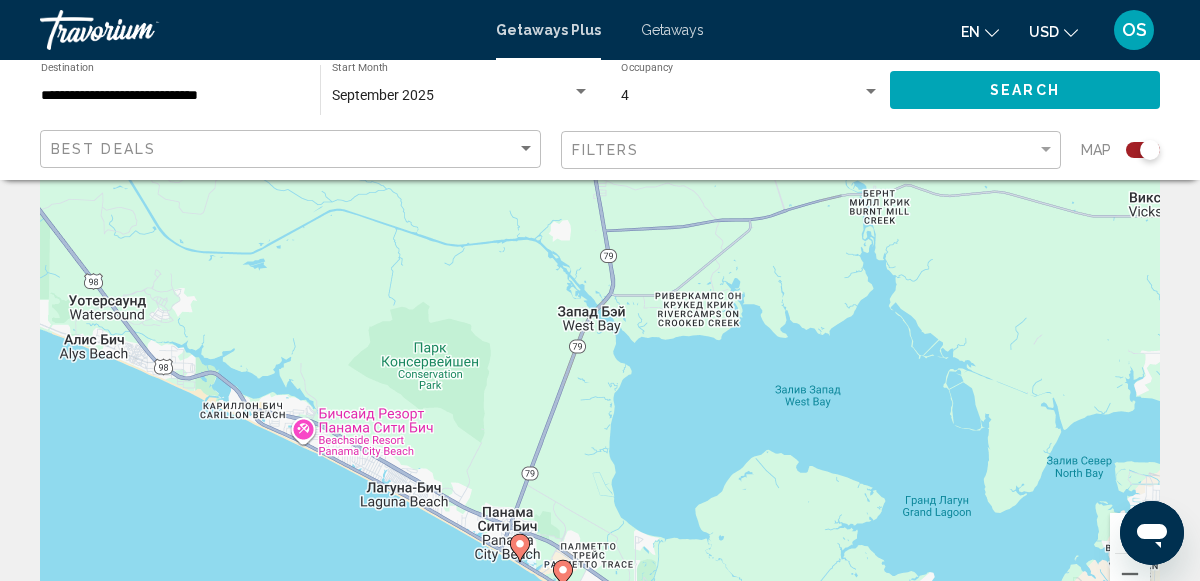 click on "Чтобы активировать перетаскивание с помощью клавиатуры, нажмите Alt + Ввод. После этого перемещайте маркер, используя клавиши со стрелками. Чтобы завершить перетаскивание, нажмите клавишу Ввод. Чтобы отменить действие, нажмите клавишу Esc." at bounding box center (600, 318) 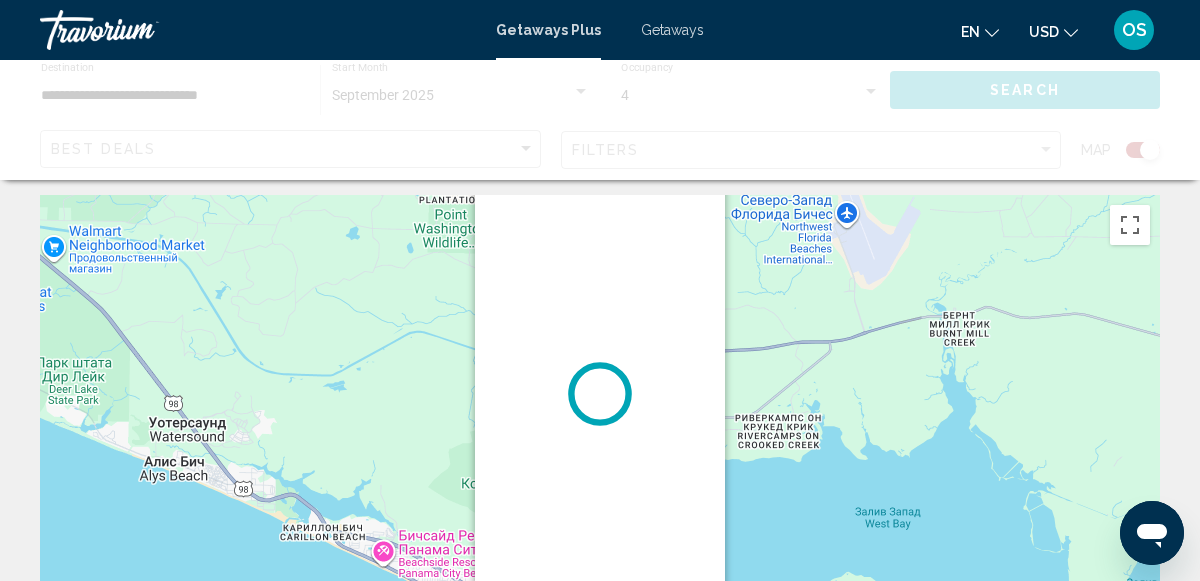 scroll, scrollTop: 0, scrollLeft: 0, axis: both 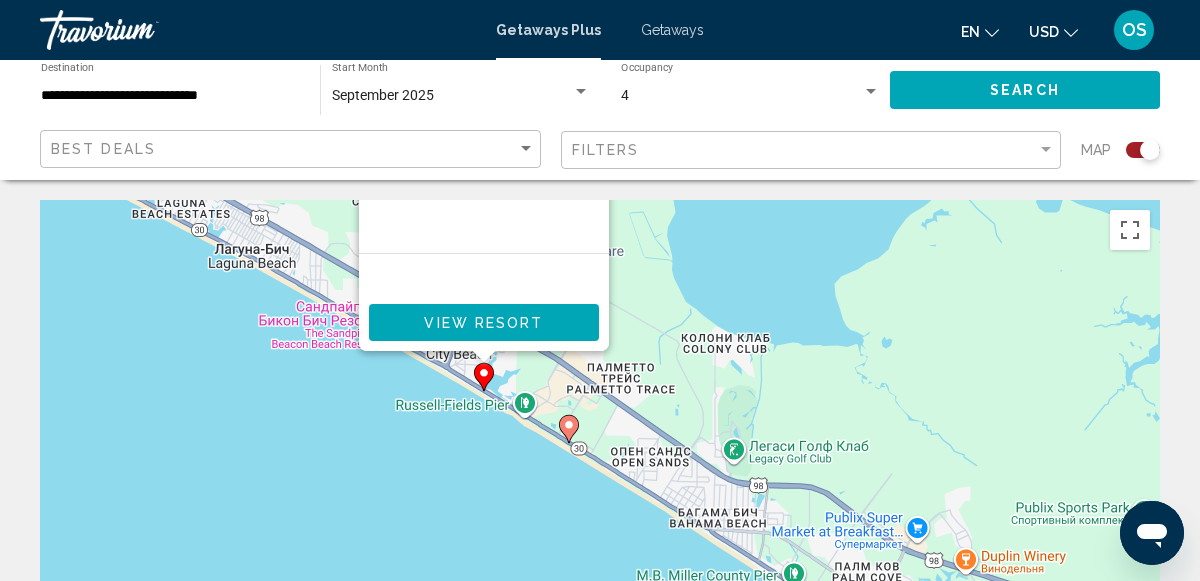 click on "Чтобы активировать перетаскивание с помощью клавиатуры, нажмите Alt + Ввод. После этого перемещайте маркер, используя клавиши со стрелками. Чтобы завершить перетаскивание, нажмите клавишу Ввод. Чтобы отменить действие, нажмите клавишу Esc.    From You save    View Resort" at bounding box center (600, 500) 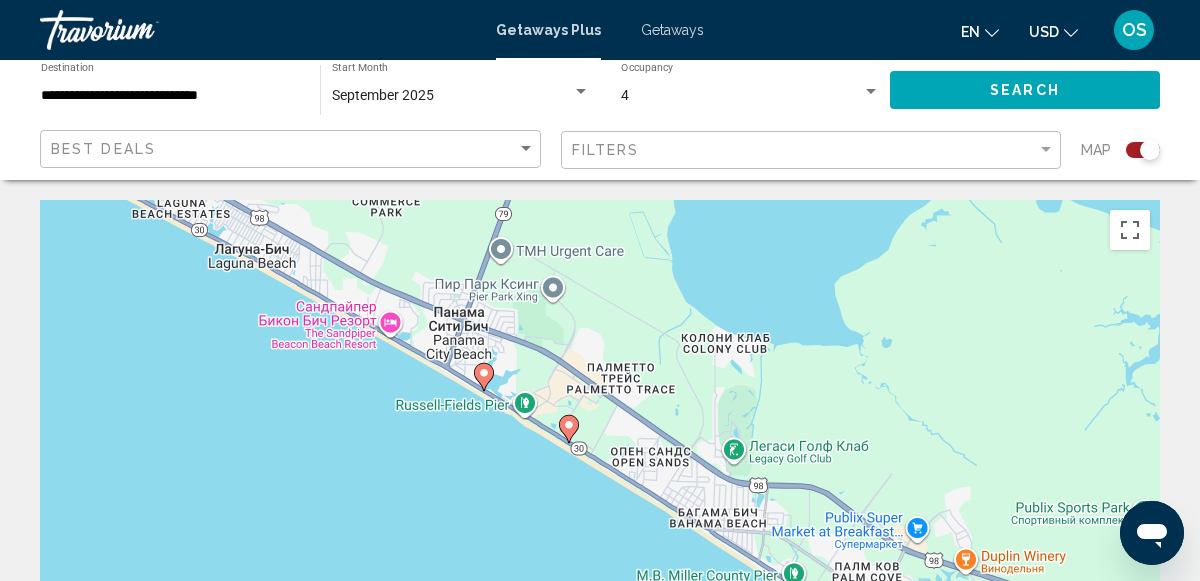click 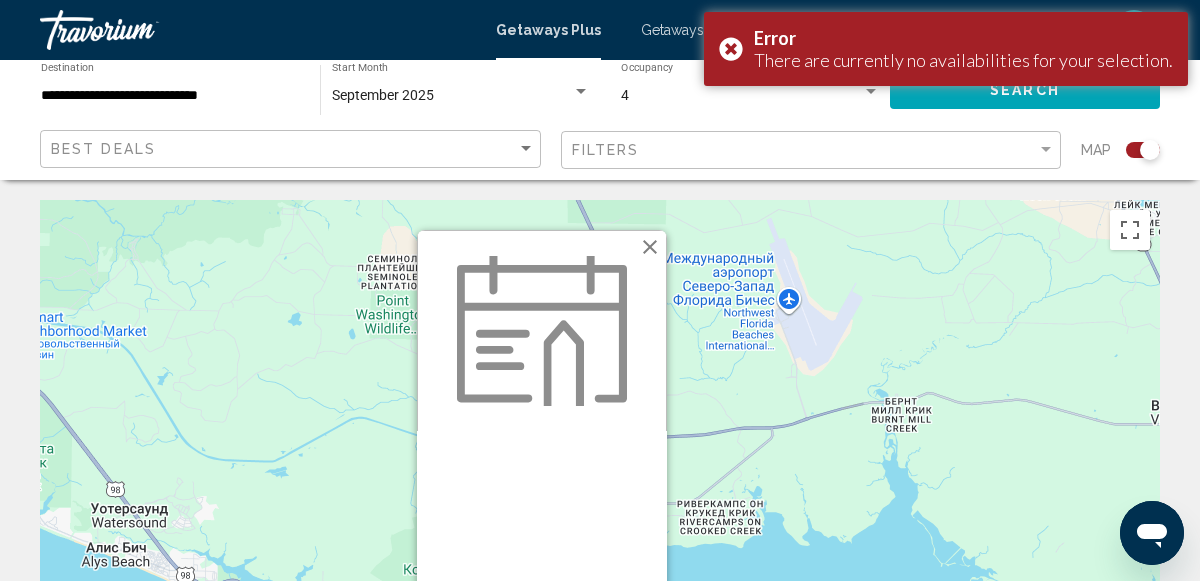 click at bounding box center (650, 247) 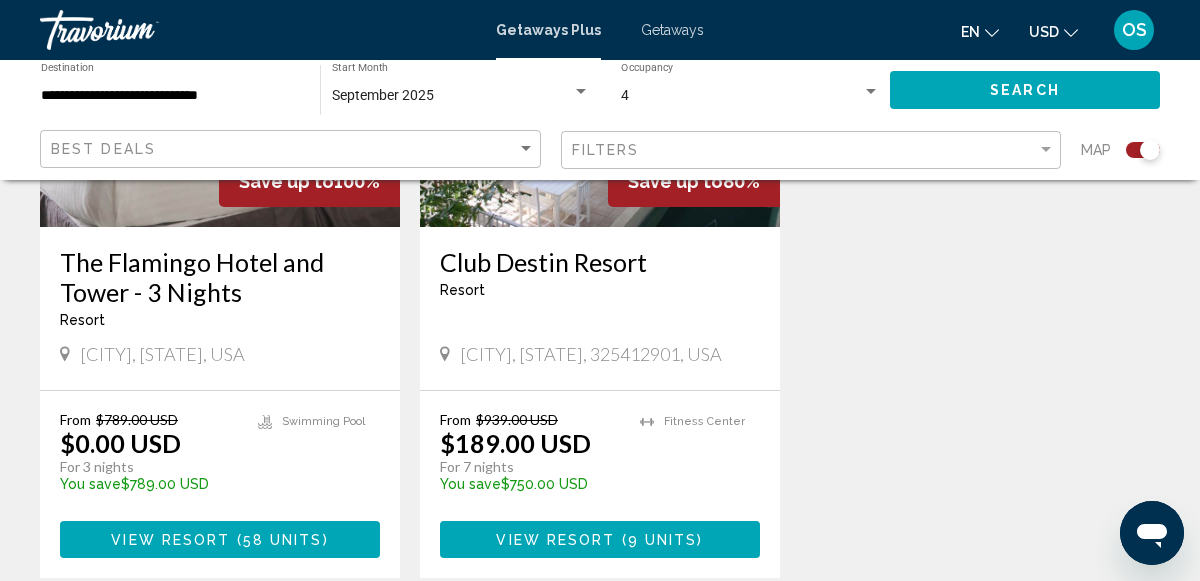 scroll, scrollTop: 987, scrollLeft: 0, axis: vertical 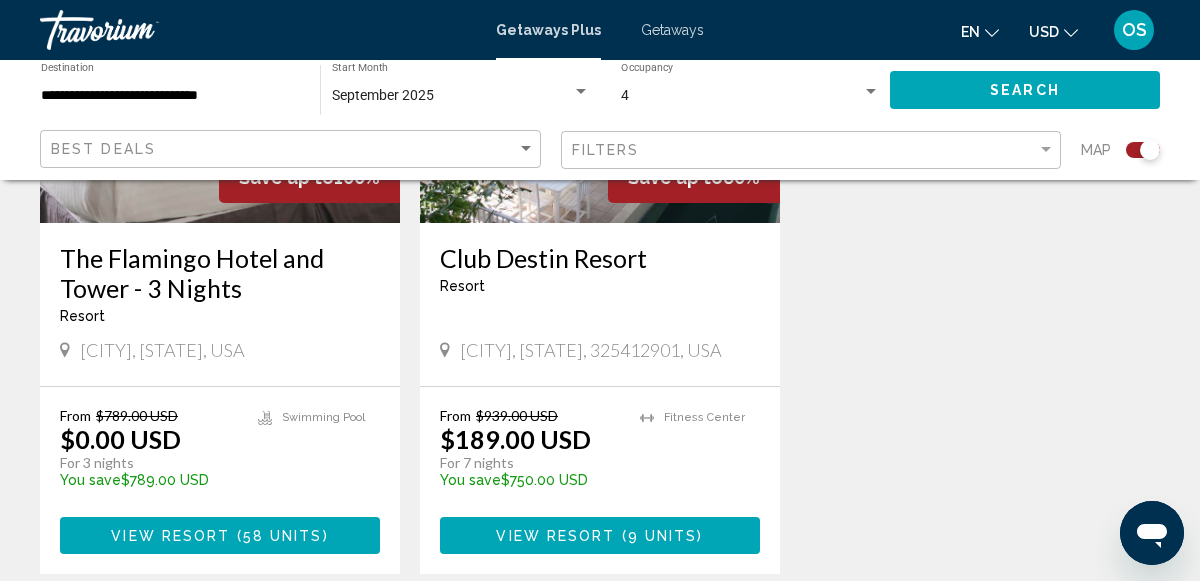 click on "View Resort    ( 9 units )" at bounding box center [600, 535] 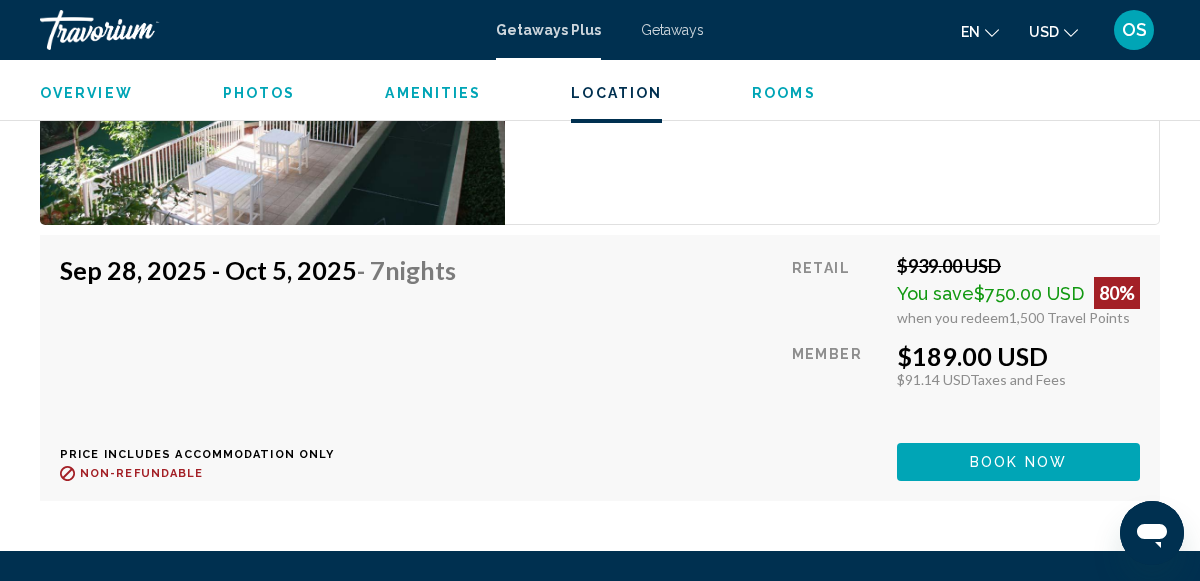 scroll, scrollTop: 3968, scrollLeft: 0, axis: vertical 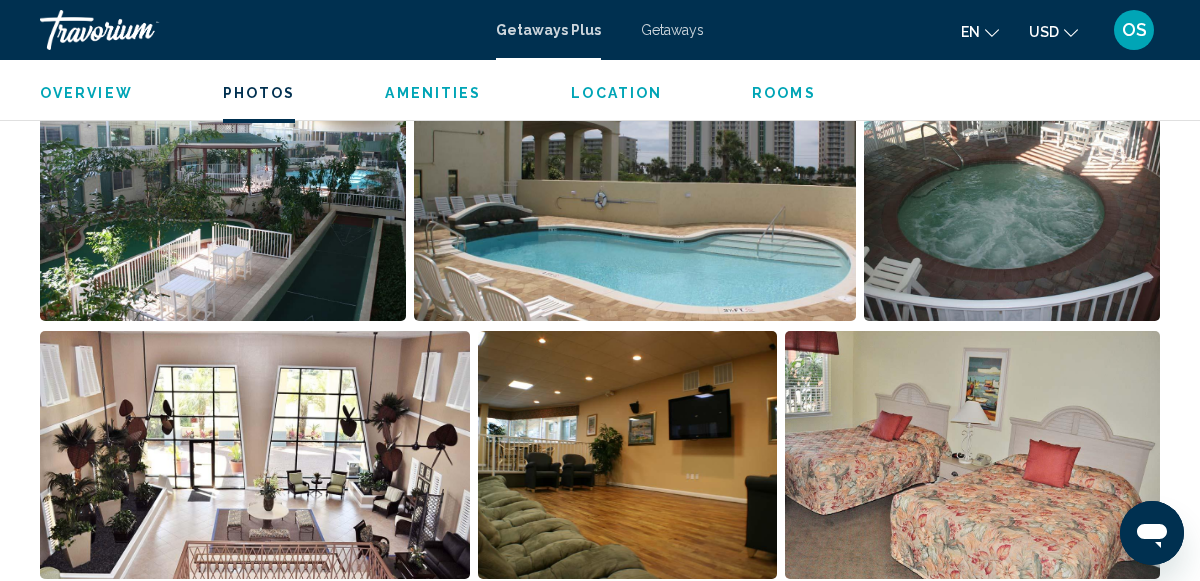click at bounding box center (223, 197) 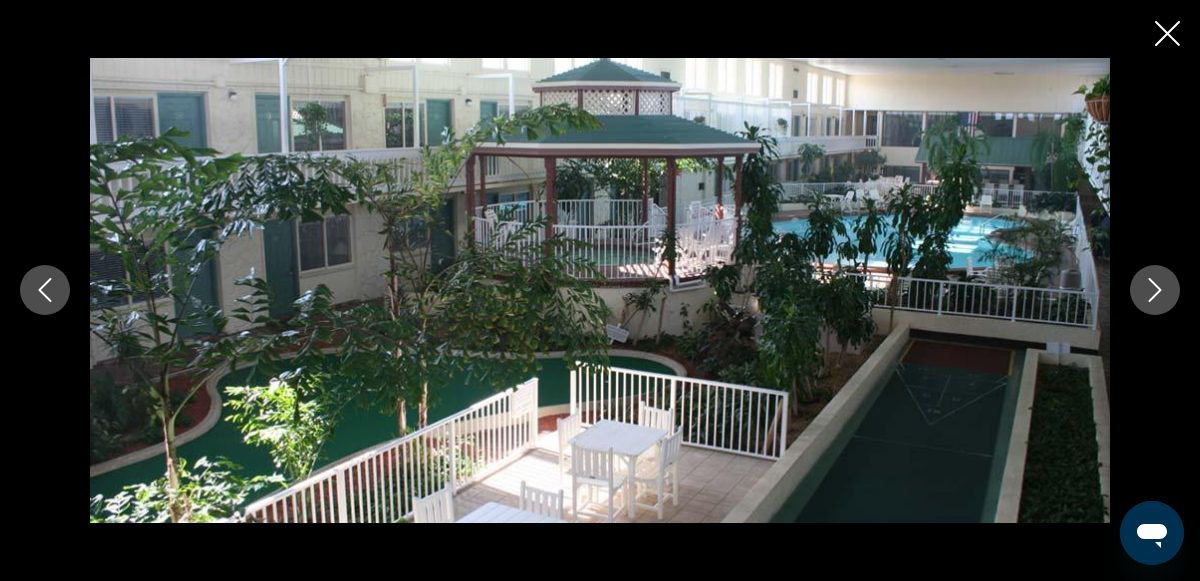 click 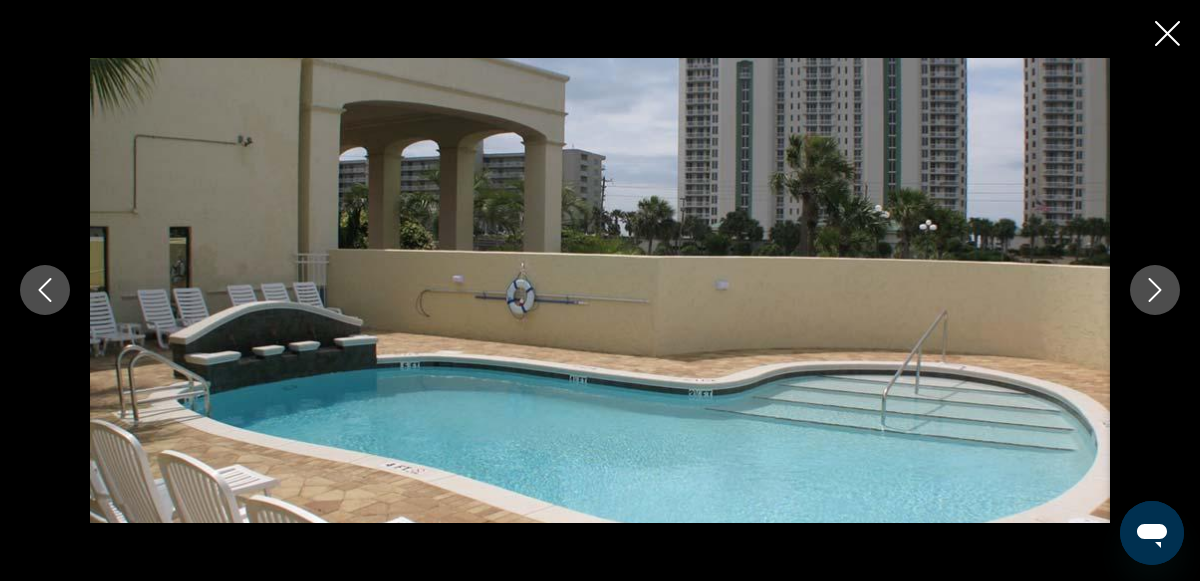 click 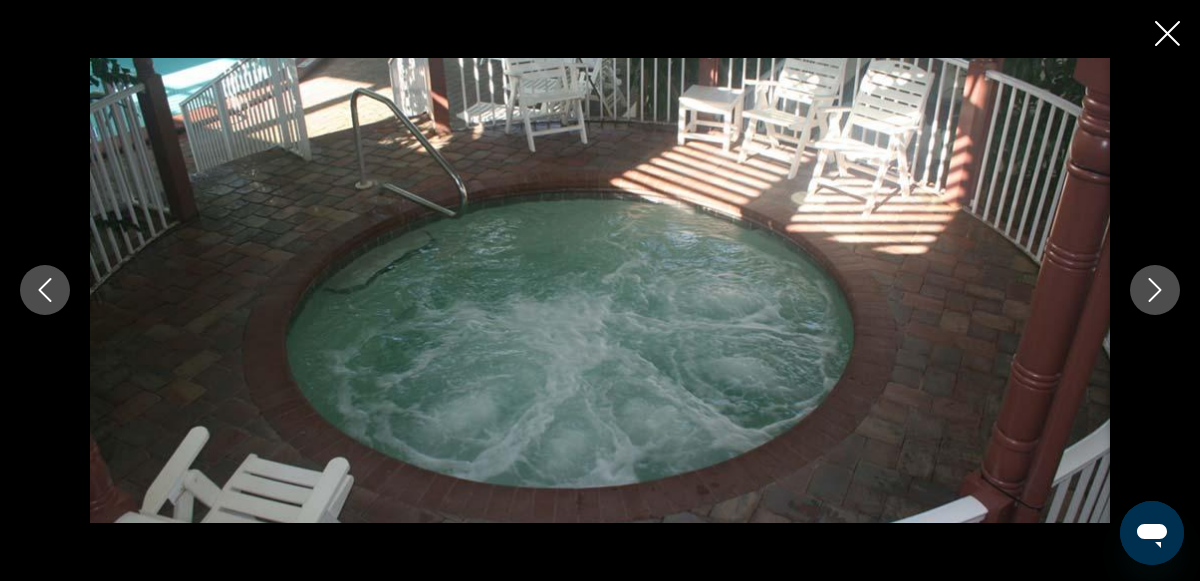 click 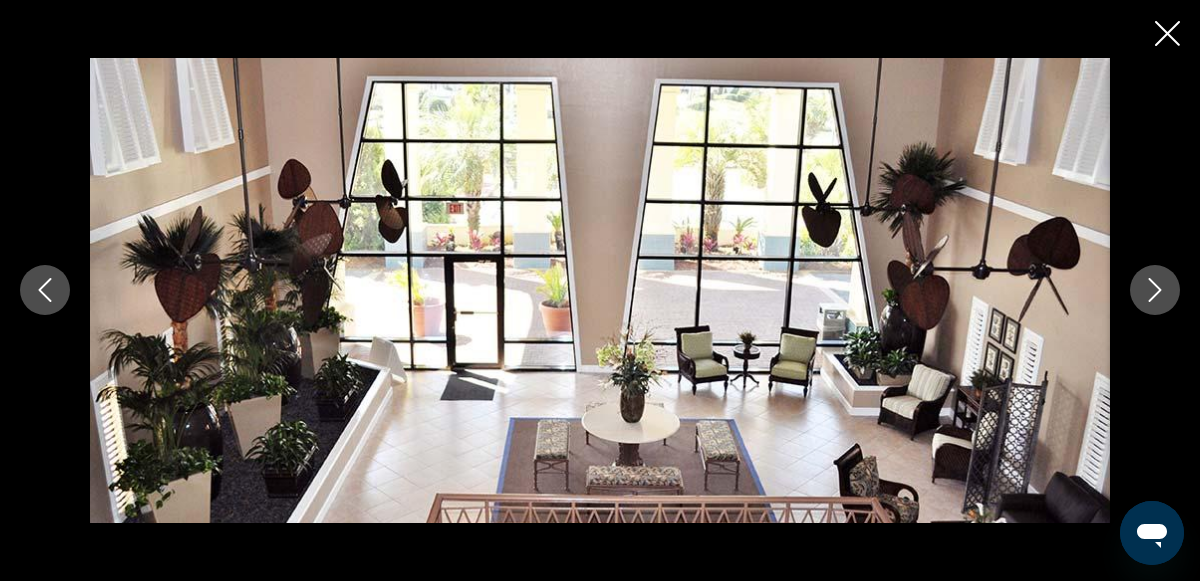 click 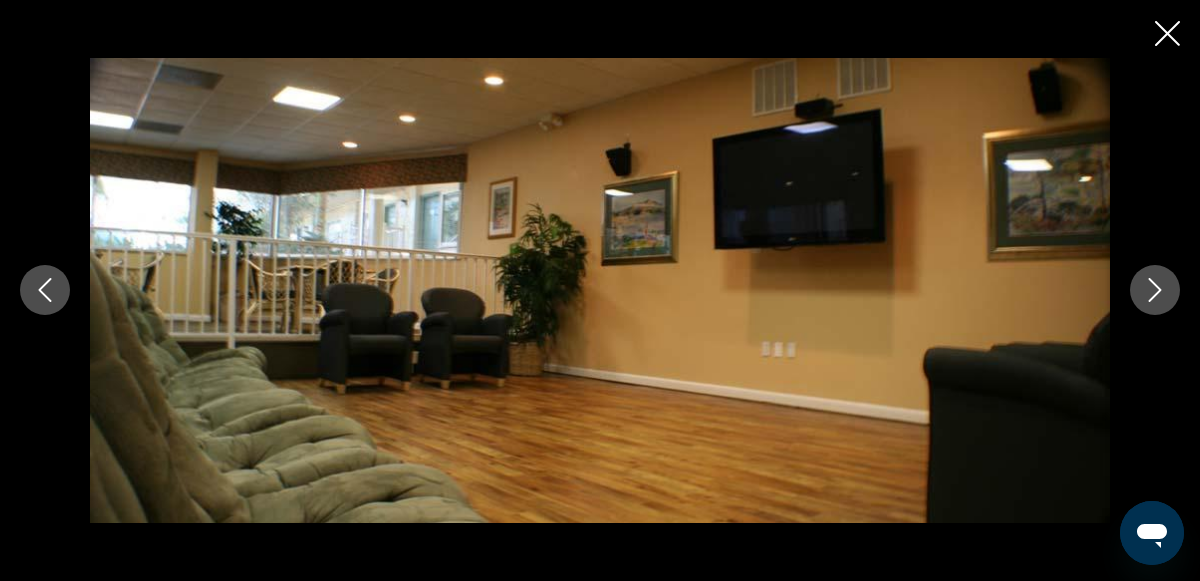 click 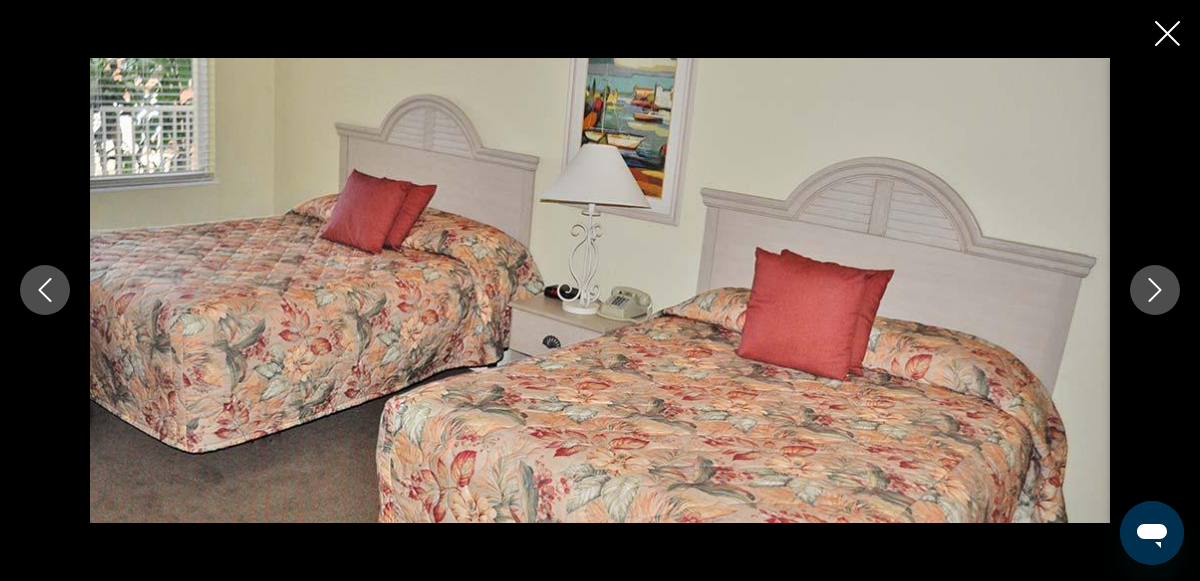 click 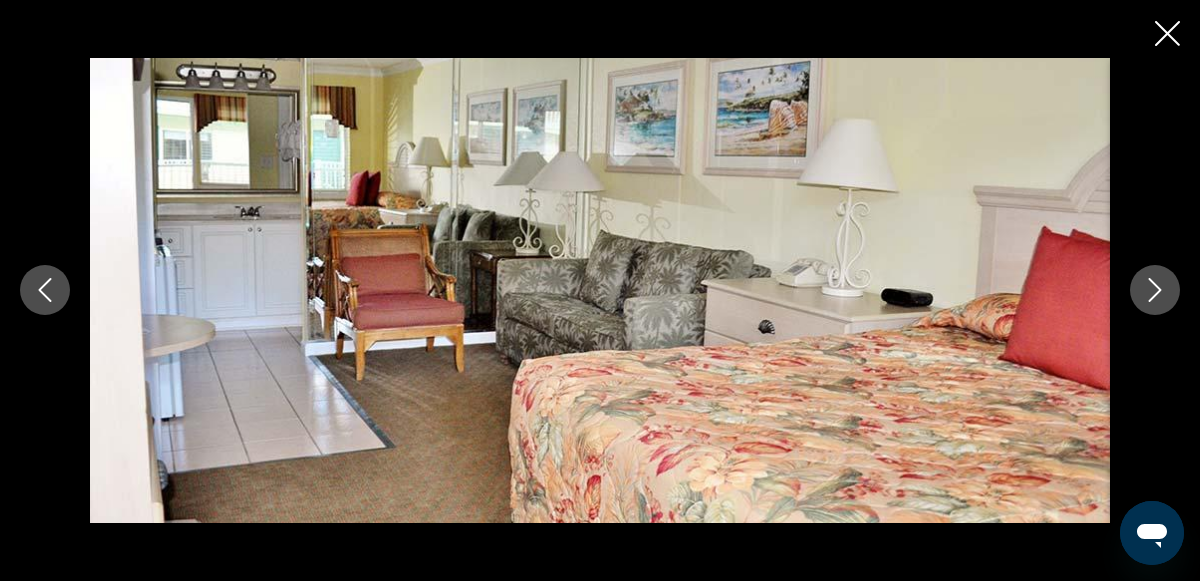 click 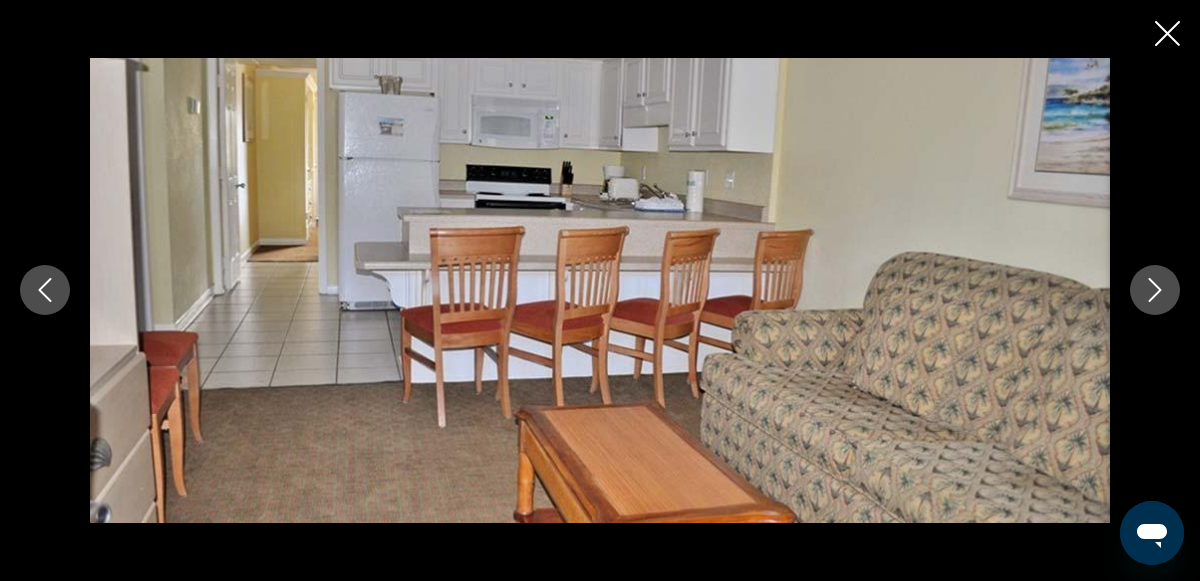 click 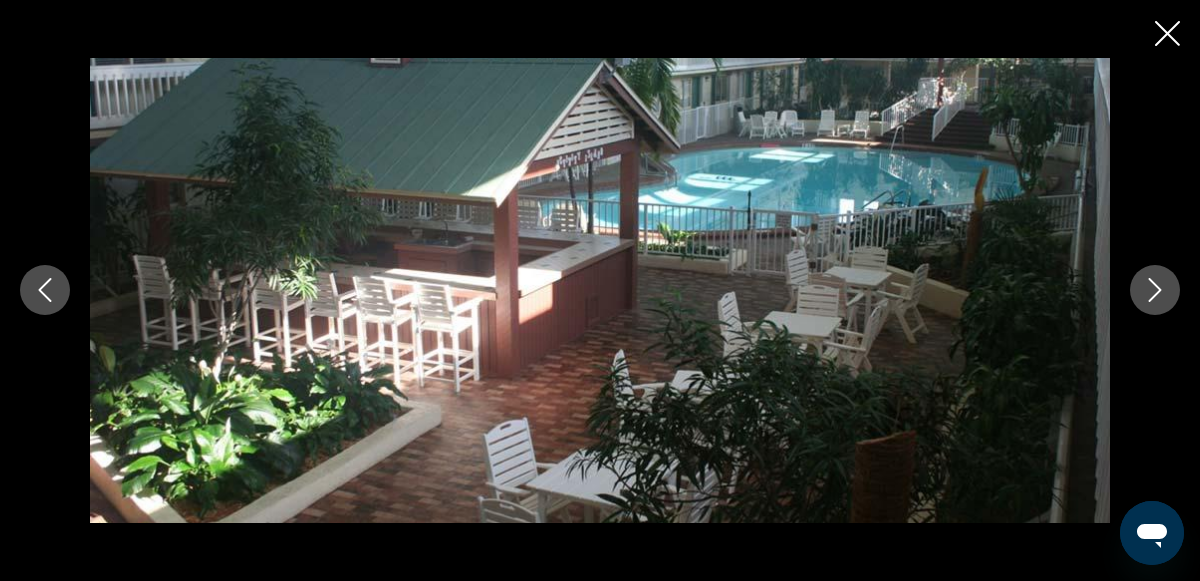 click 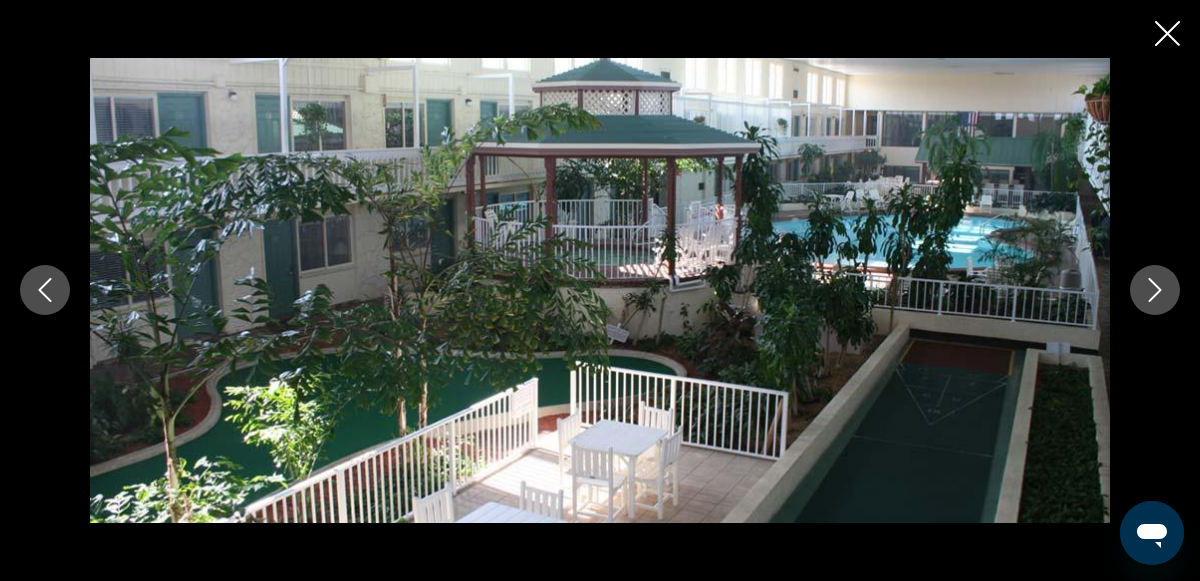 click 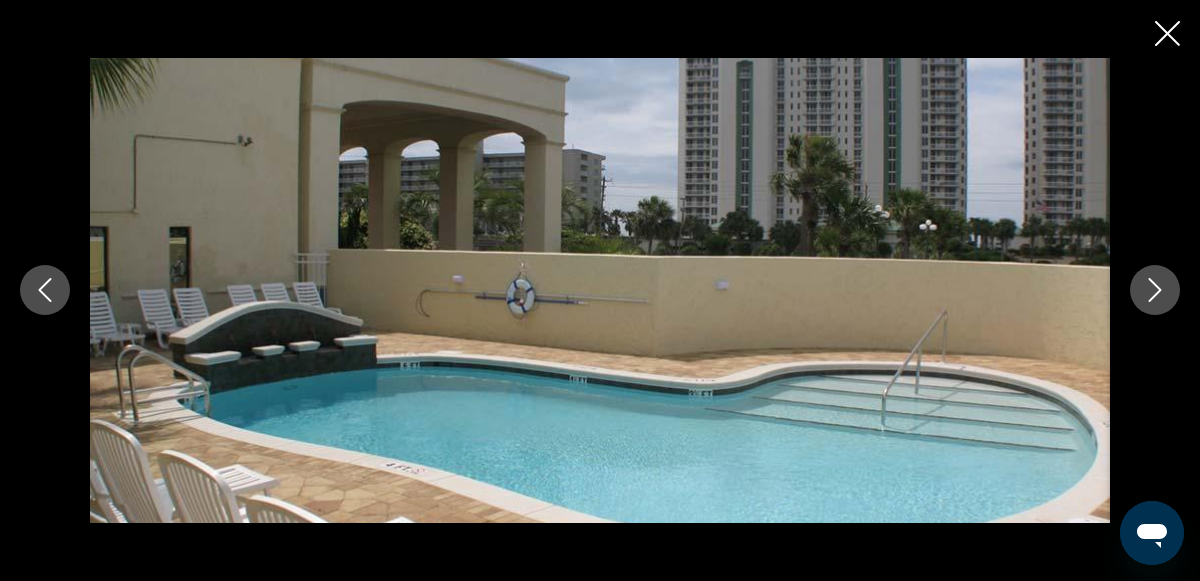 click 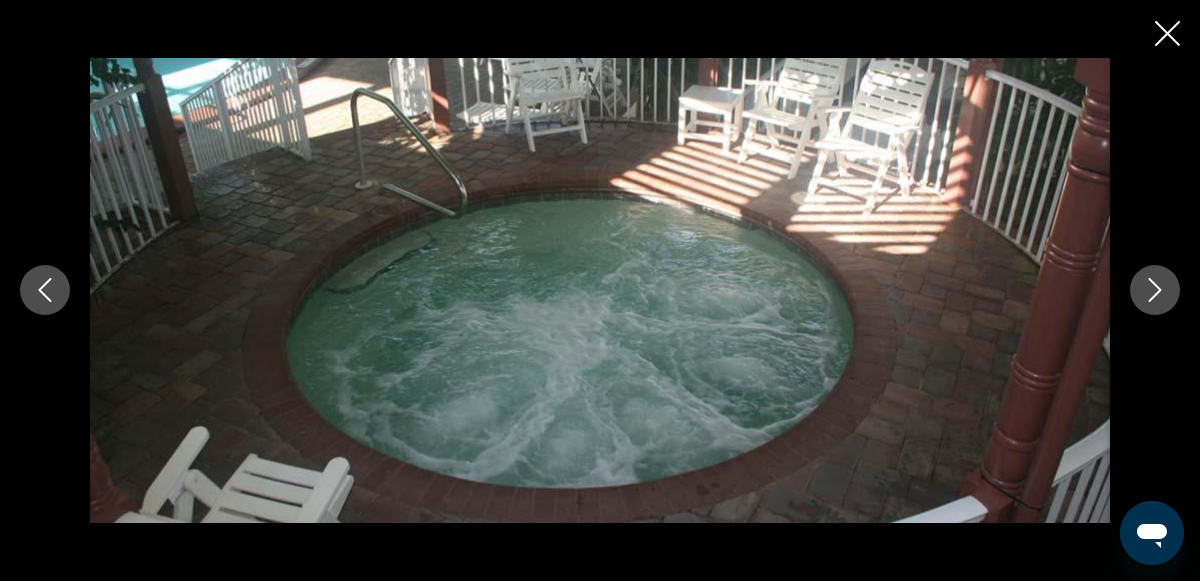 click 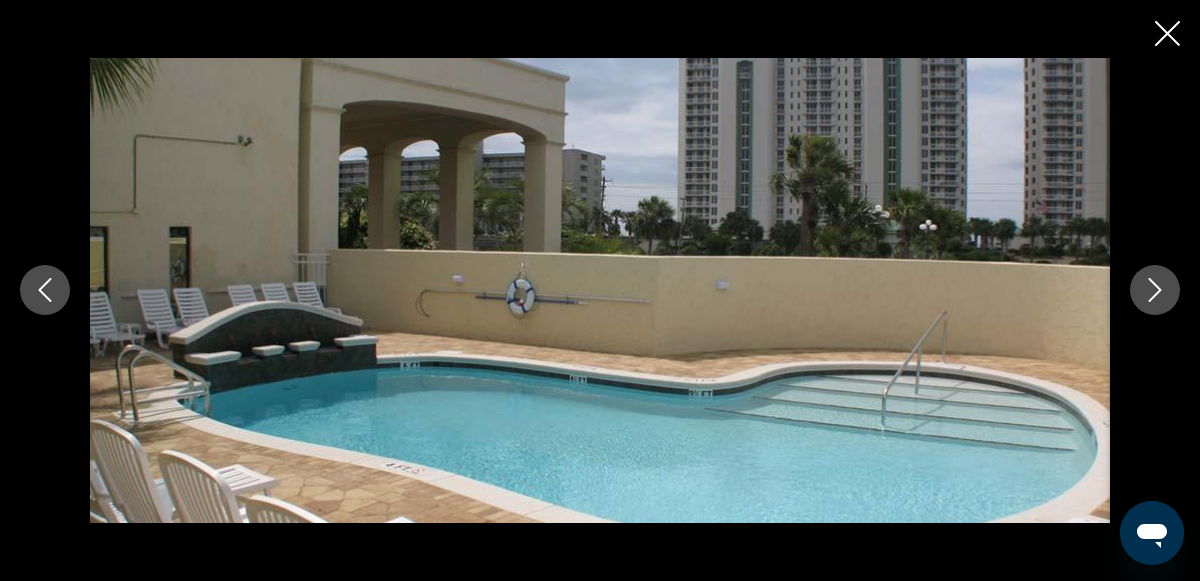 click 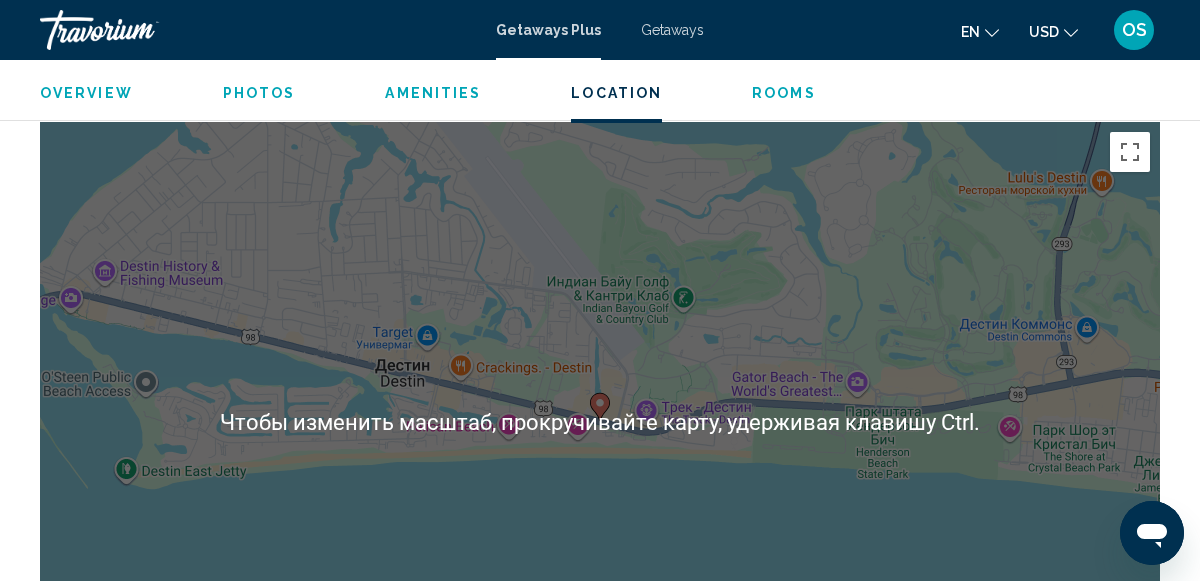 scroll, scrollTop: 2870, scrollLeft: 0, axis: vertical 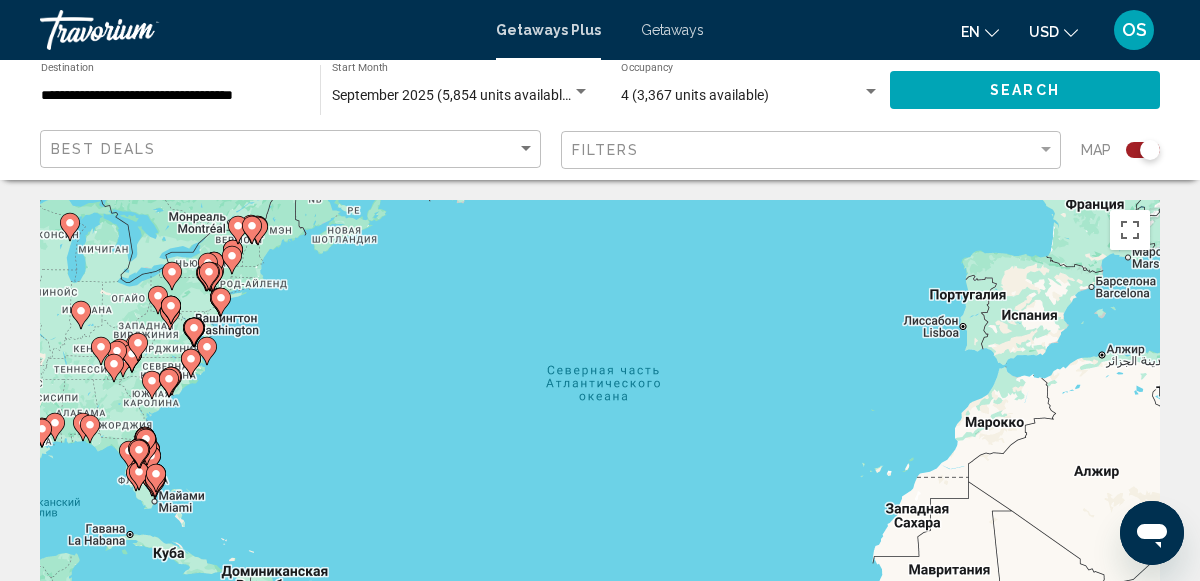 click 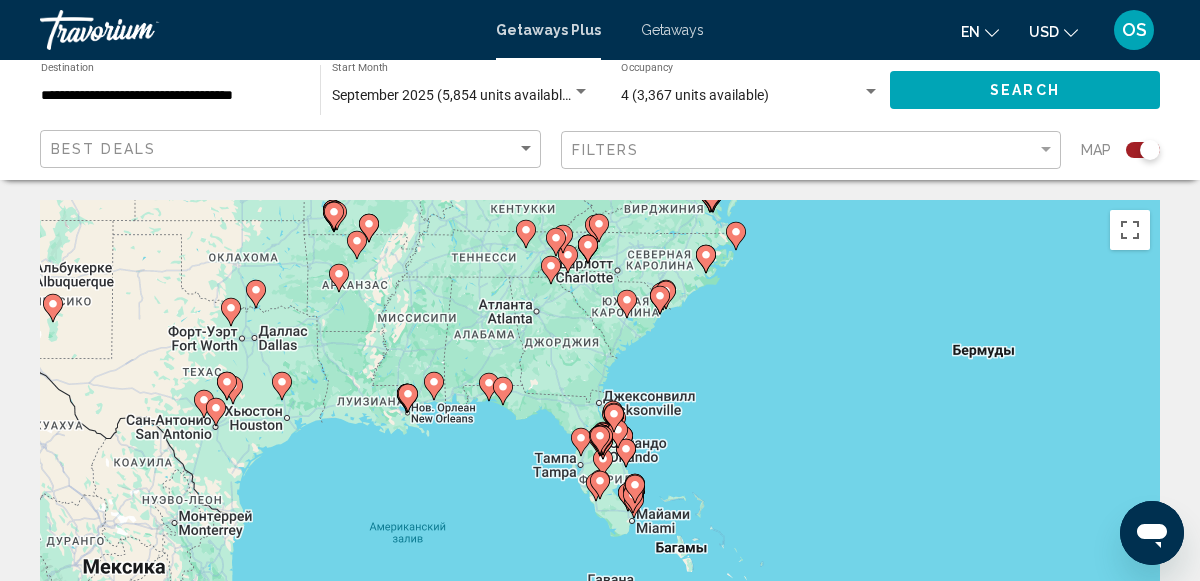 click 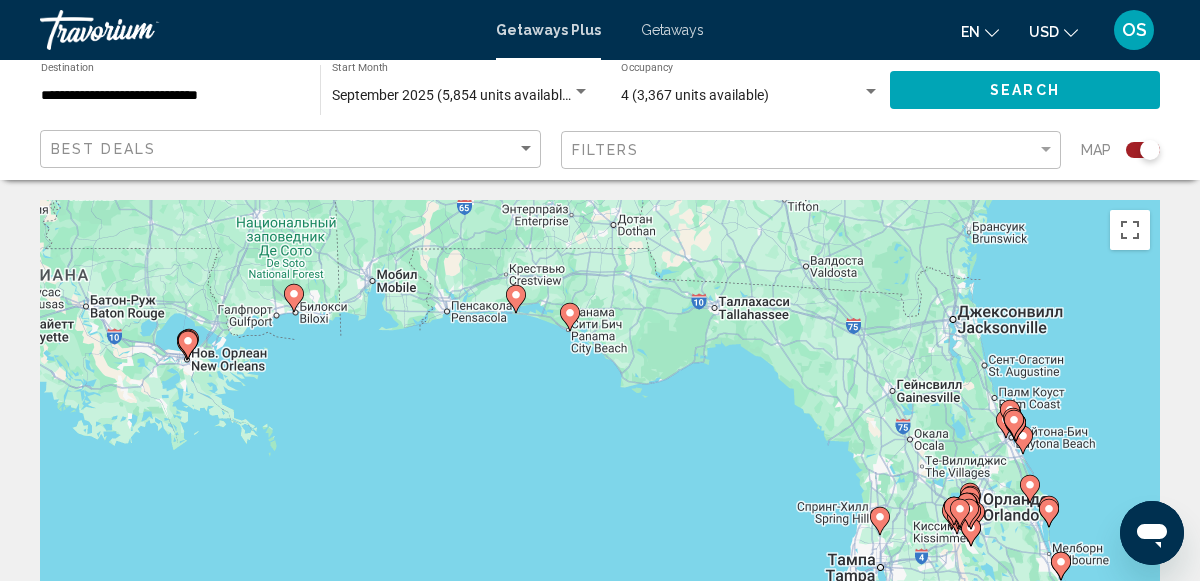 click on "Чтобы активировать перетаскивание с помощью клавиатуры, нажмите Alt + Ввод. После этого перемещайте маркер, используя клавиши со стрелками. Чтобы завершить перетаскивание, нажмите клавишу Ввод. Чтобы отменить действие, нажмите клавишу Esc." at bounding box center (600, 500) 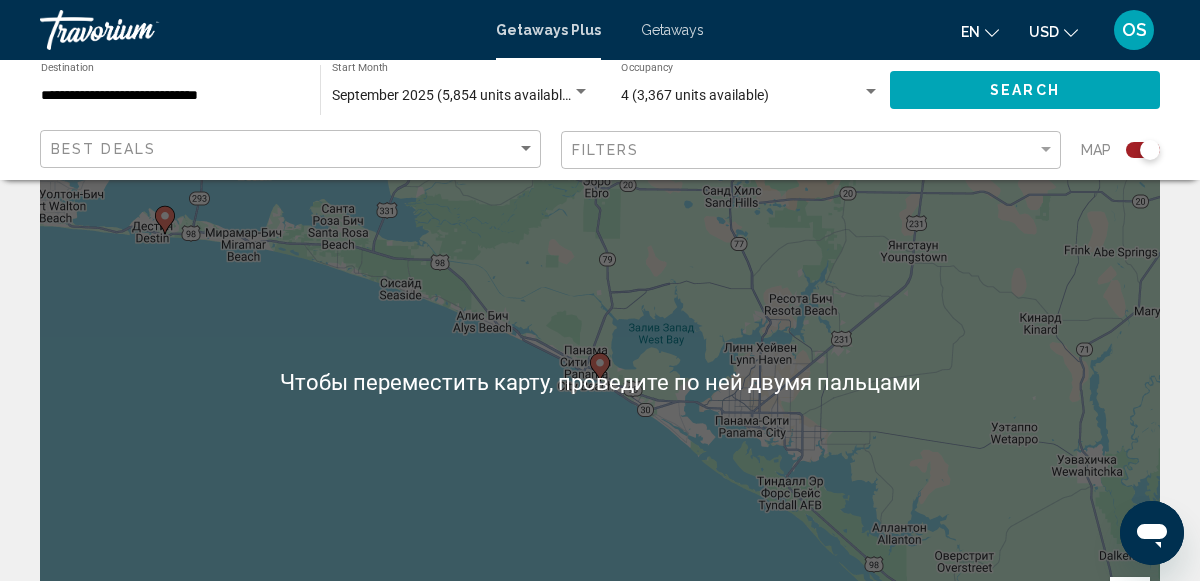 scroll, scrollTop: 112, scrollLeft: 0, axis: vertical 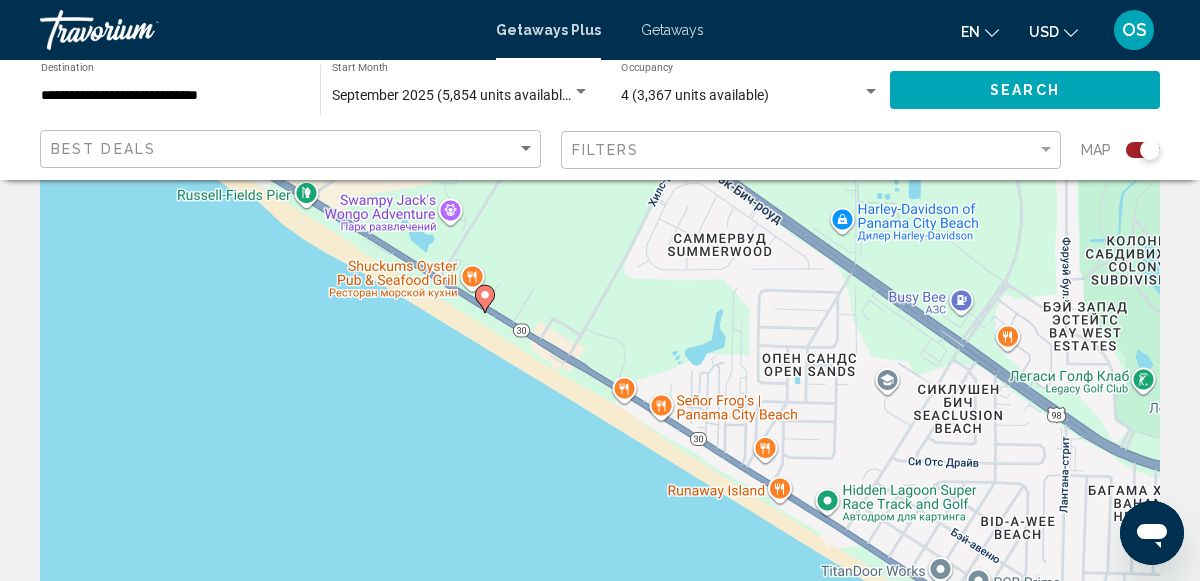 click 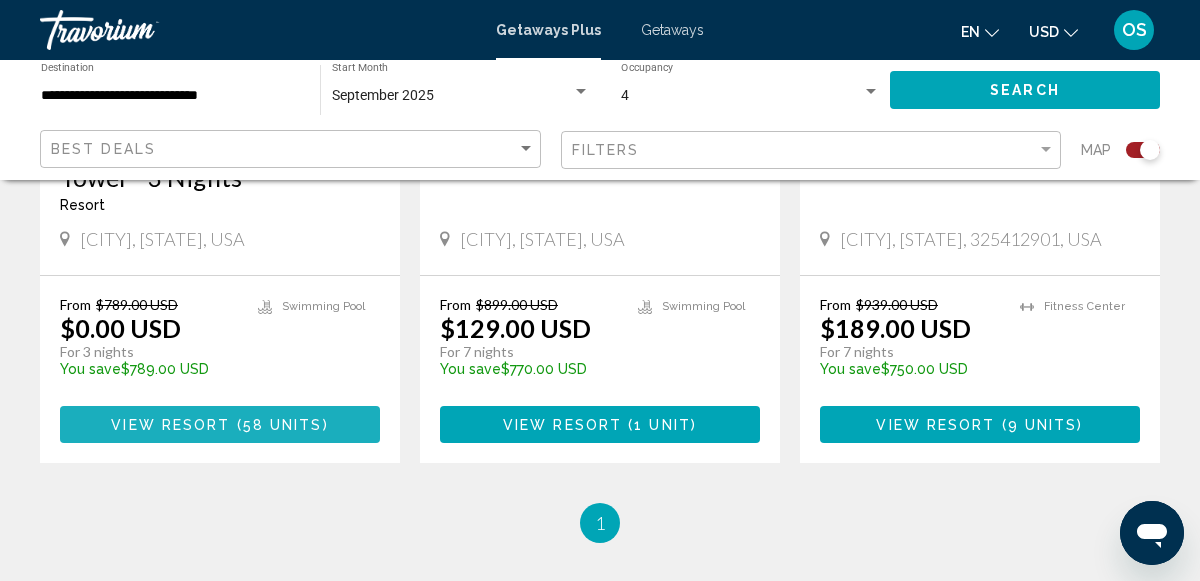 scroll, scrollTop: 1100, scrollLeft: 0, axis: vertical 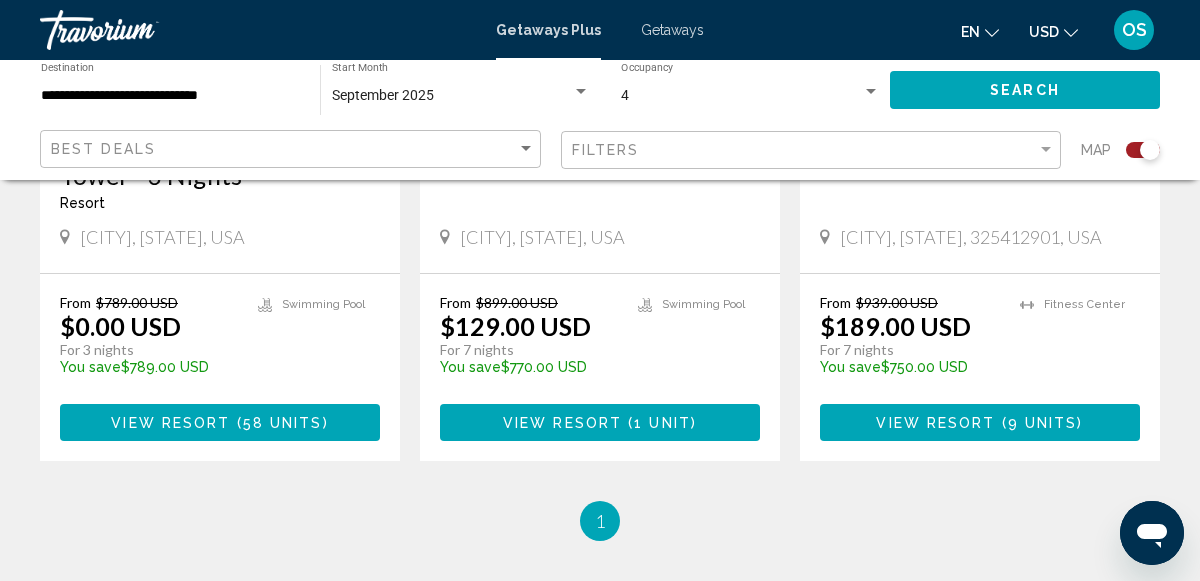 click on "View Resort" at bounding box center [562, 423] 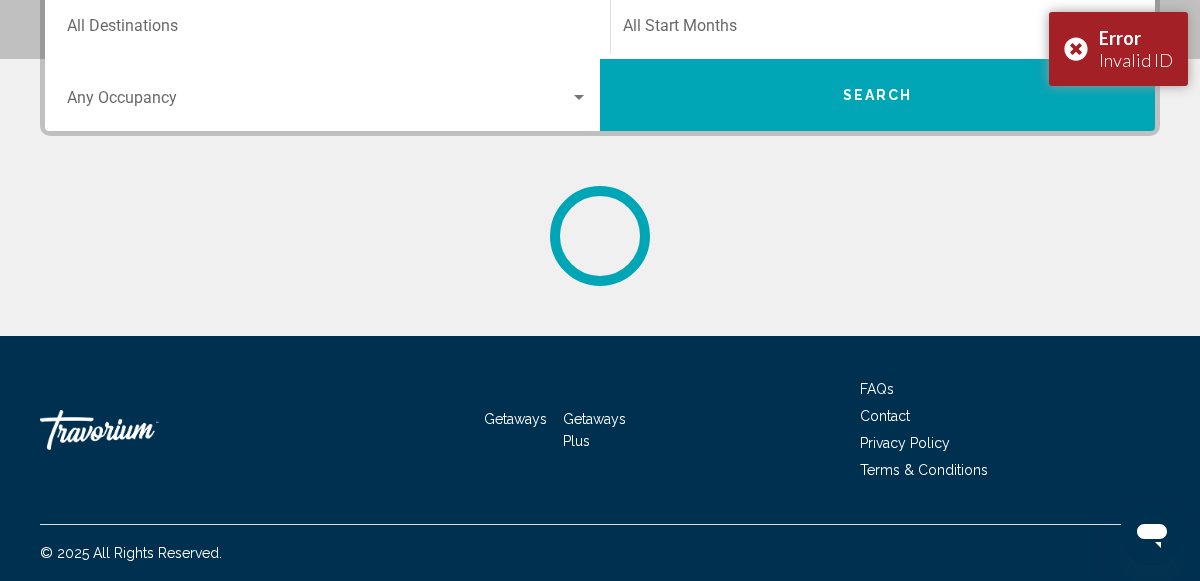 scroll, scrollTop: 0, scrollLeft: 0, axis: both 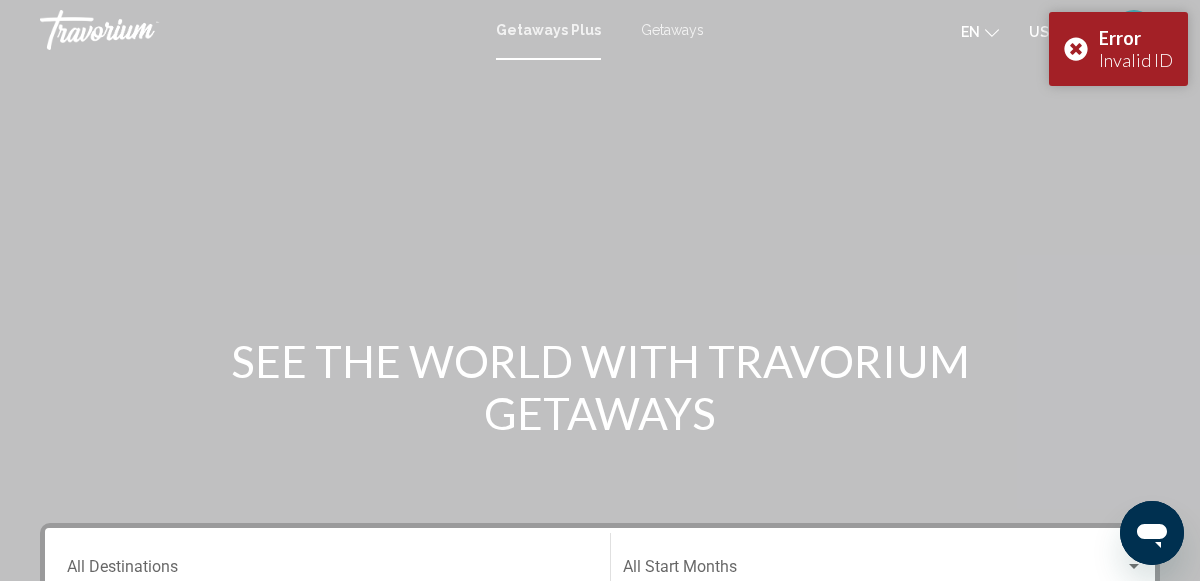 click on "Getaways" at bounding box center [672, 30] 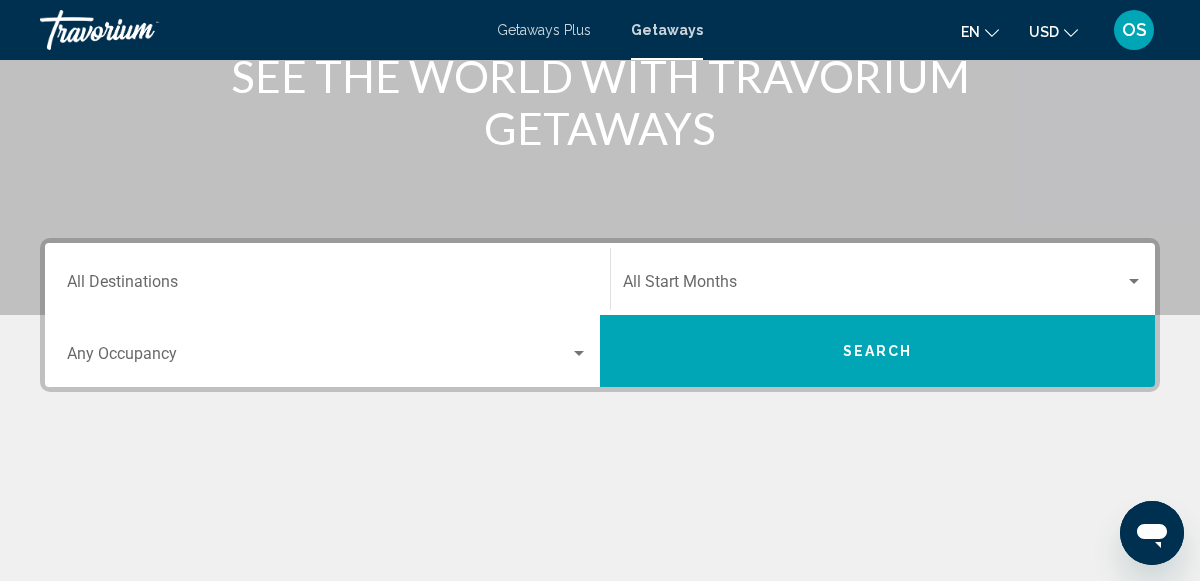click on "Destination All Destinations" at bounding box center [327, 286] 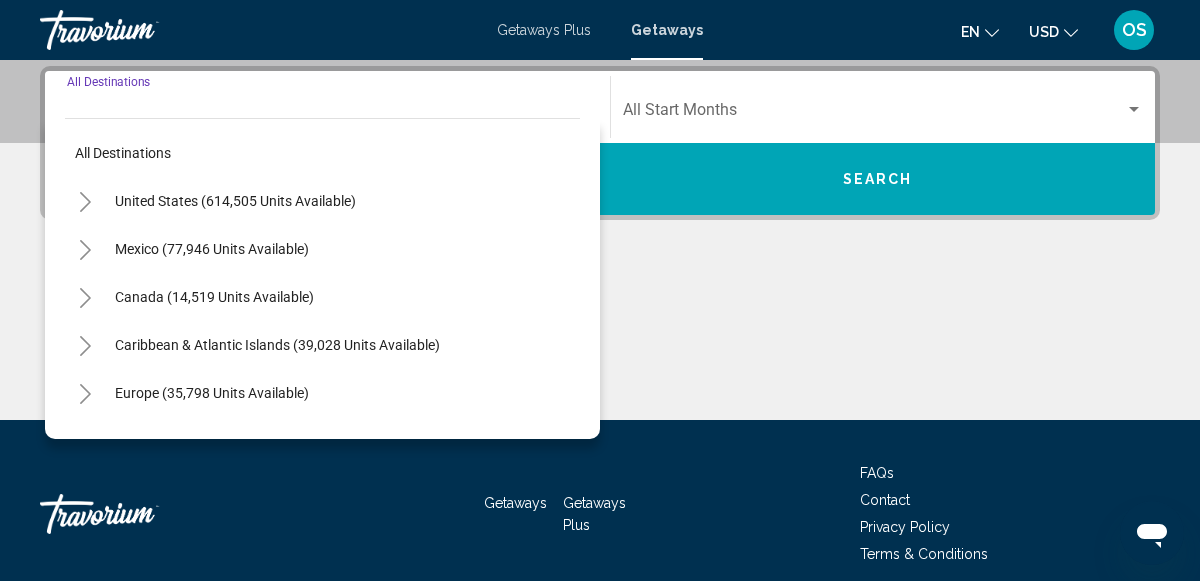 scroll, scrollTop: 458, scrollLeft: 0, axis: vertical 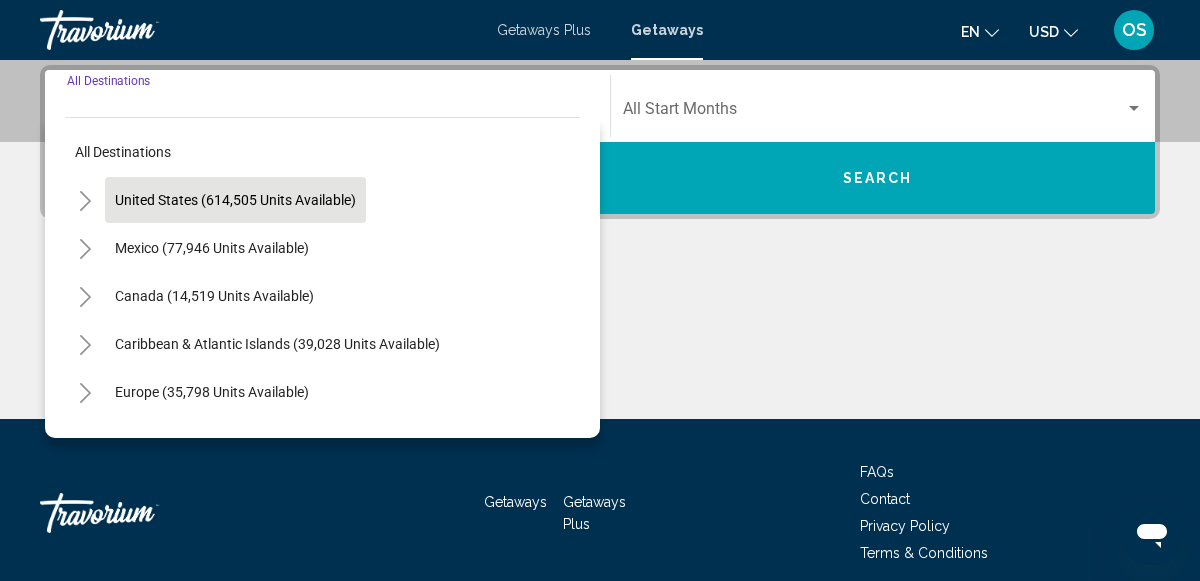 click on "United States (614,505 units available)" at bounding box center (212, 248) 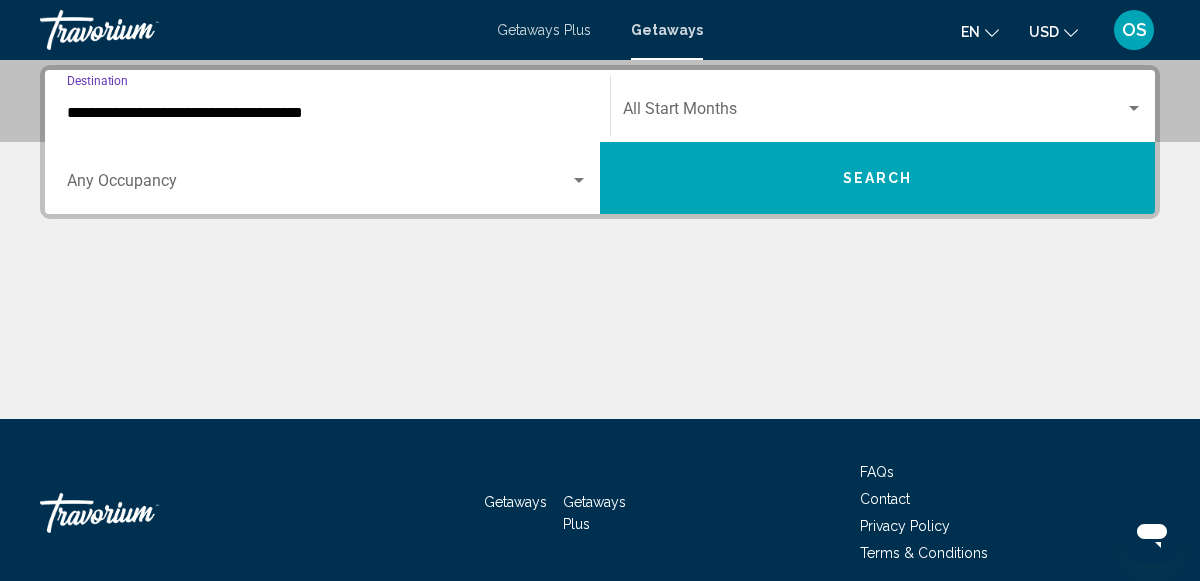 click at bounding box center [874, 113] 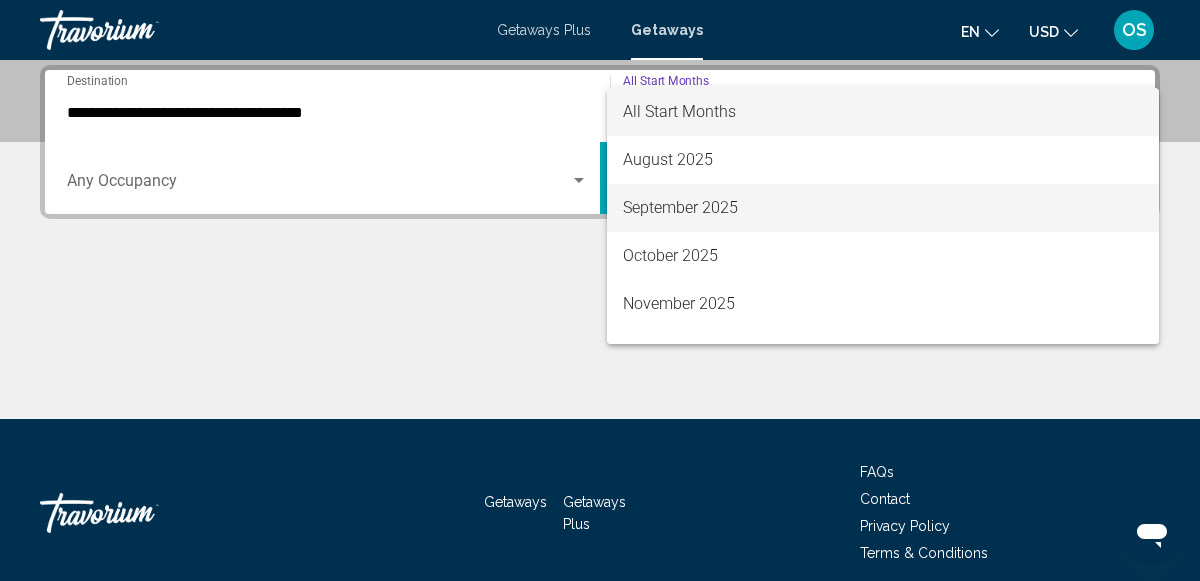 click on "September 2025" at bounding box center (883, 208) 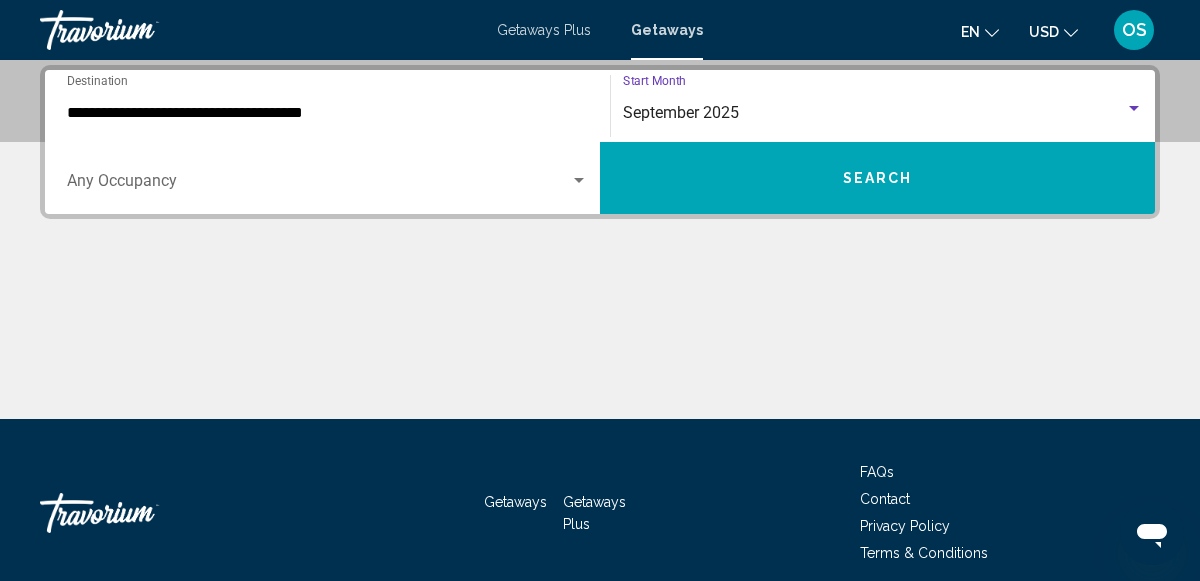 click on "Search" at bounding box center [877, 178] 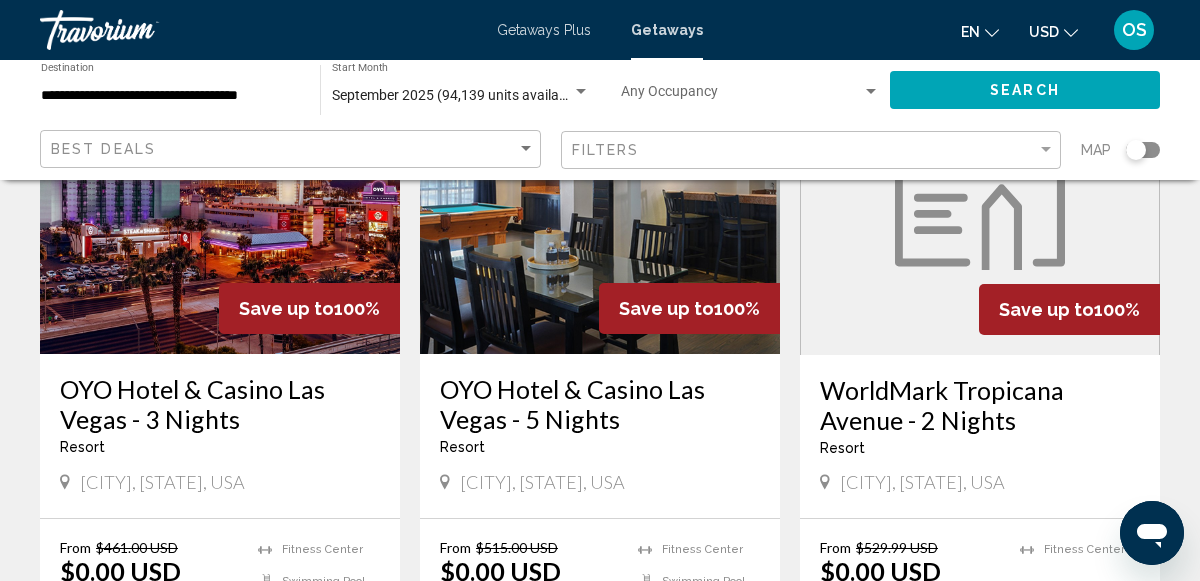scroll, scrollTop: 0, scrollLeft: 0, axis: both 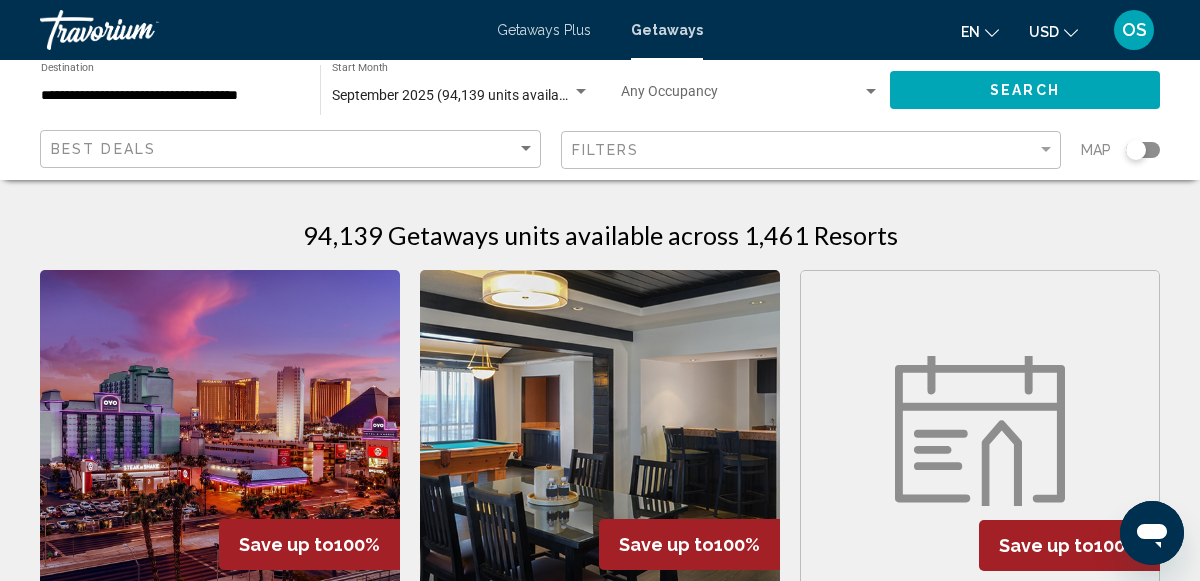 click 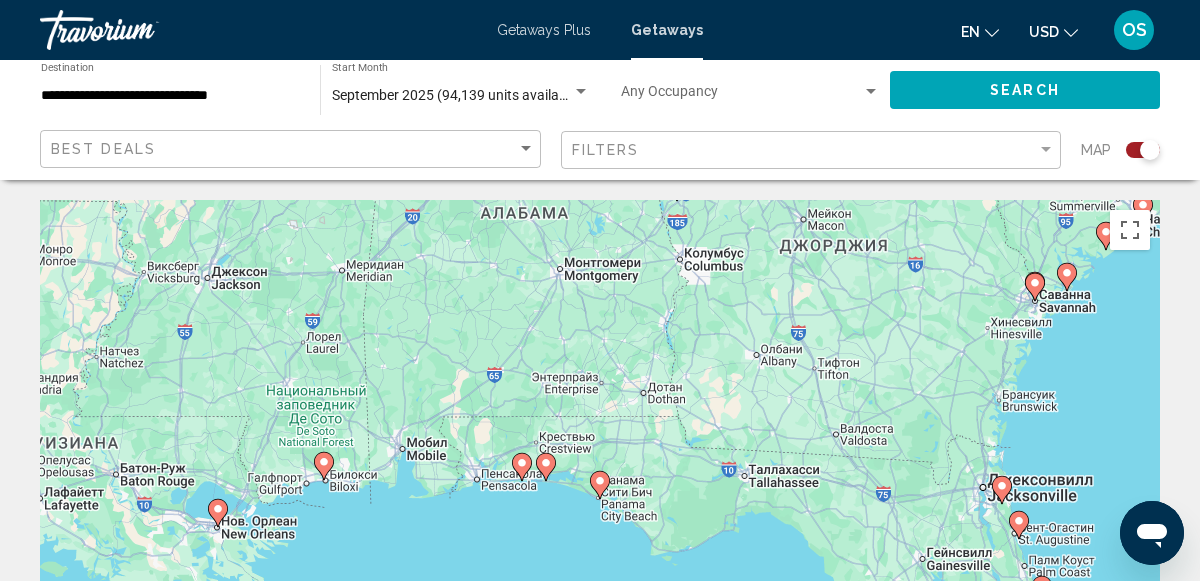 type on "**********" 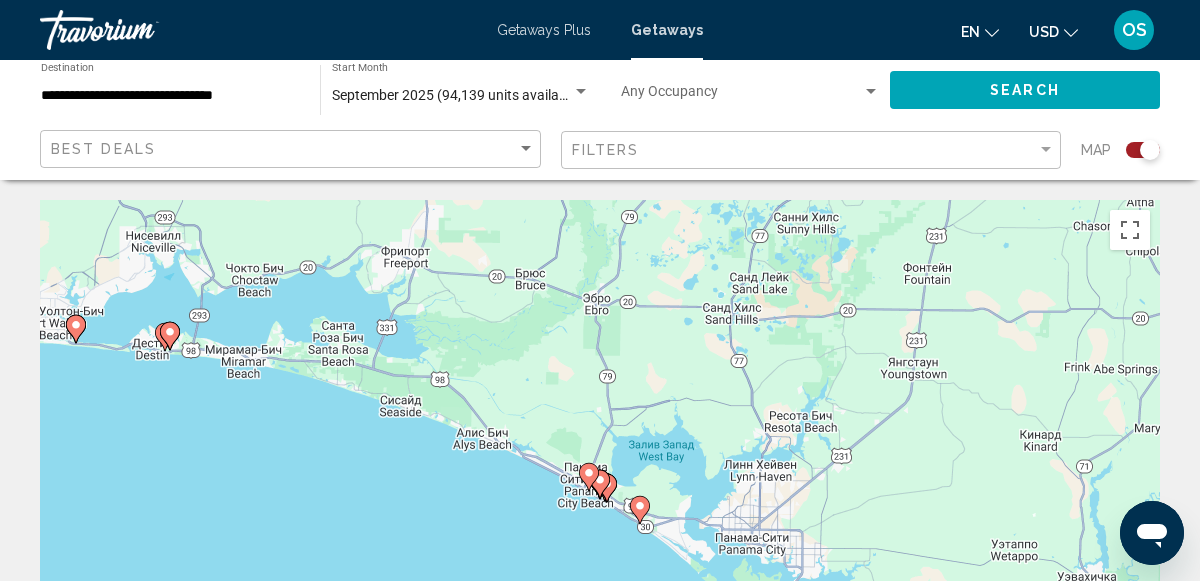 click 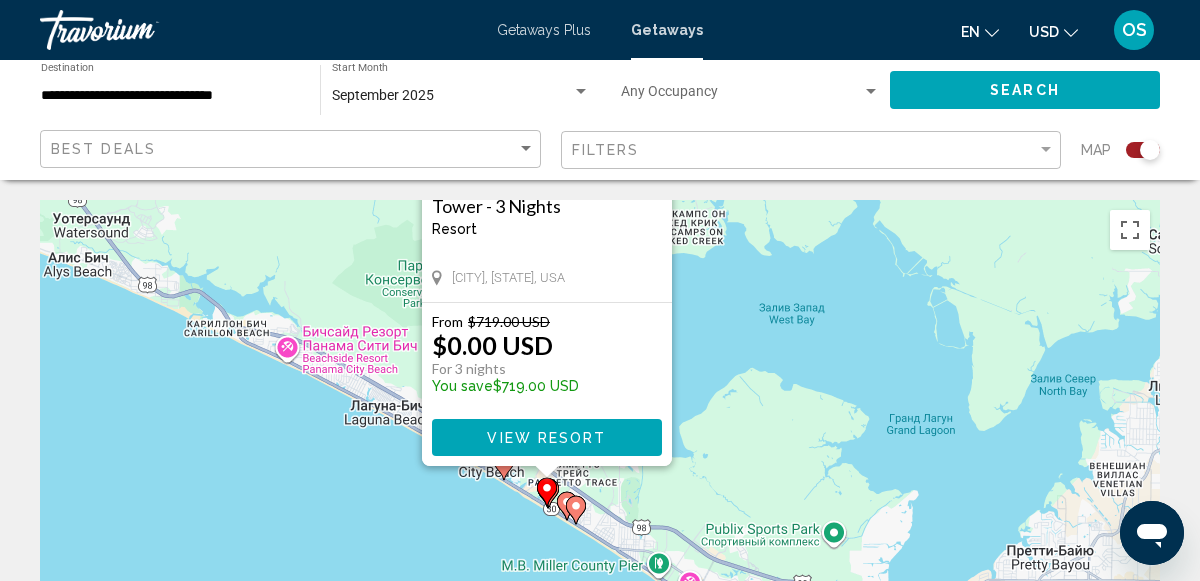 click on "The Flamingo Hotel and Tower - 3 Nights  Resort  -  This is an adults only resort
[CITY], [STATE], USA From $719.00 USD $0.00 USD For 3 nights You save  $719.00 USD  View Resort" at bounding box center (600, 500) 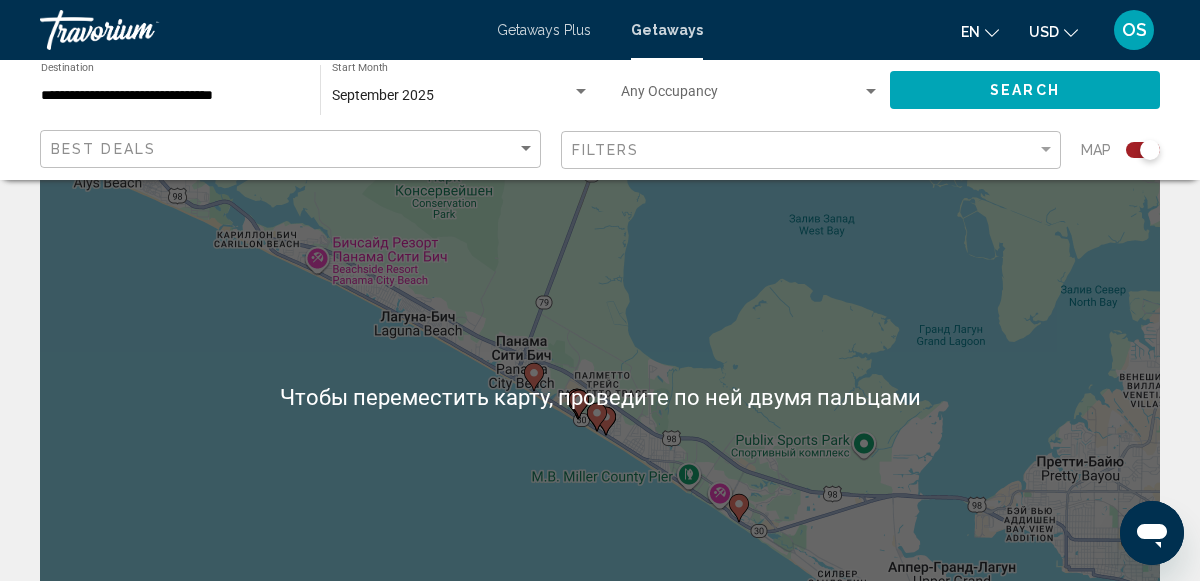 scroll, scrollTop: 105, scrollLeft: 0, axis: vertical 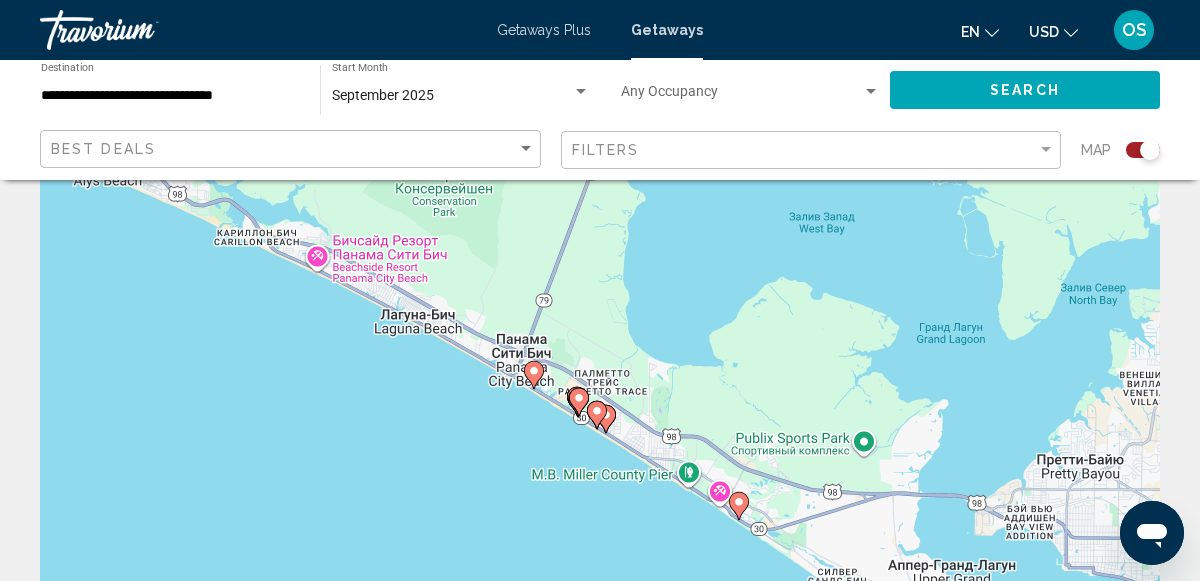 click on "Чтобы активировать перетаскивание с помощью клавиатуры, нажмите Alt + Ввод. После этого перемещайте маркер, используя клавиши со стрелками. Чтобы завершить перетаскивание, нажмите клавишу Ввод. Чтобы отменить действие, нажмите клавишу Esc." at bounding box center (600, 395) 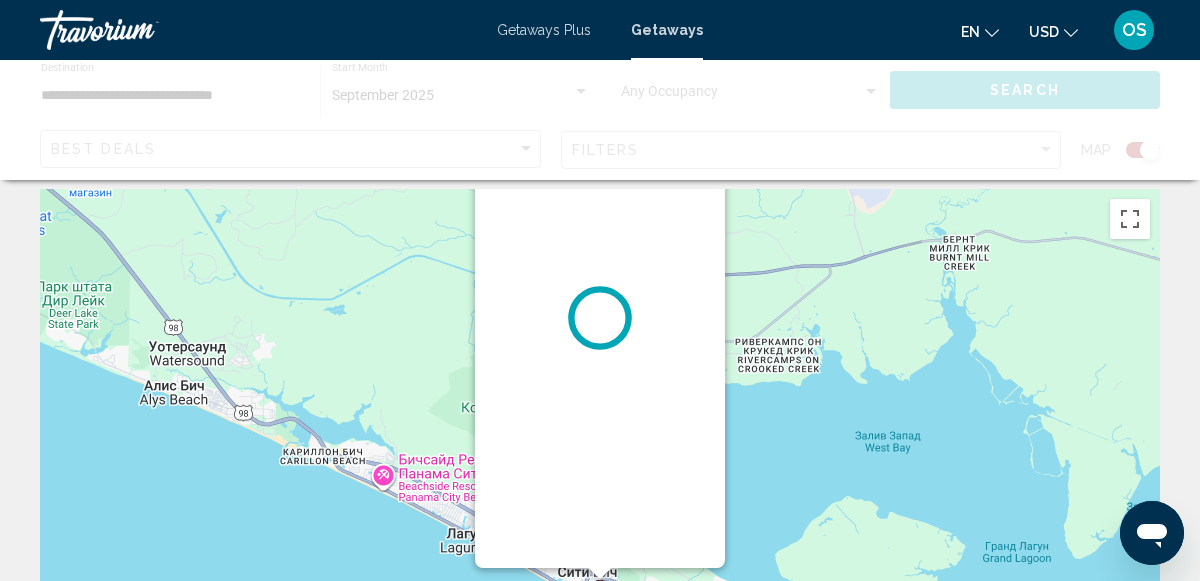 scroll, scrollTop: 0, scrollLeft: 0, axis: both 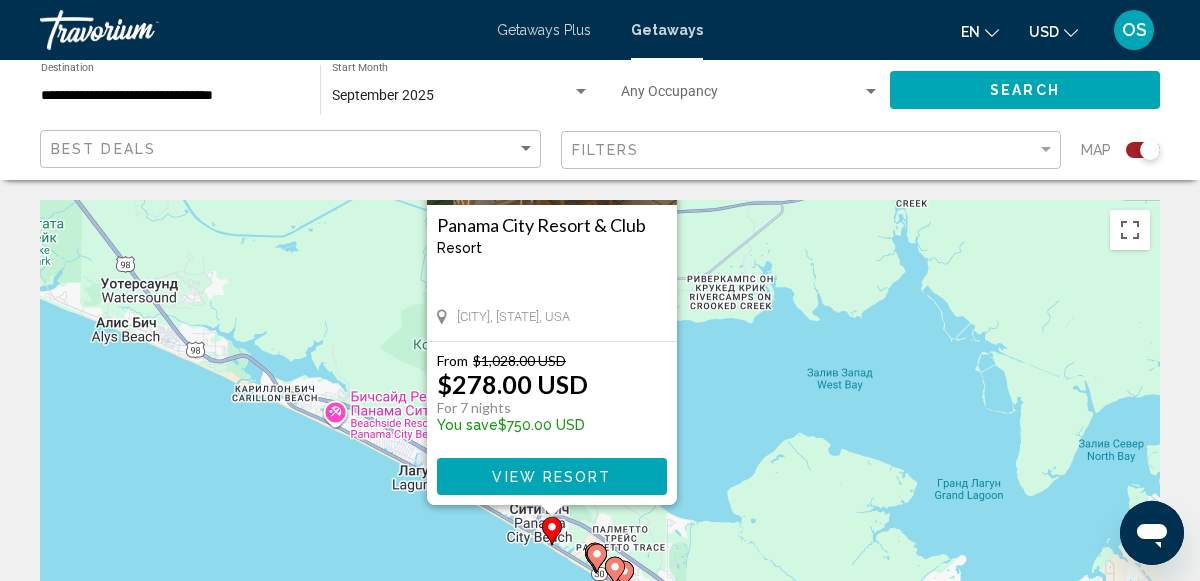 click on "View Resort" at bounding box center (552, 476) 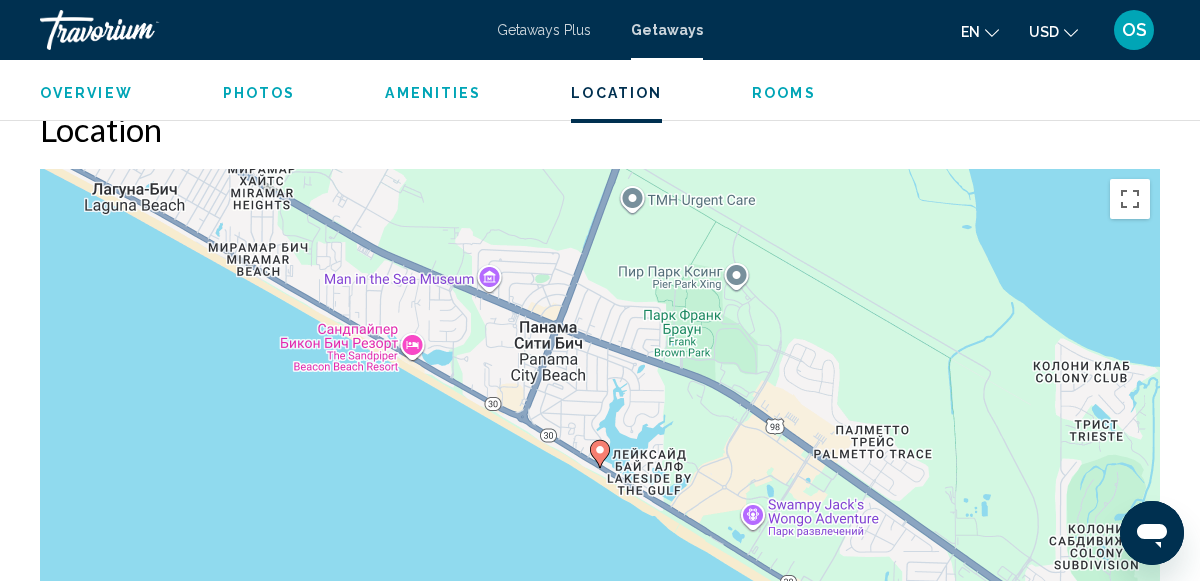 scroll, scrollTop: 3193, scrollLeft: 0, axis: vertical 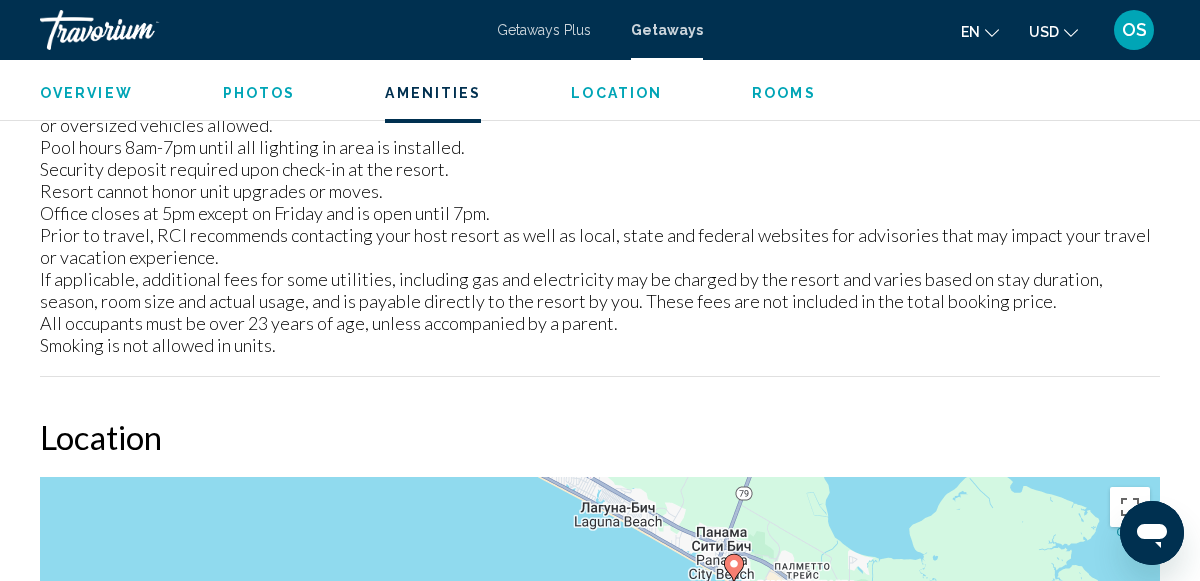 click on "Overview
Photos
Amenities
Location
Rooms
Search" 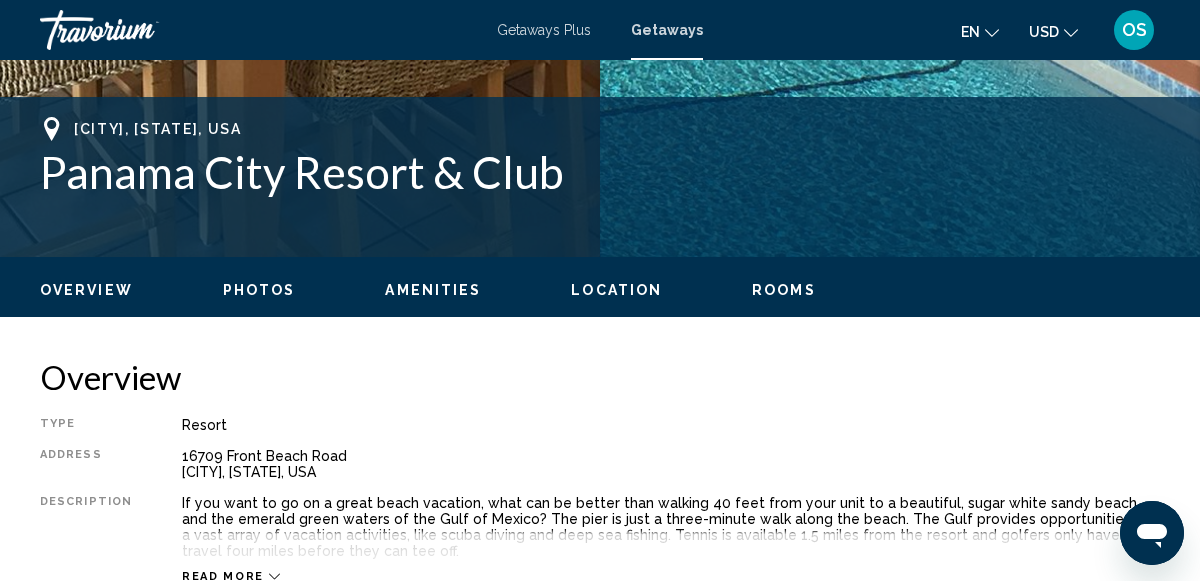 scroll, scrollTop: 754, scrollLeft: 0, axis: vertical 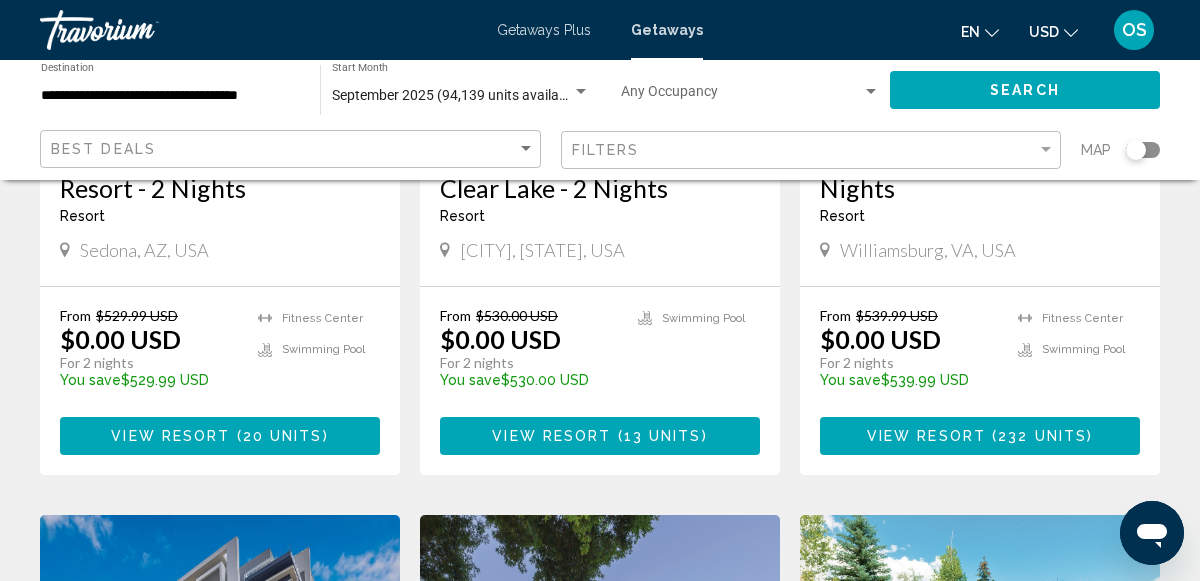 click 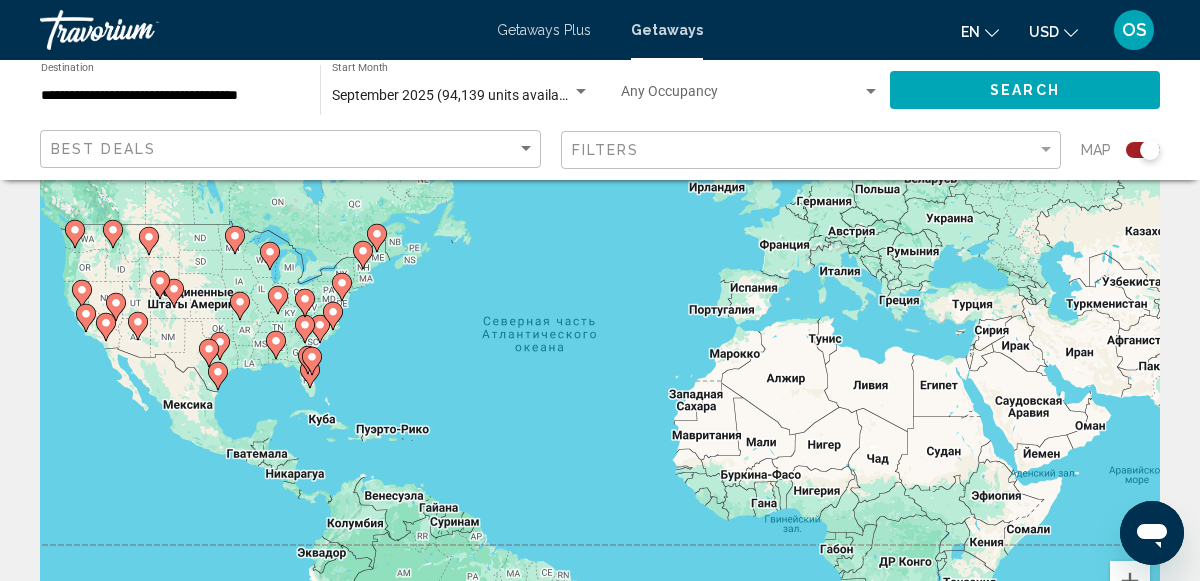 scroll, scrollTop: 138, scrollLeft: 0, axis: vertical 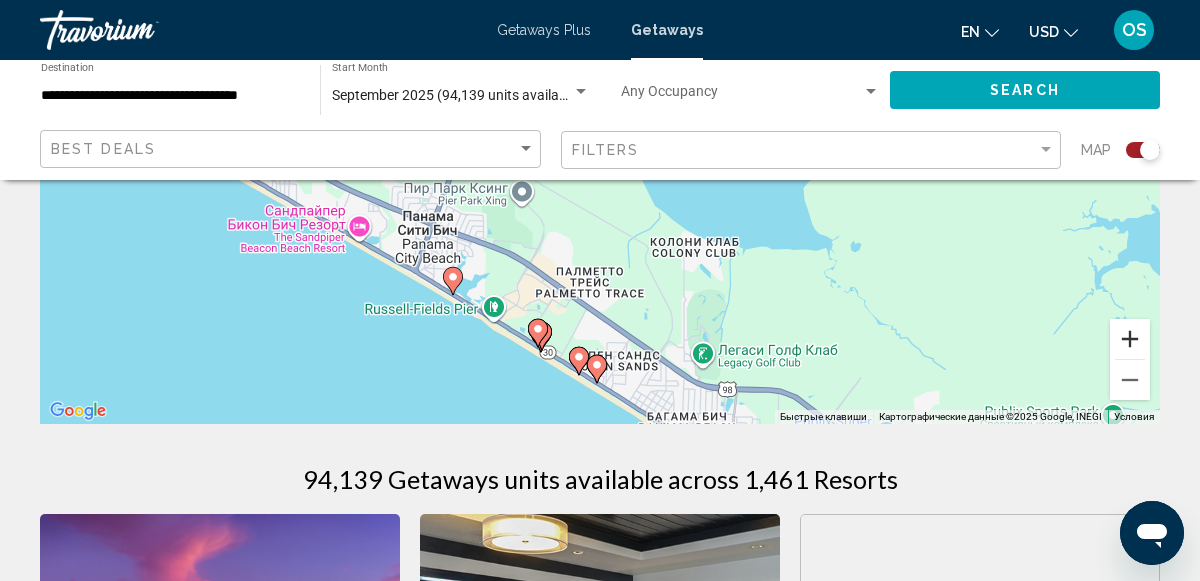 click at bounding box center (1130, 339) 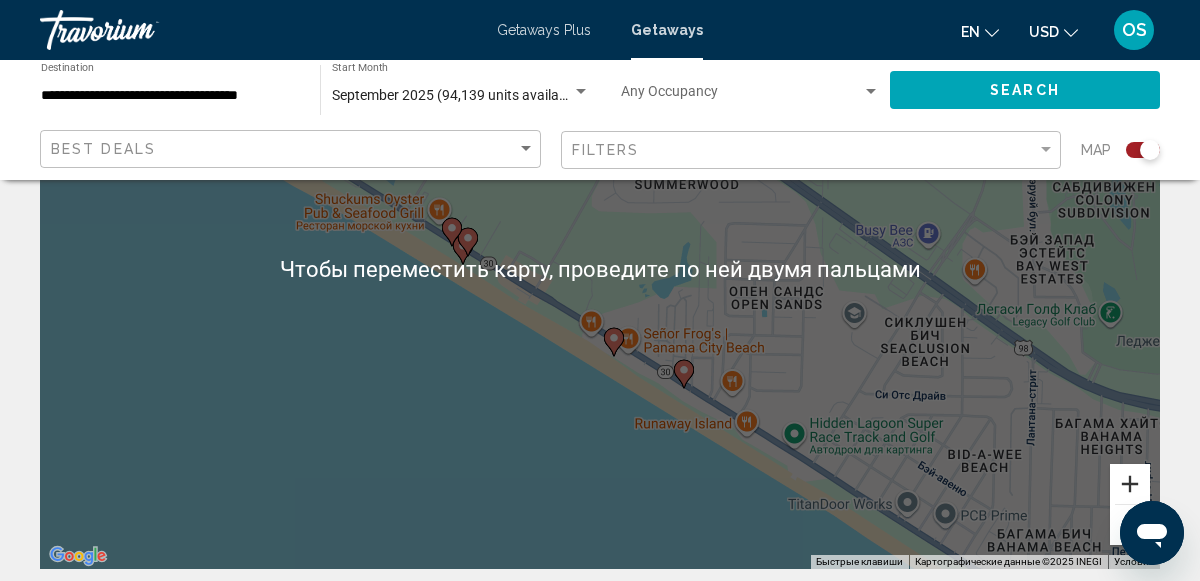 scroll, scrollTop: 230, scrollLeft: 0, axis: vertical 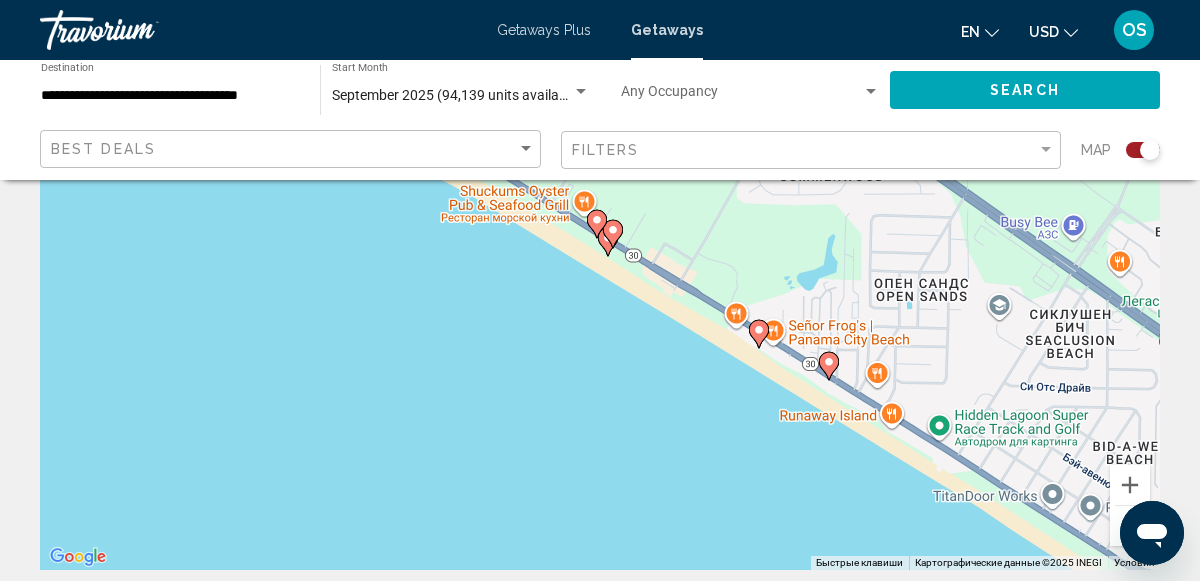 click at bounding box center [597, 224] 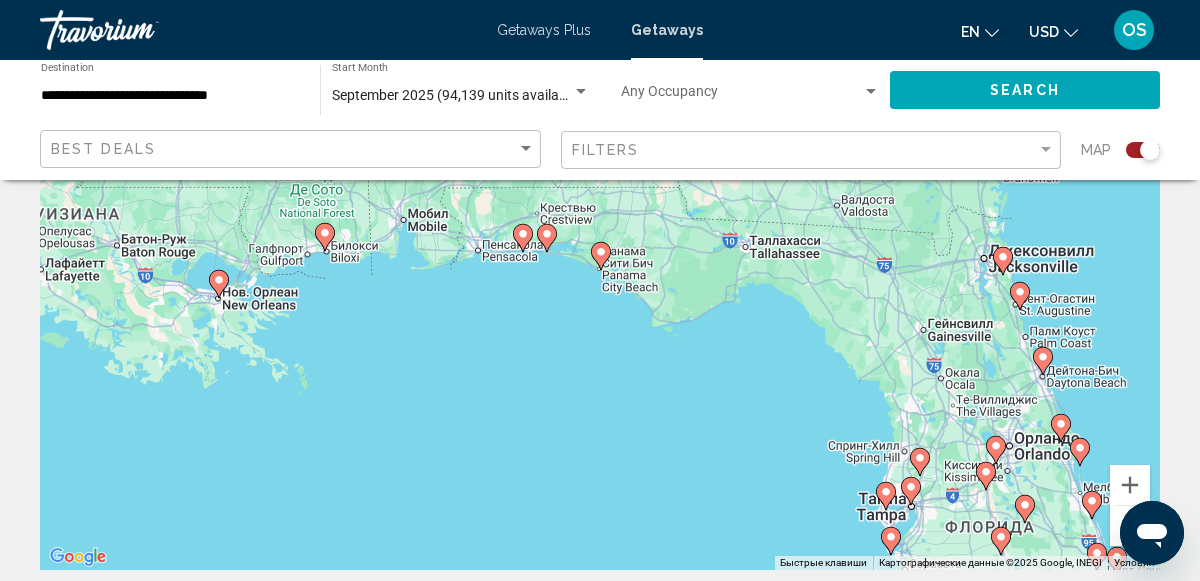 type on "**********" 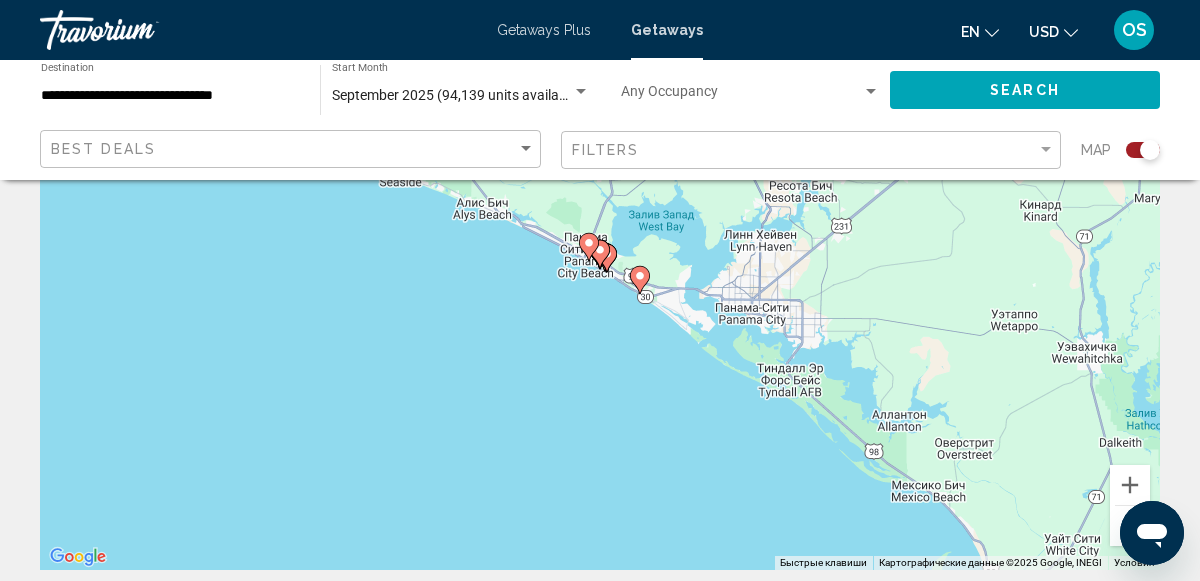 click 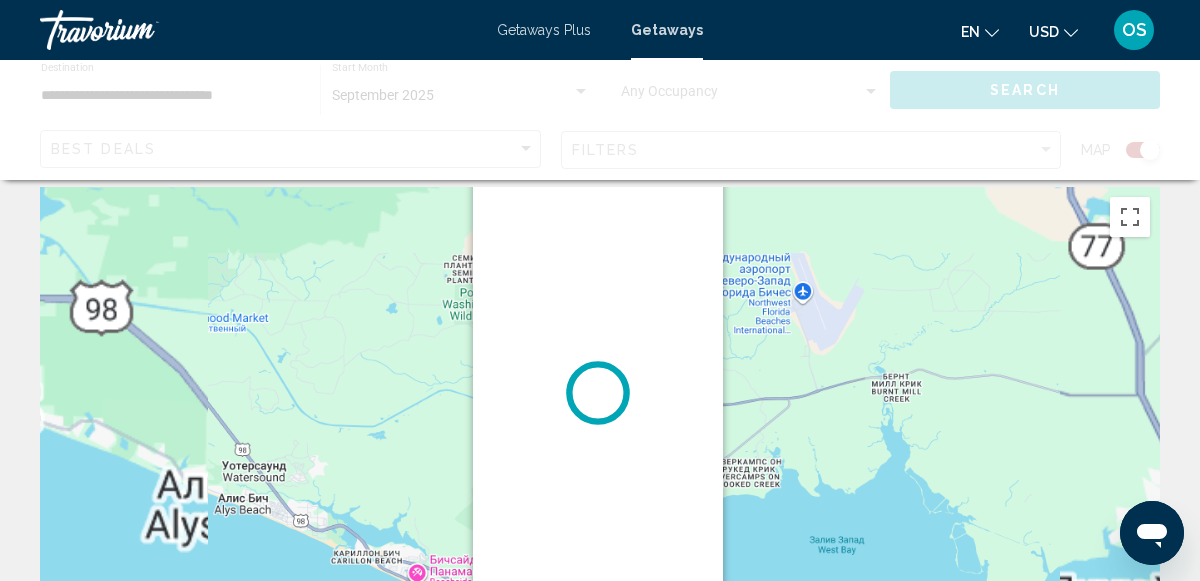 scroll, scrollTop: 0, scrollLeft: 0, axis: both 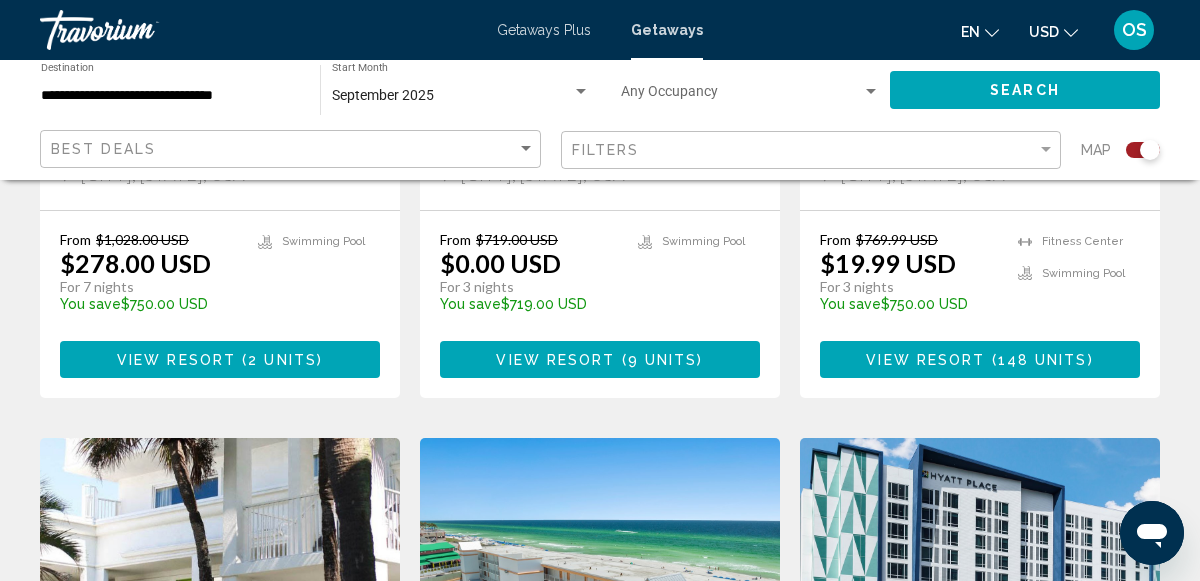 click on "View Resort    ( 2 units )" at bounding box center (220, 359) 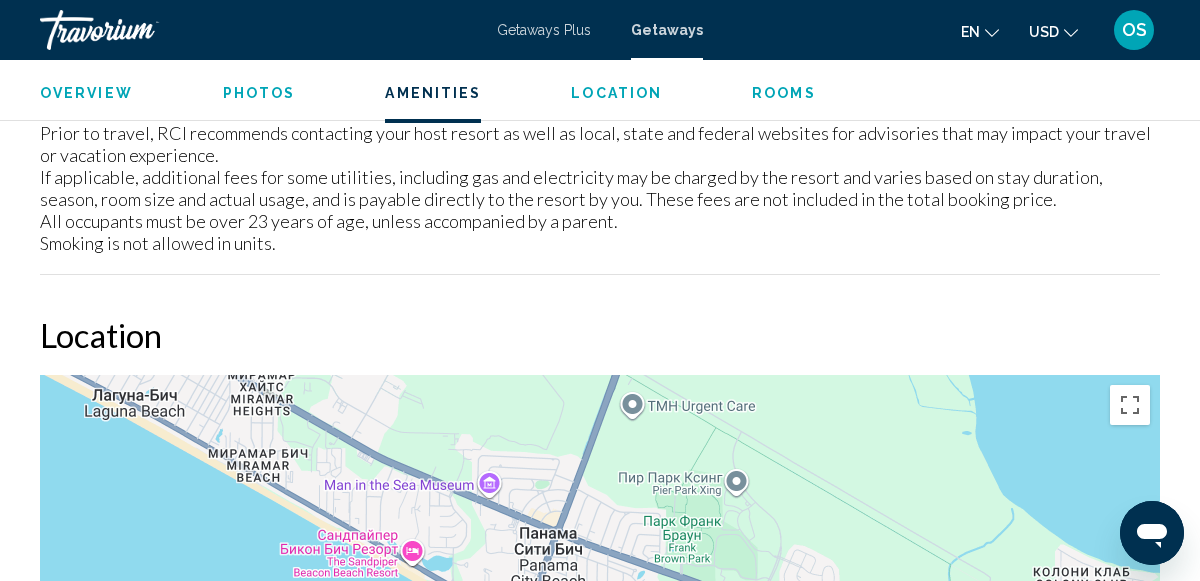 scroll, scrollTop: 2988, scrollLeft: 0, axis: vertical 